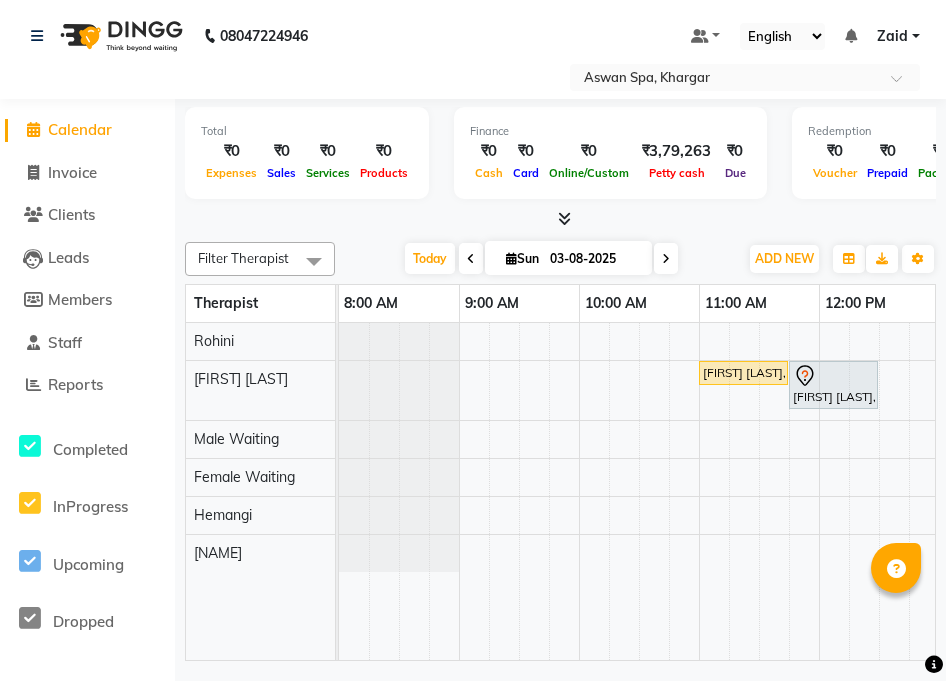 scroll, scrollTop: 0, scrollLeft: 0, axis: both 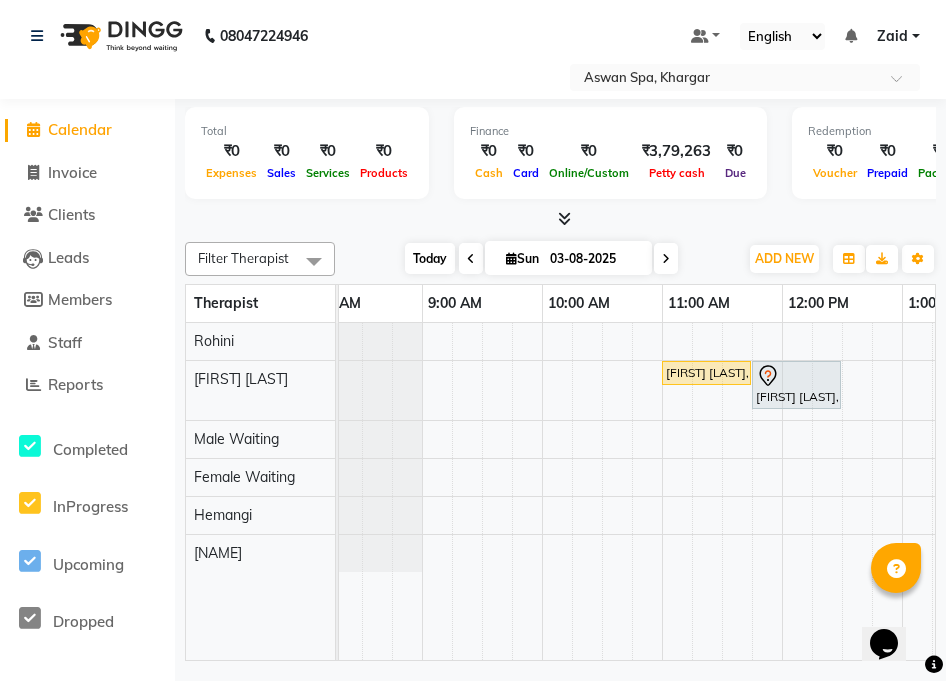 click on "Today" at bounding box center (430, 258) 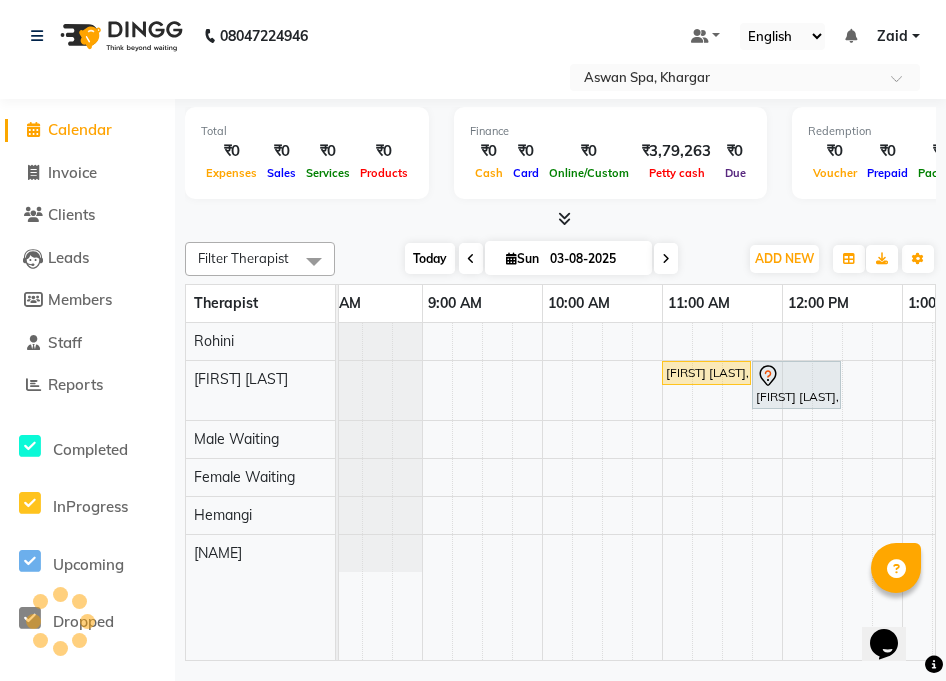 scroll, scrollTop: 0, scrollLeft: 964, axis: horizontal 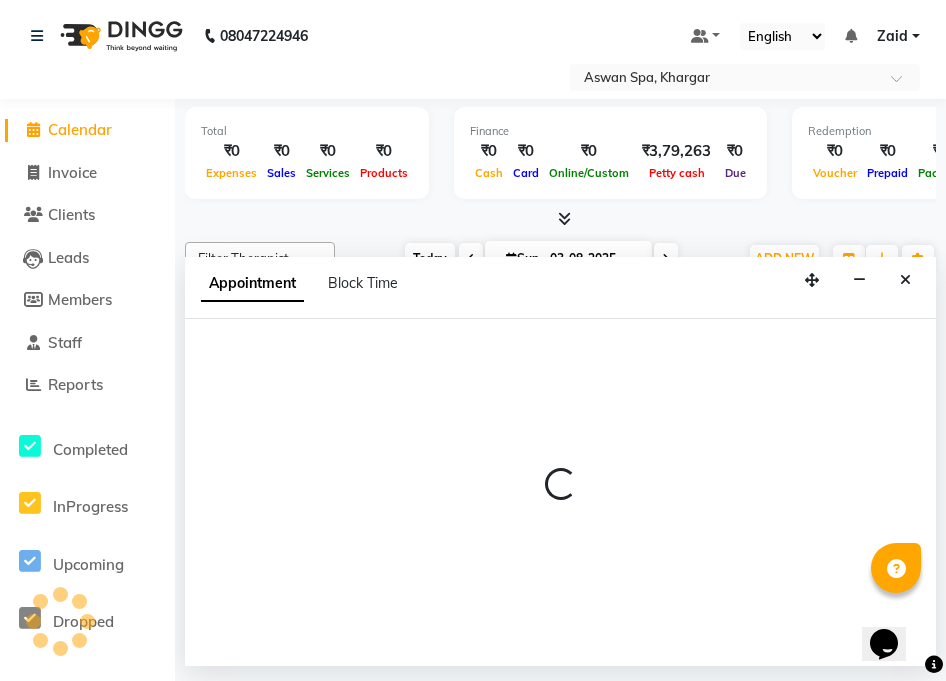 select on "66072" 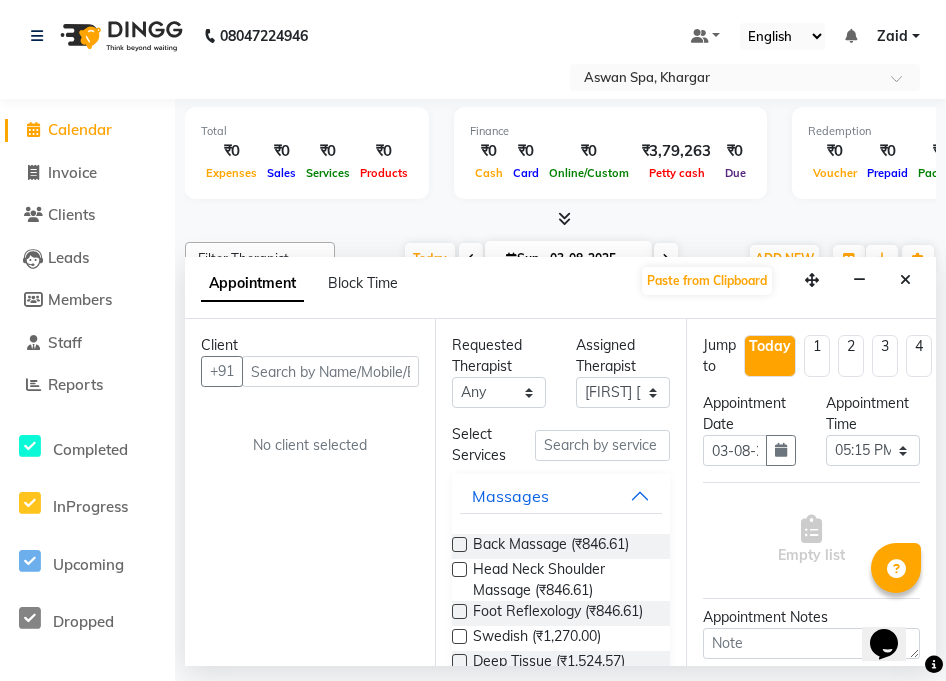 click at bounding box center [330, 371] 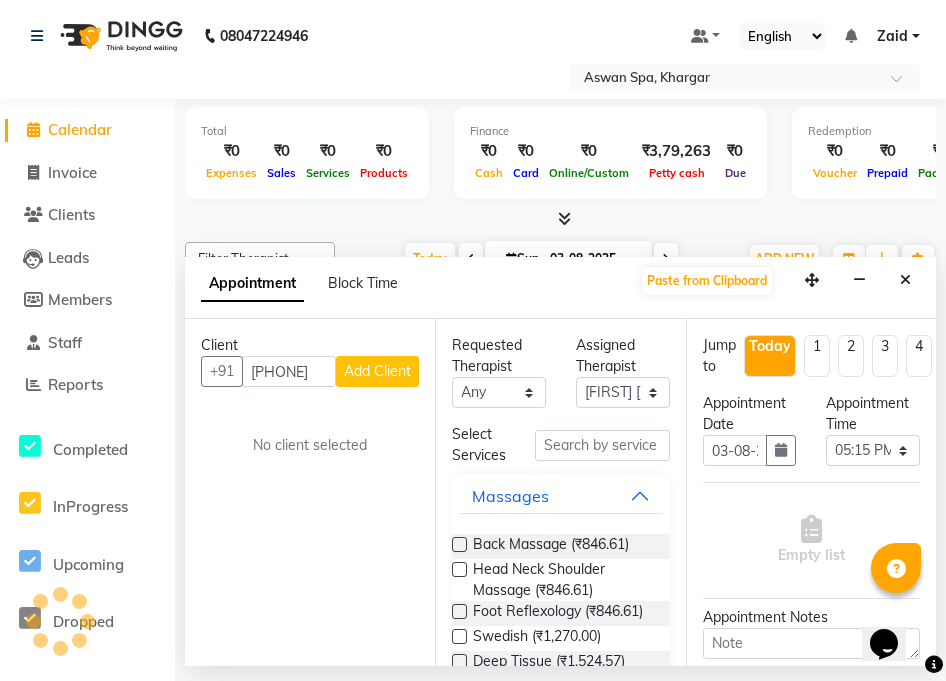 scroll, scrollTop: 0, scrollLeft: 4, axis: horizontal 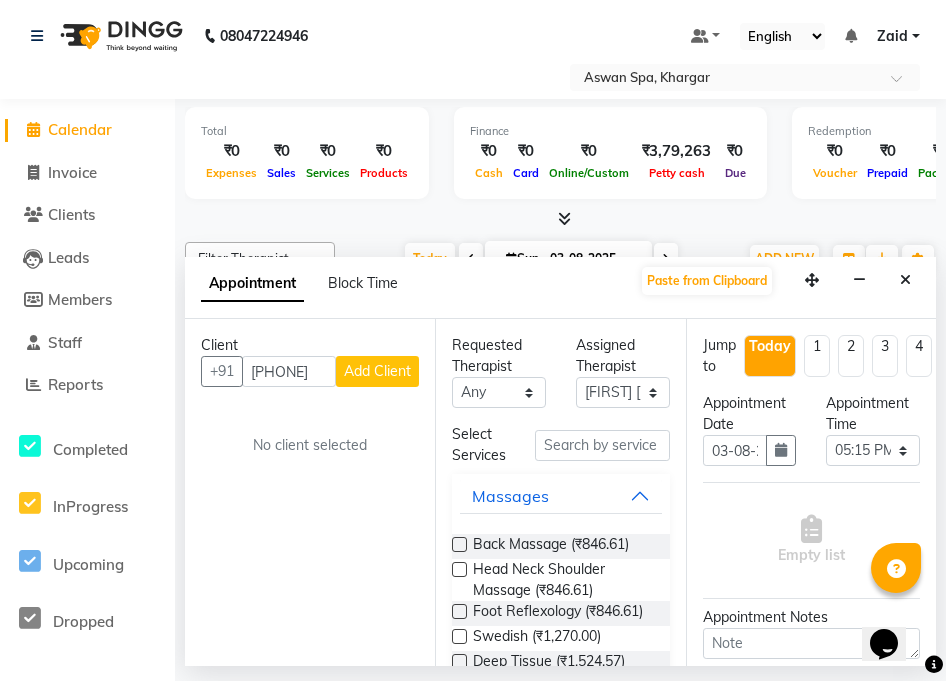 type on "[PHONE]" 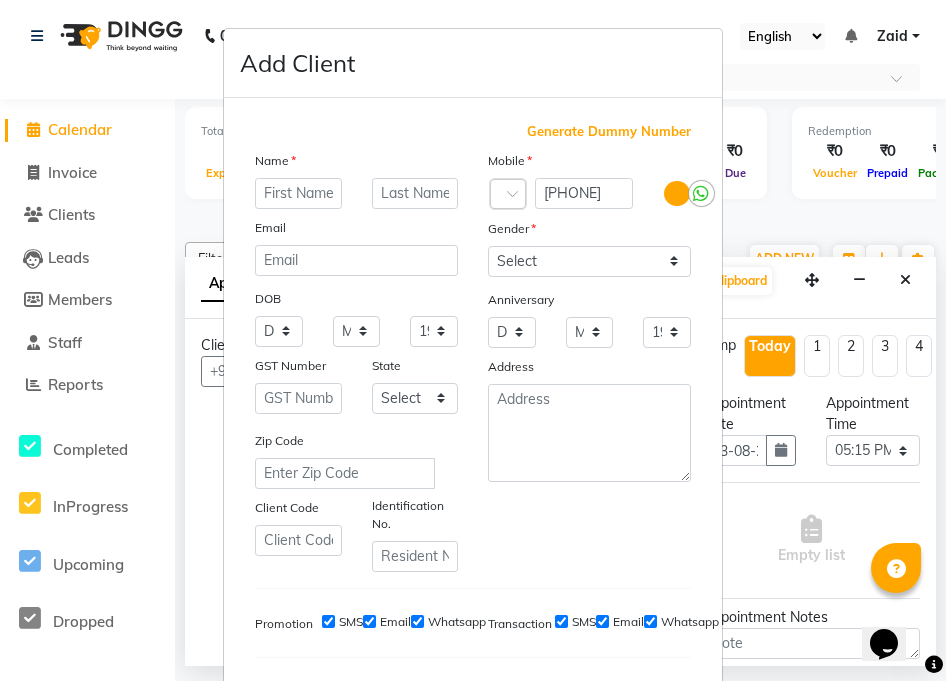 scroll, scrollTop: 0, scrollLeft: 0, axis: both 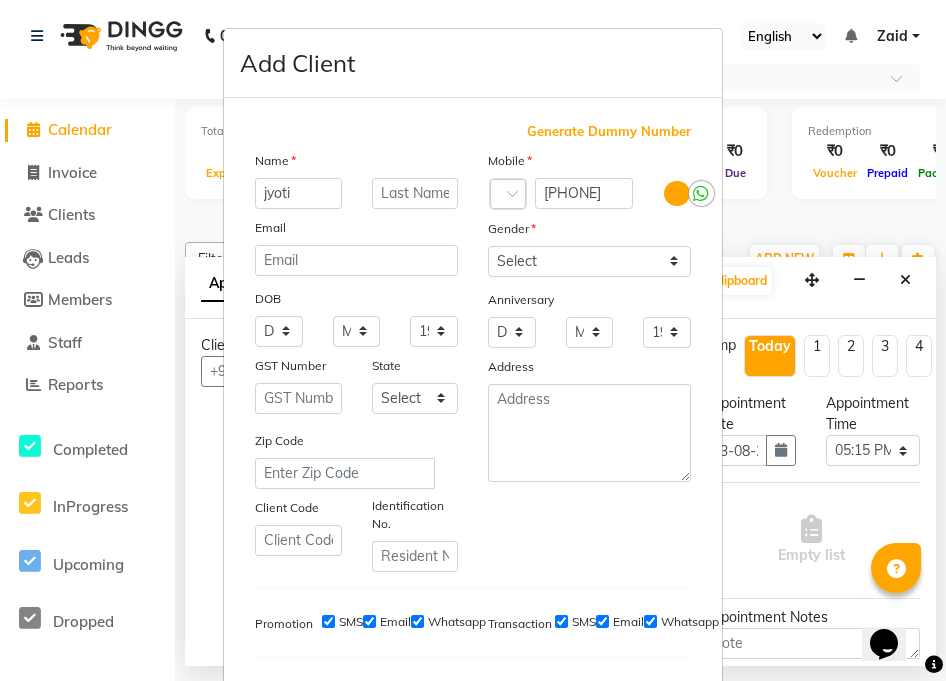type on "jyoti" 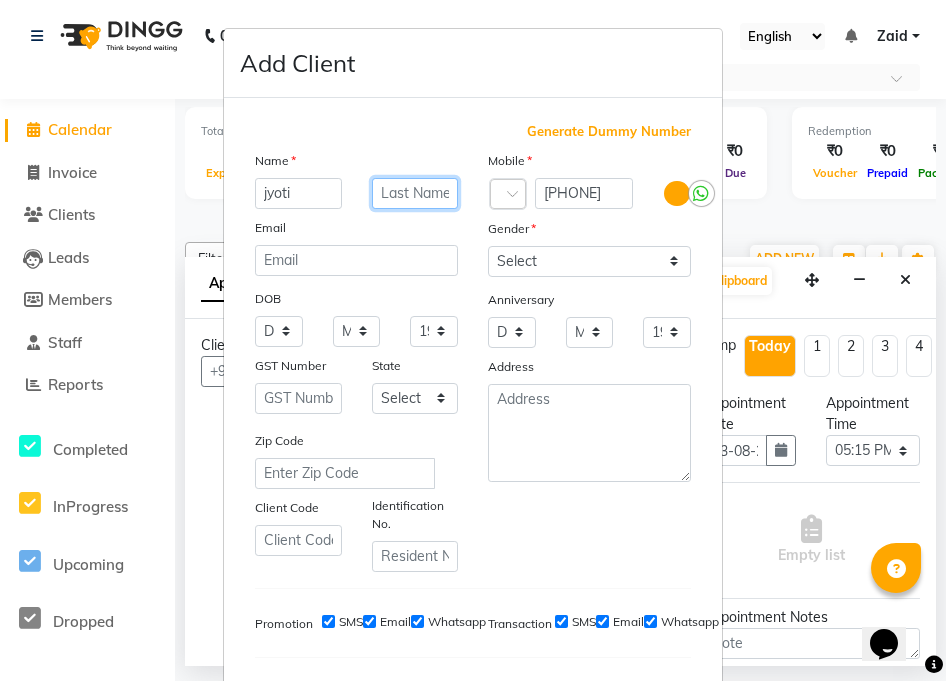 click at bounding box center (415, 193) 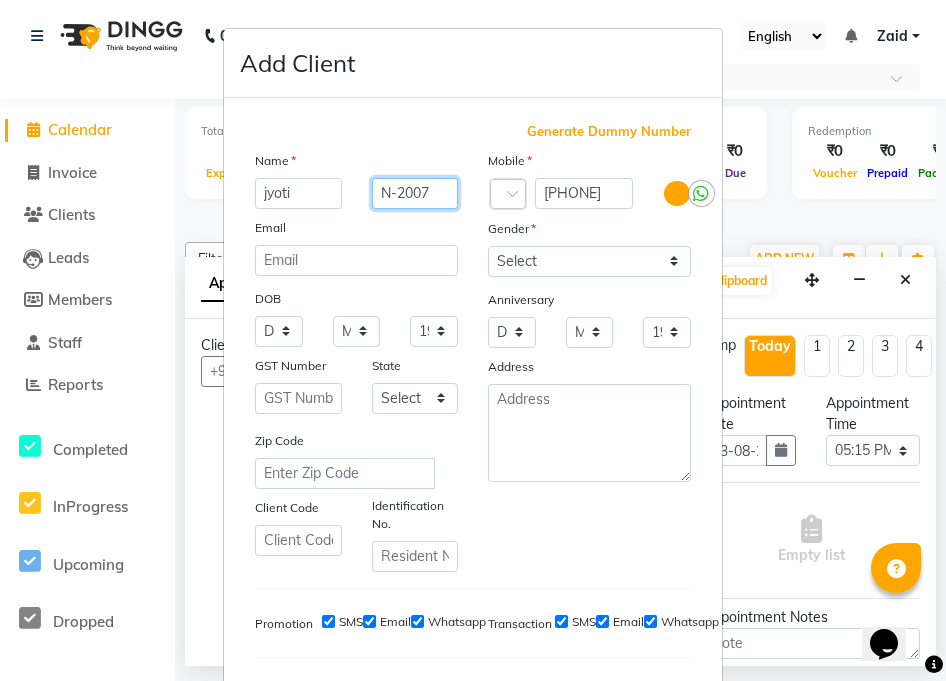 type on "N-2007" 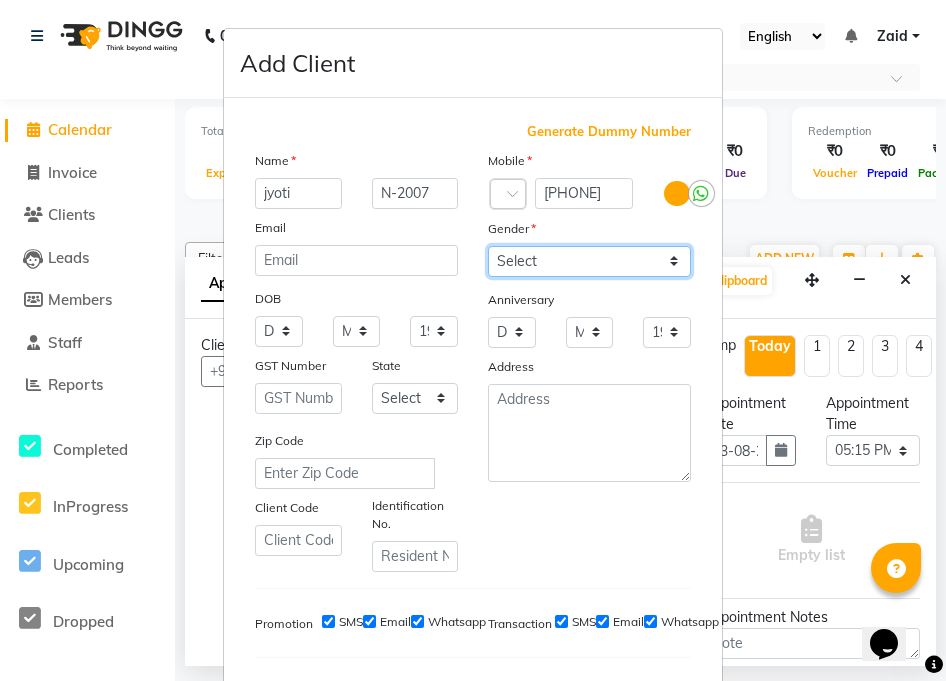 click on "Select Male Female Other Prefer Not To Say" at bounding box center (589, 261) 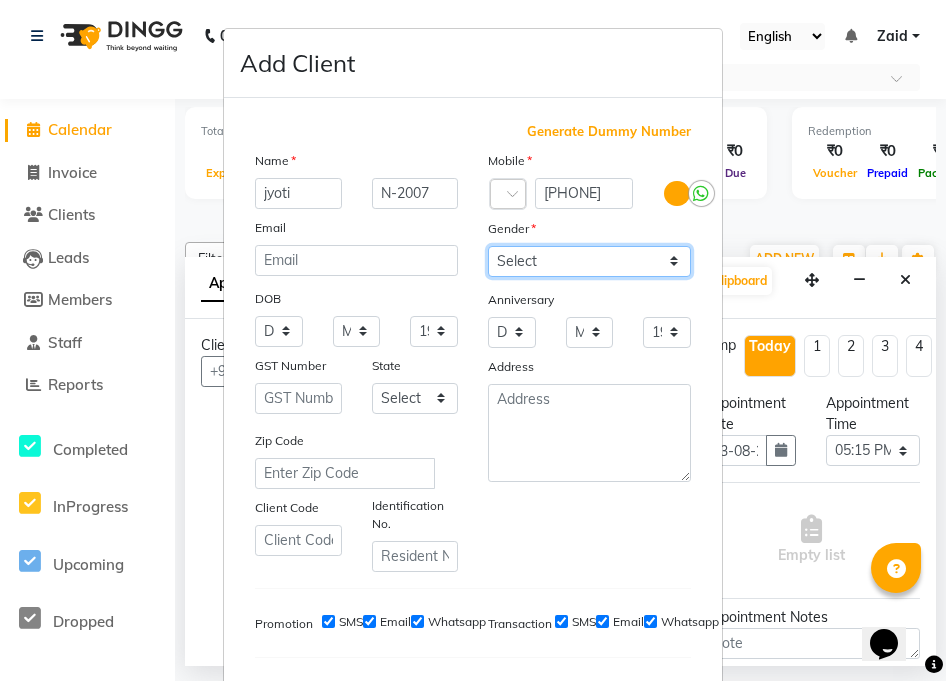select on "female" 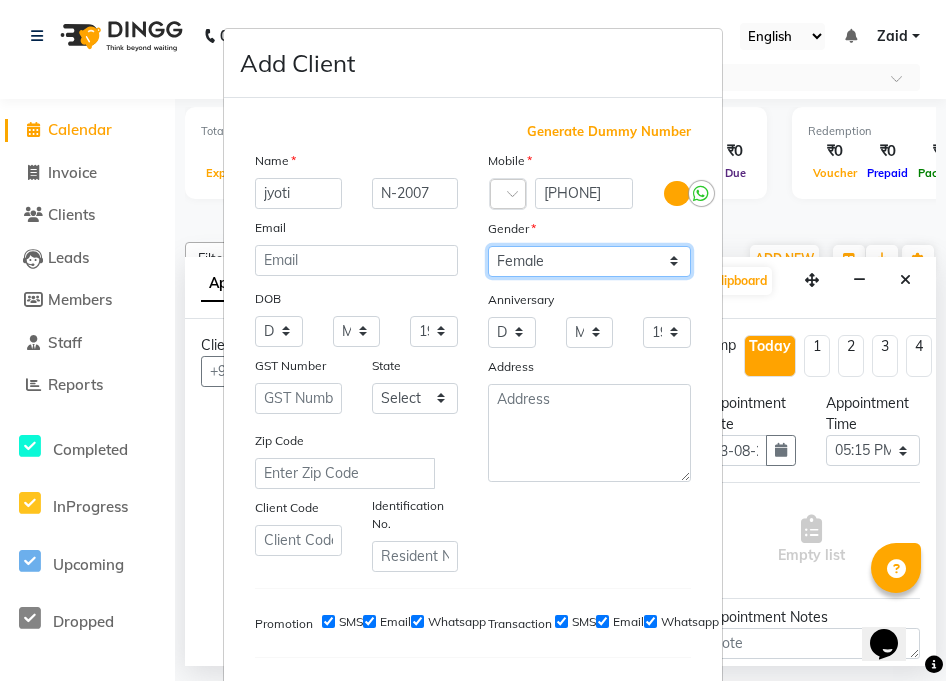 click on "Select Male Female Other Prefer Not To Say" at bounding box center [589, 261] 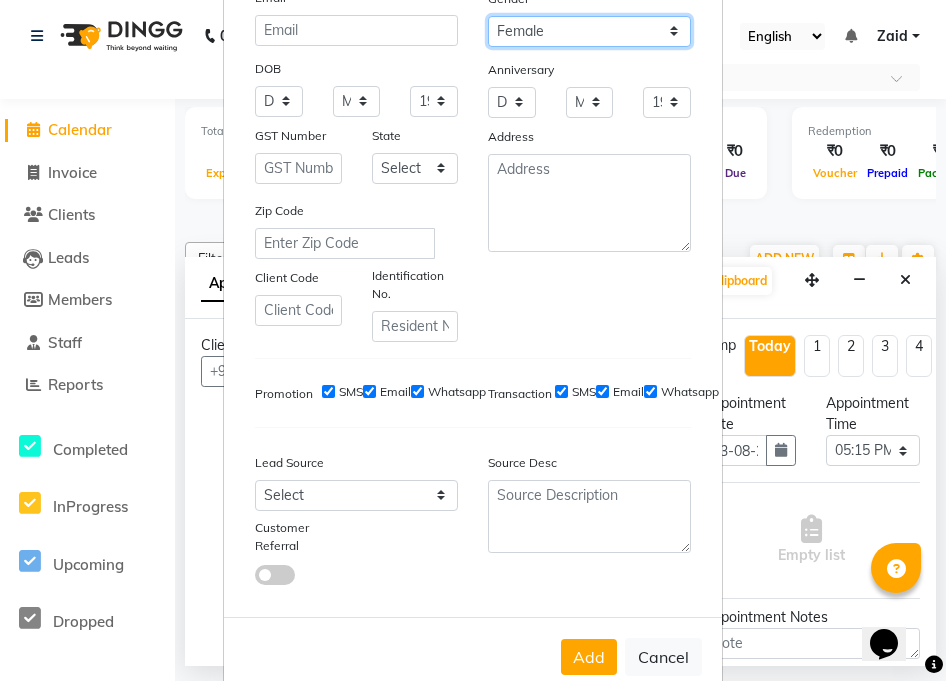 scroll, scrollTop: 274, scrollLeft: 0, axis: vertical 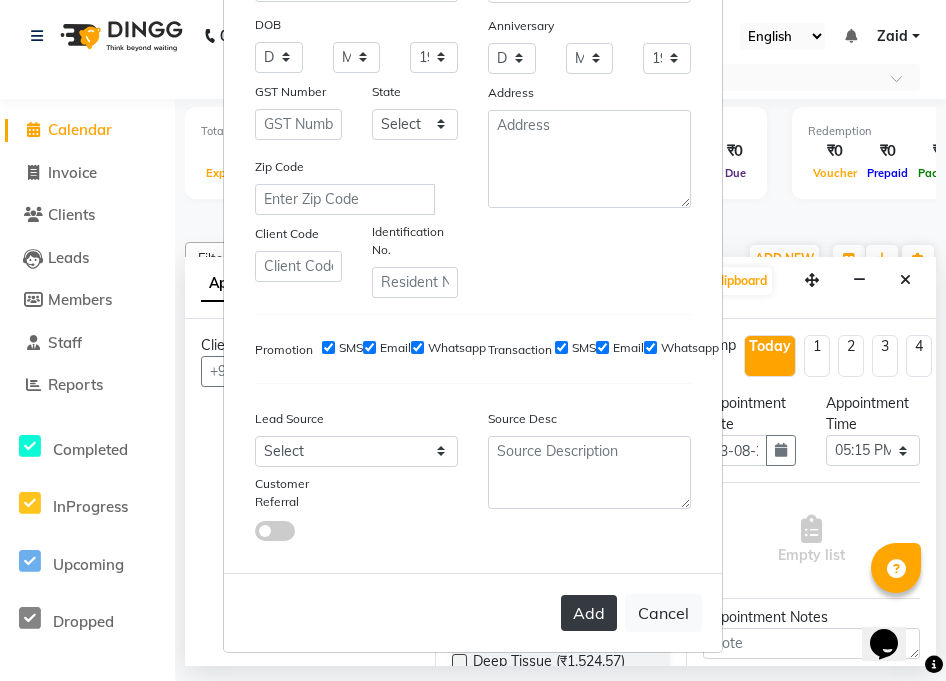 click on "Add" at bounding box center [589, 613] 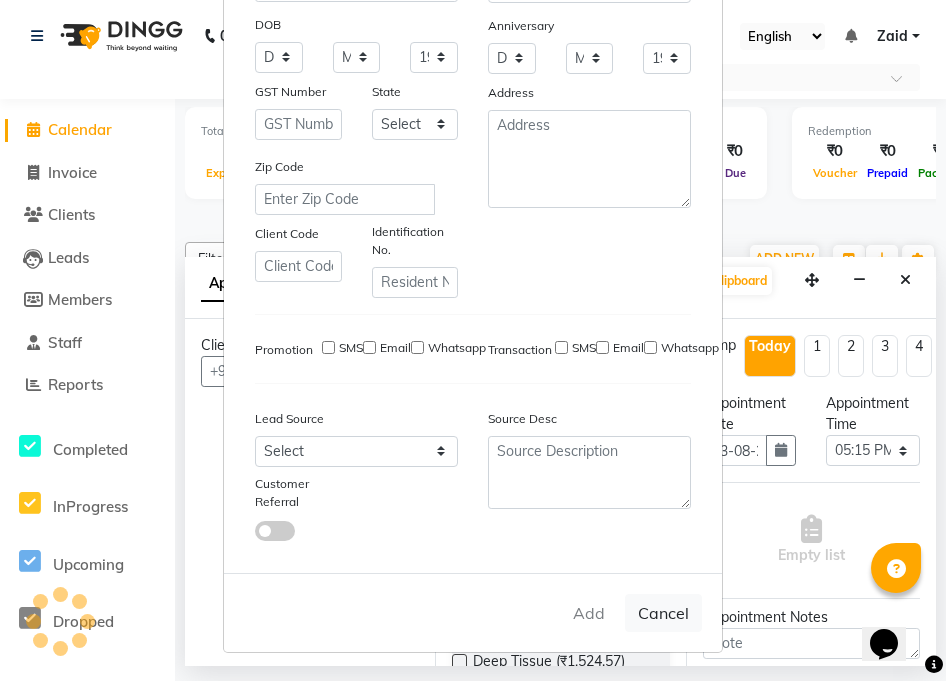 type 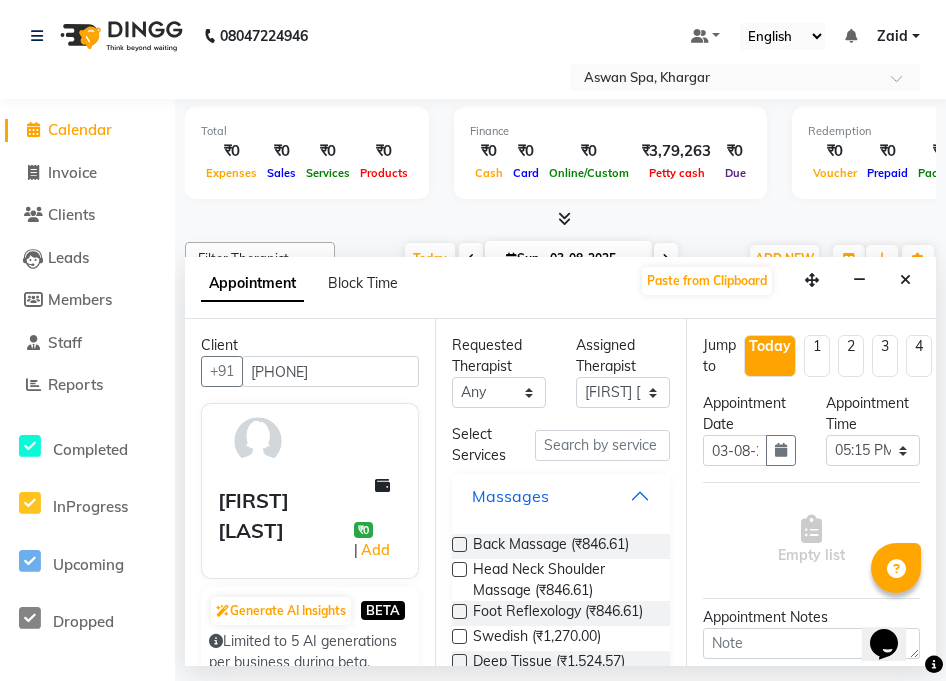 click on "Massages" at bounding box center (510, 496) 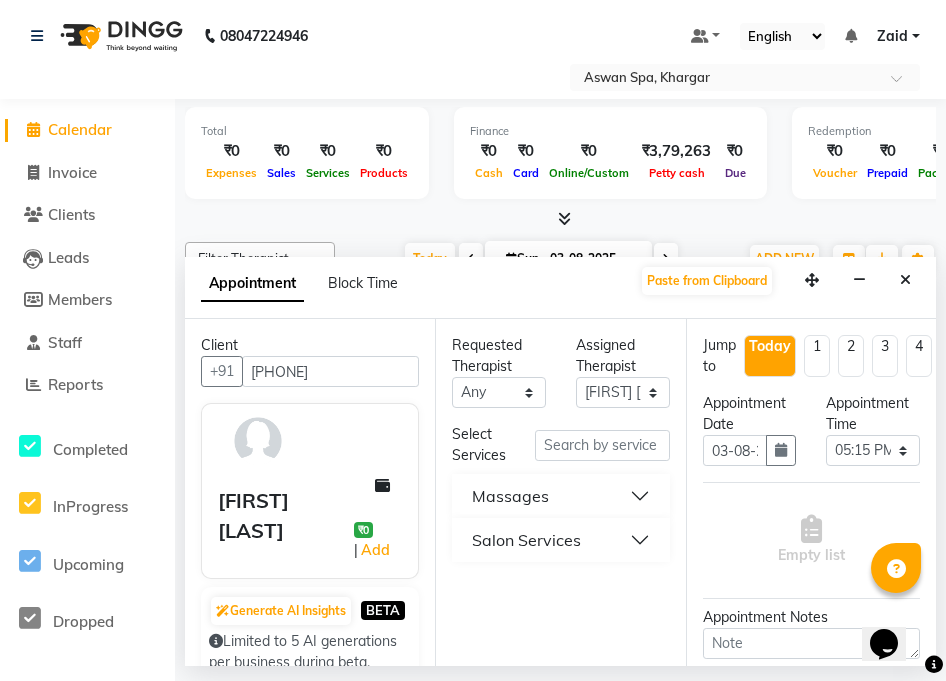click on "Salon Services" at bounding box center (526, 540) 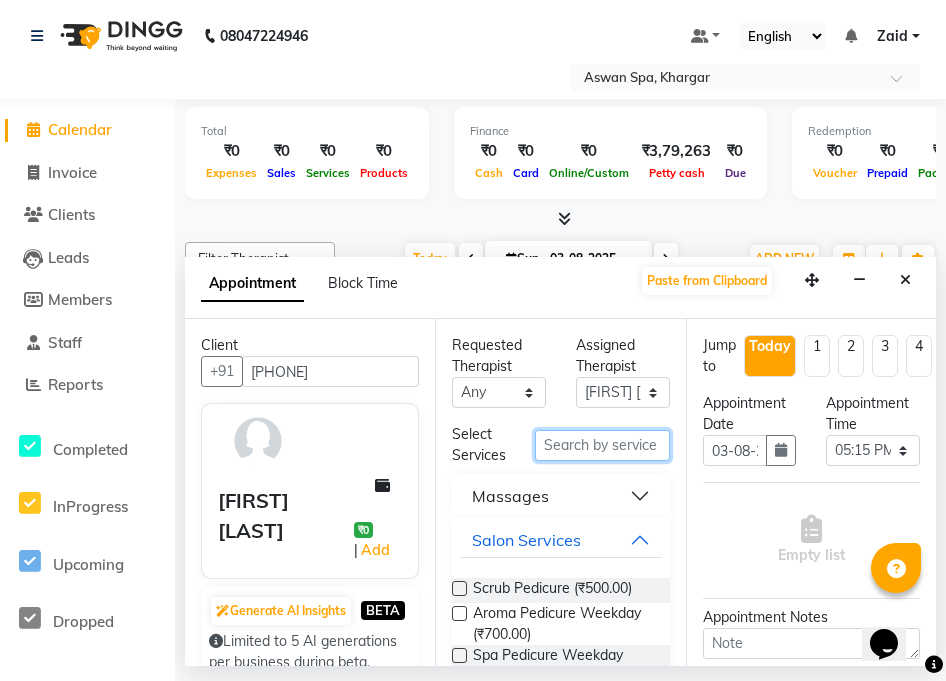 click at bounding box center [602, 445] 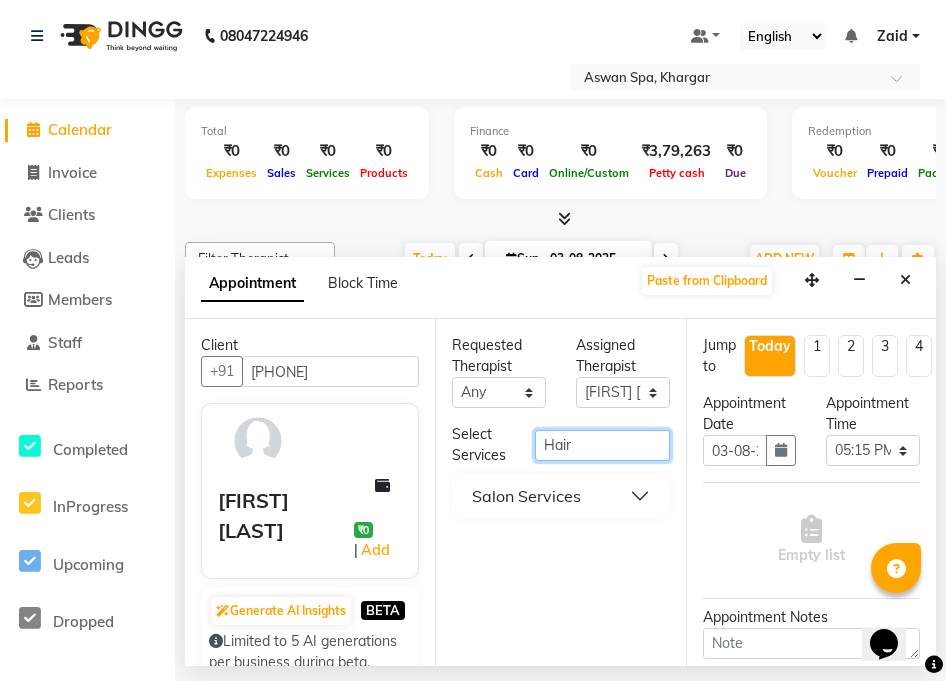 type on "Hair" 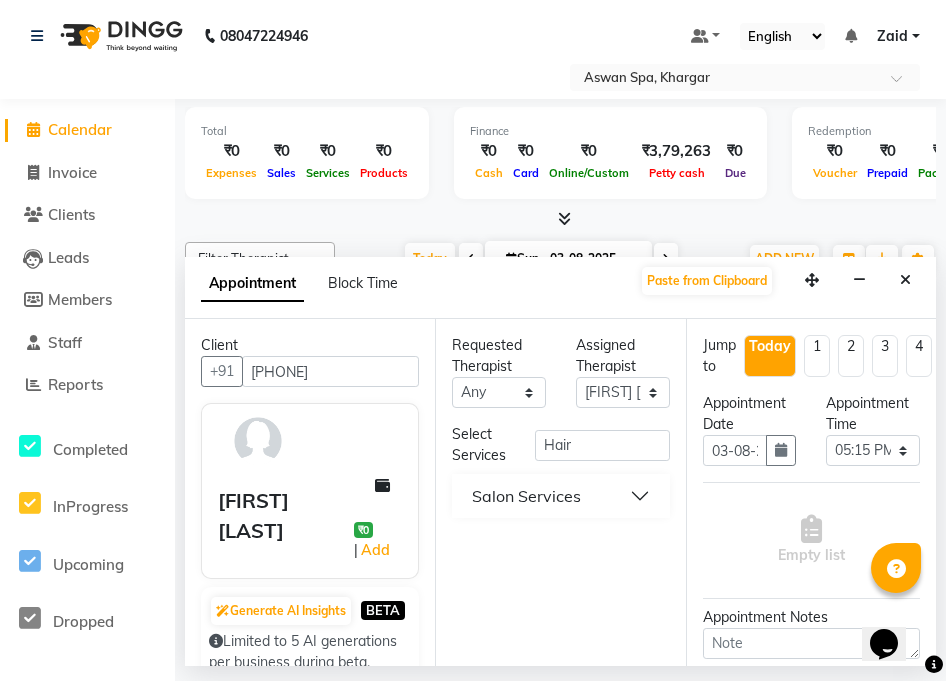 click on "Salon Services" at bounding box center [526, 496] 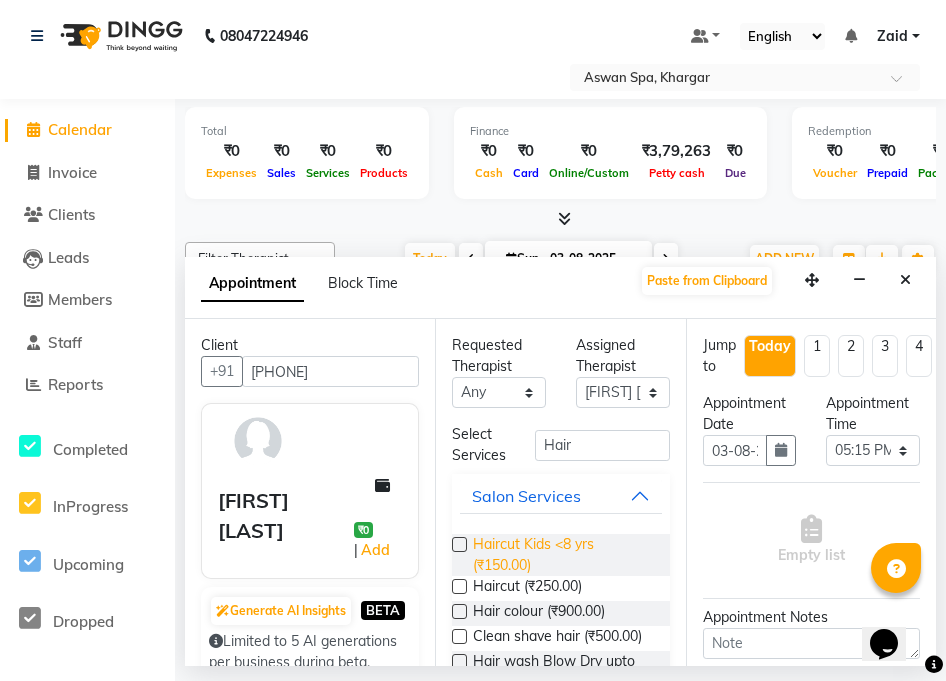 click on "Haircut Kids <8 yrs (₹150.00)" at bounding box center [563, 555] 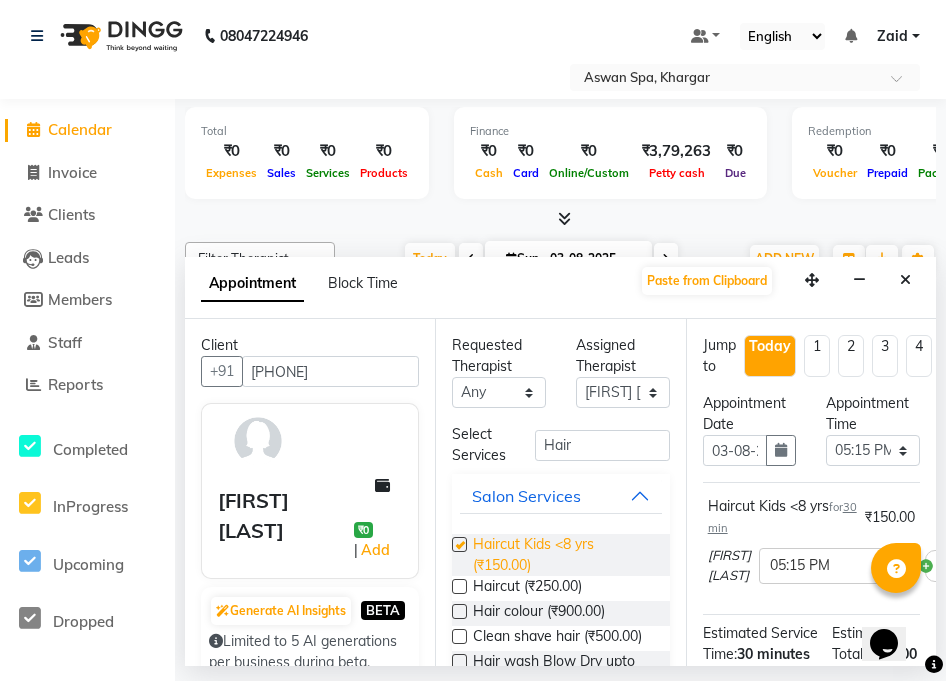 checkbox on "false" 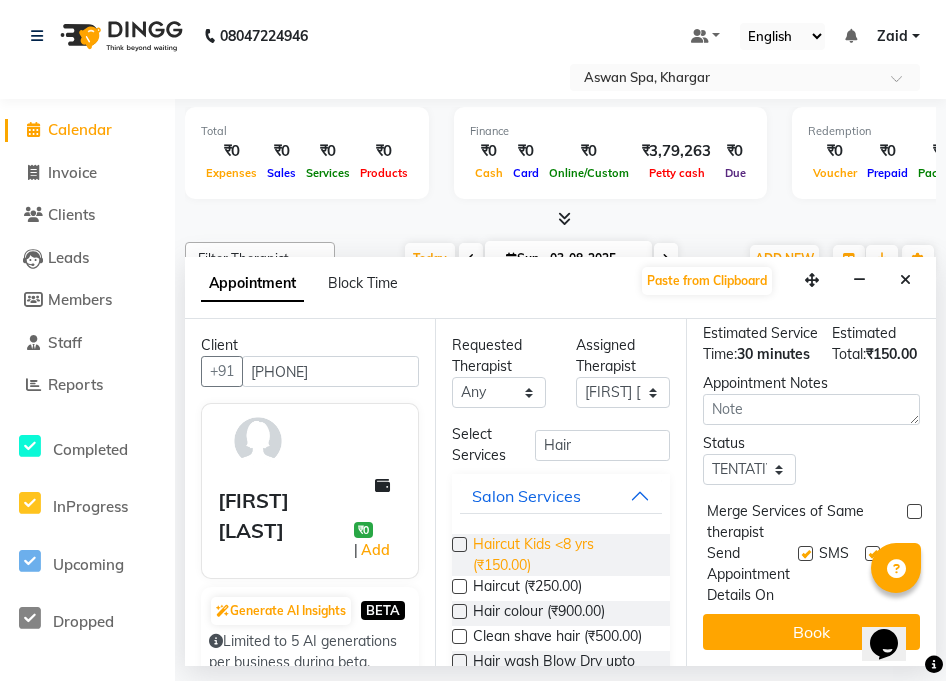 scroll, scrollTop: 336, scrollLeft: 0, axis: vertical 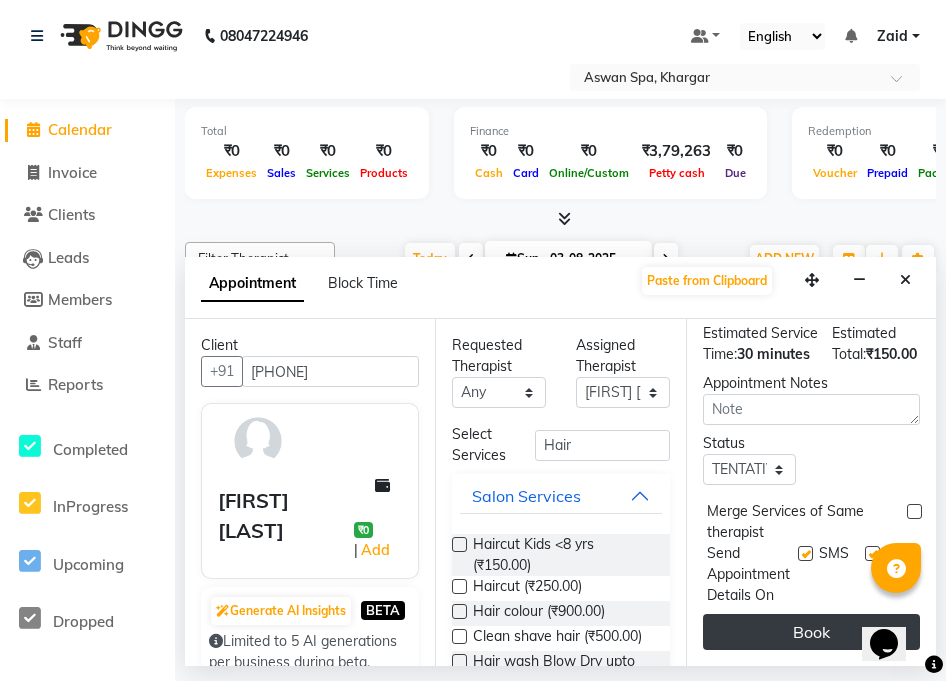 click on "Book" at bounding box center (811, 632) 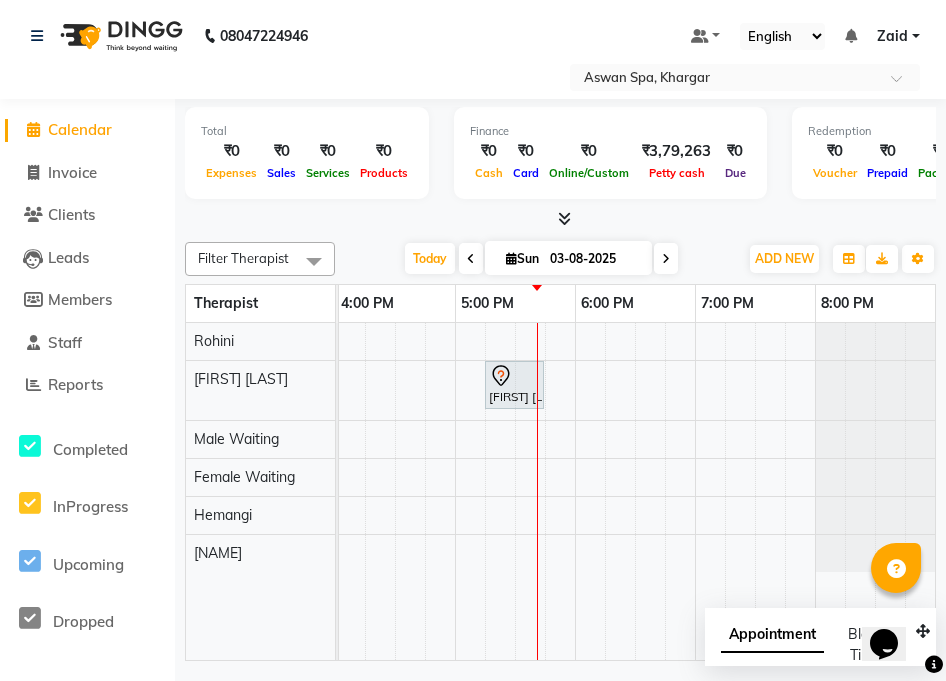 click on "Calendar  Invoice  Clients  Leads   Members  Staff  Reports Completed InProgress Upcoming Dropped Tentative Check-In Confirm Bookings Generate Report Segments Page Builder" 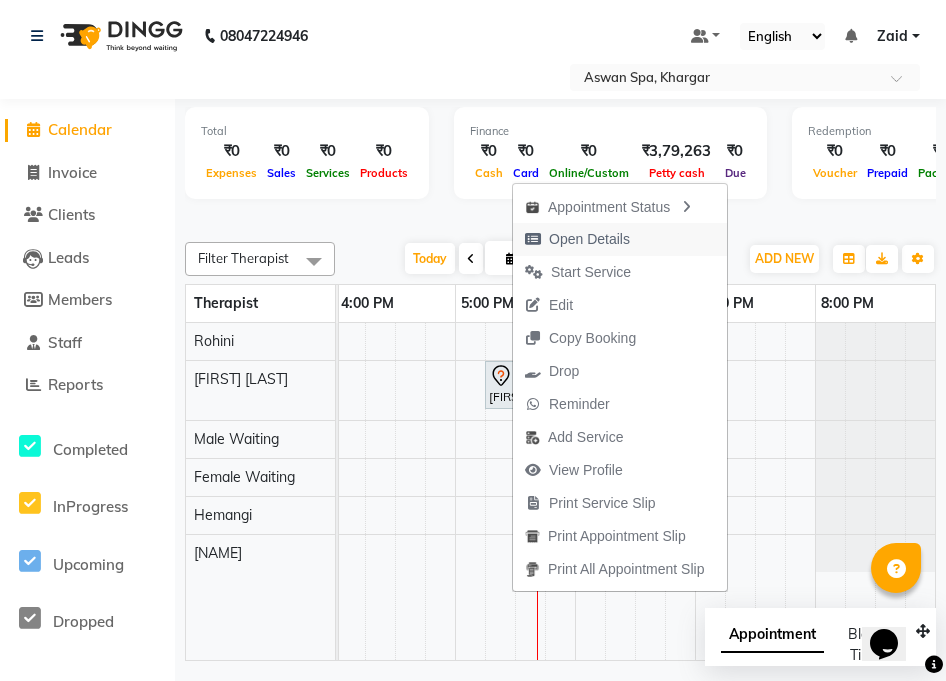 click on "Open Details" at bounding box center (589, 239) 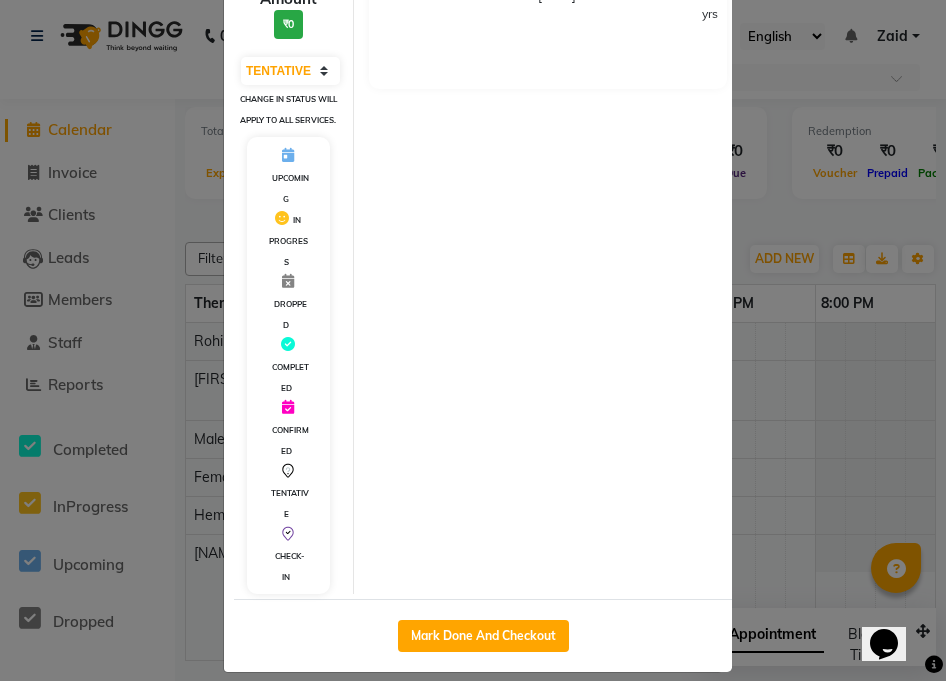 scroll, scrollTop: 291, scrollLeft: 0, axis: vertical 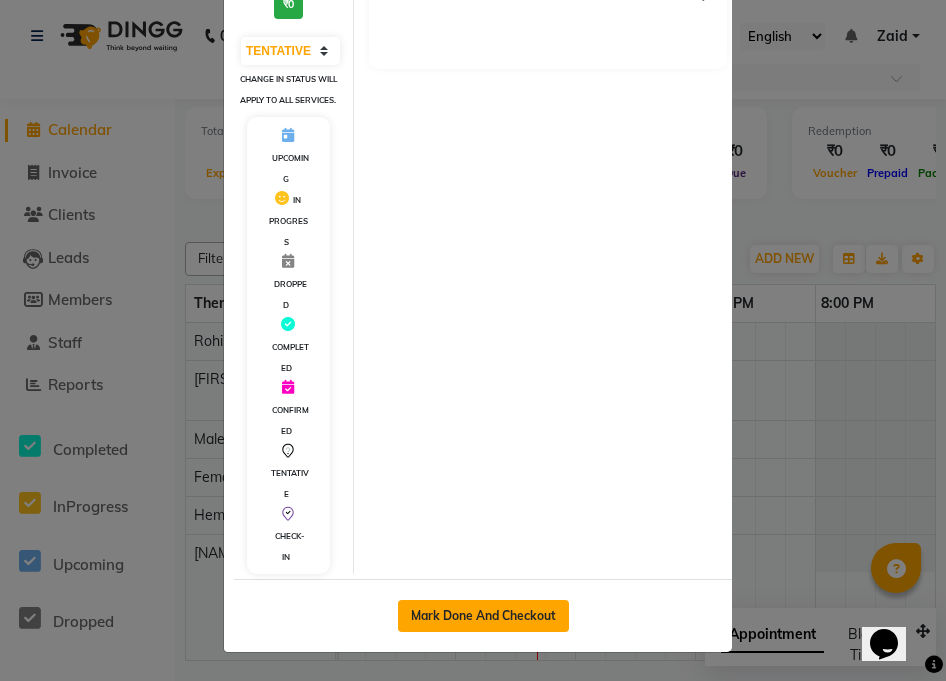 click on "Mark Done And Checkout" 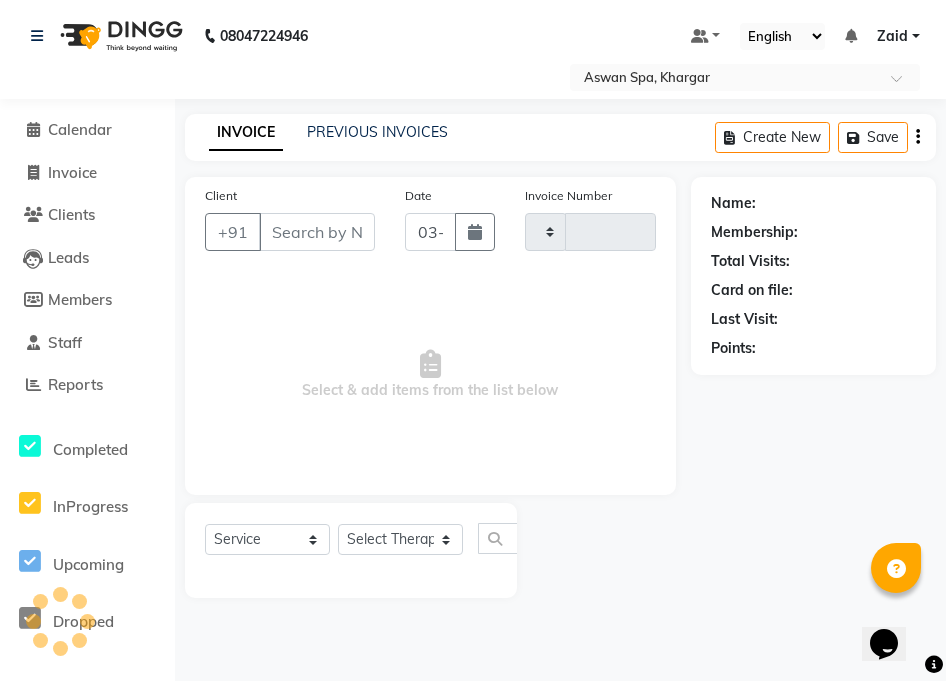 type on "0461" 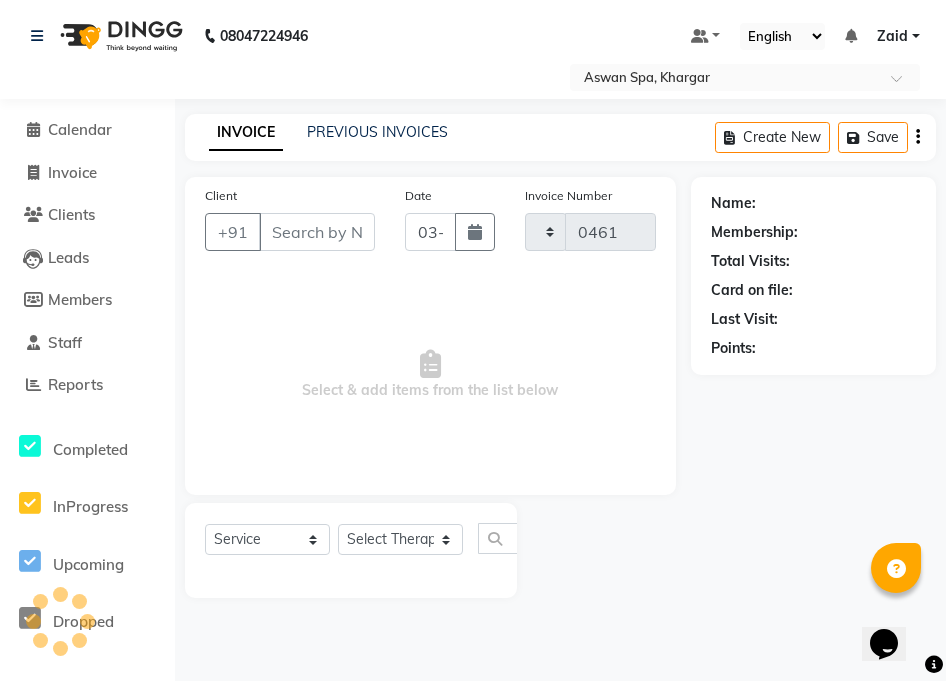select on "7449" 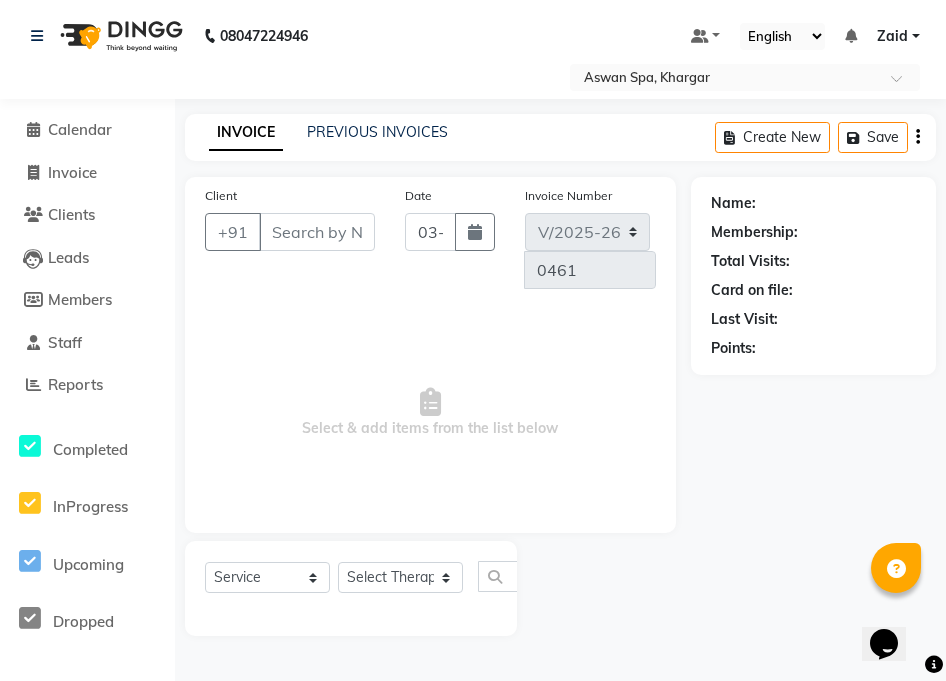 type on "[PHONE]" 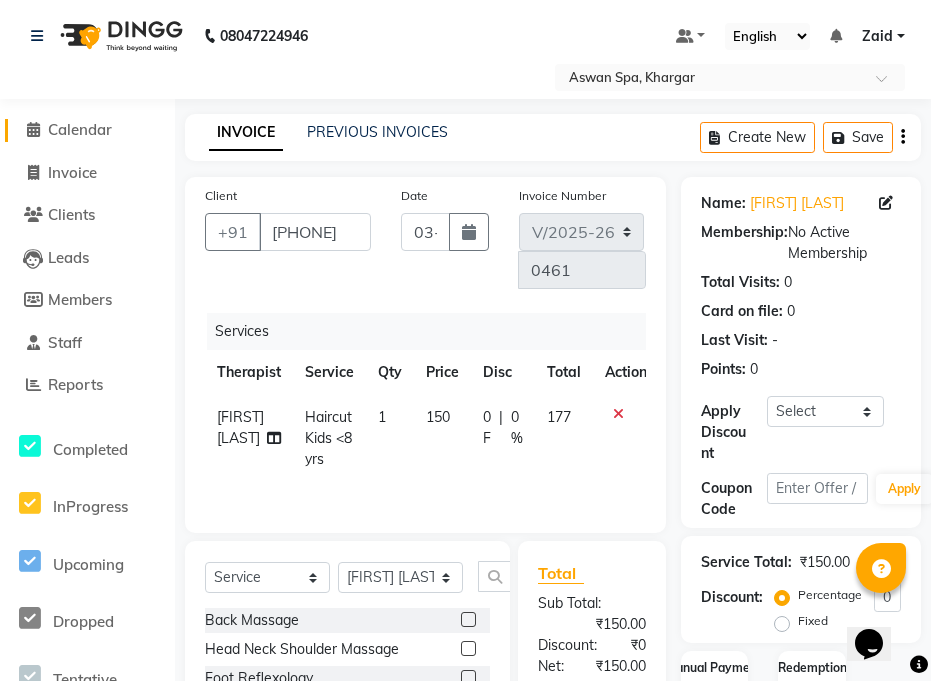 click on "Calendar" 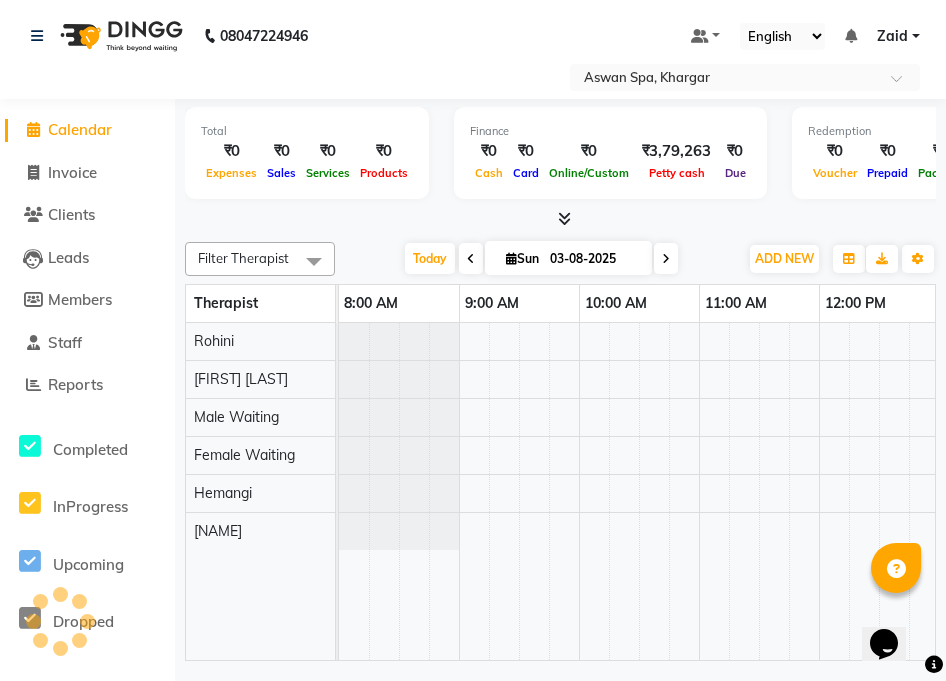scroll, scrollTop: 0, scrollLeft: 0, axis: both 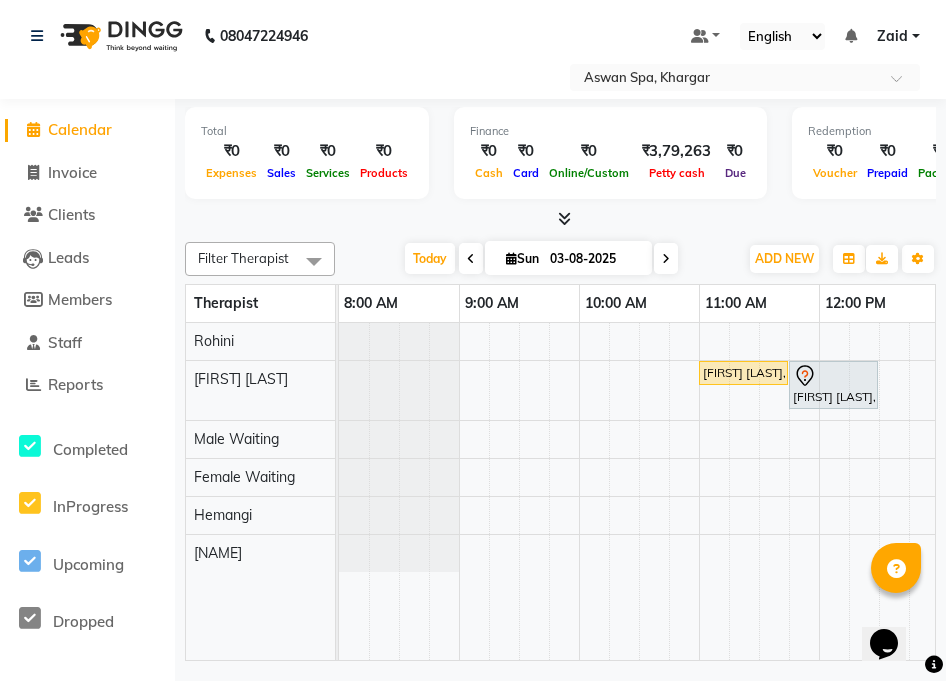 click on "[FIRST] [LAST], TK02, 11:45 AM-12:30 PM, Haircut" at bounding box center [833, 385] 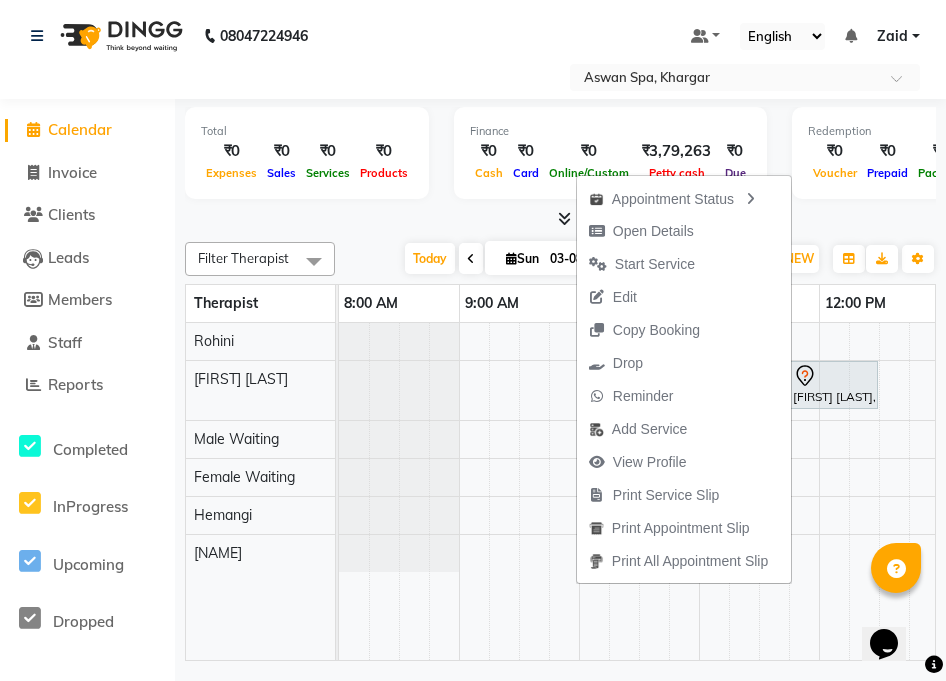 click at bounding box center [834, 491] 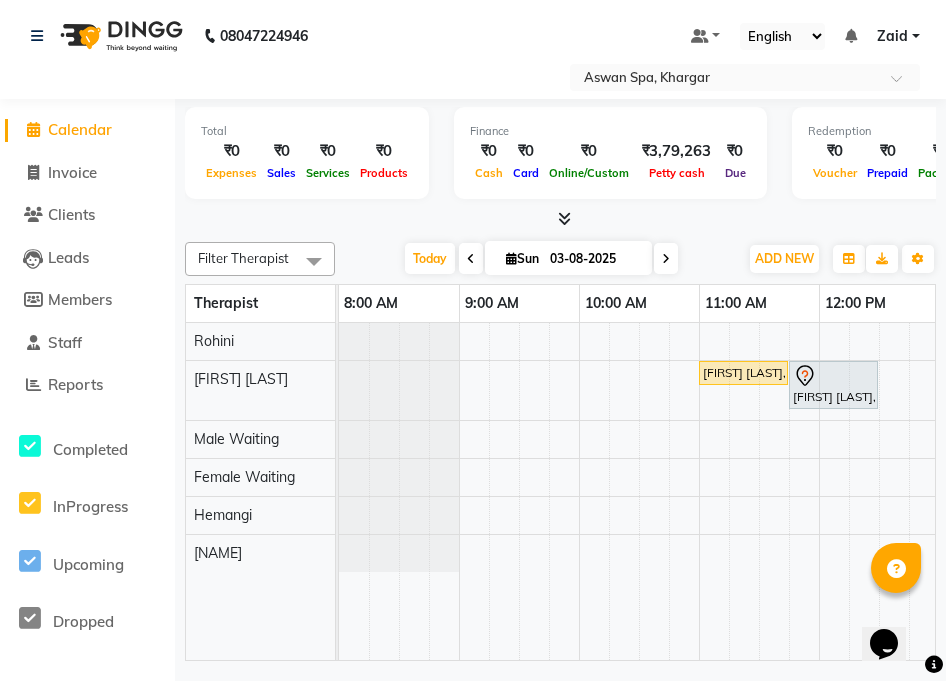 click 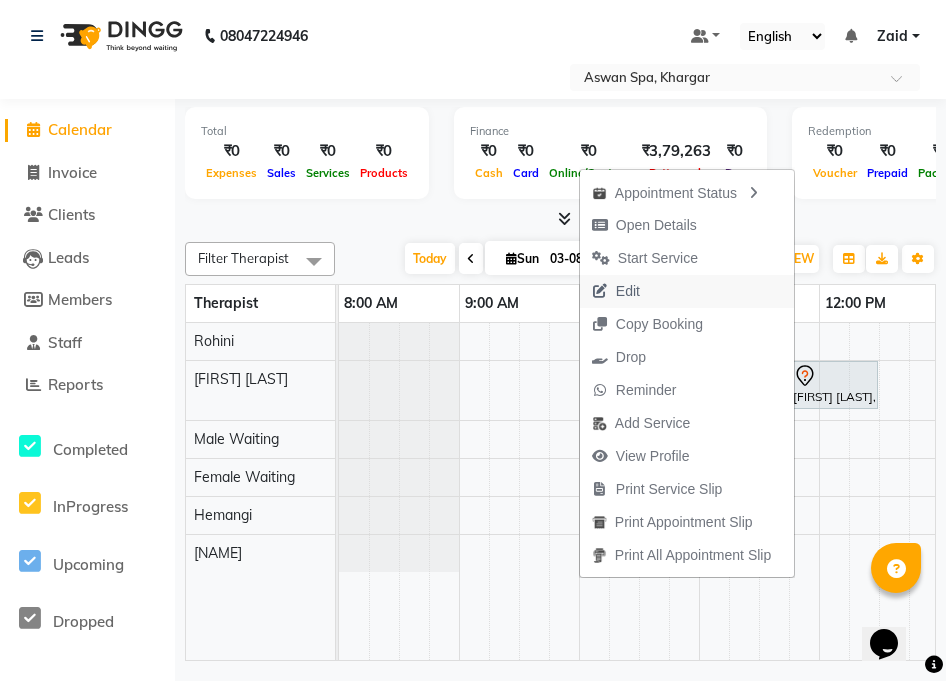 click on "Edit" at bounding box center (616, 291) 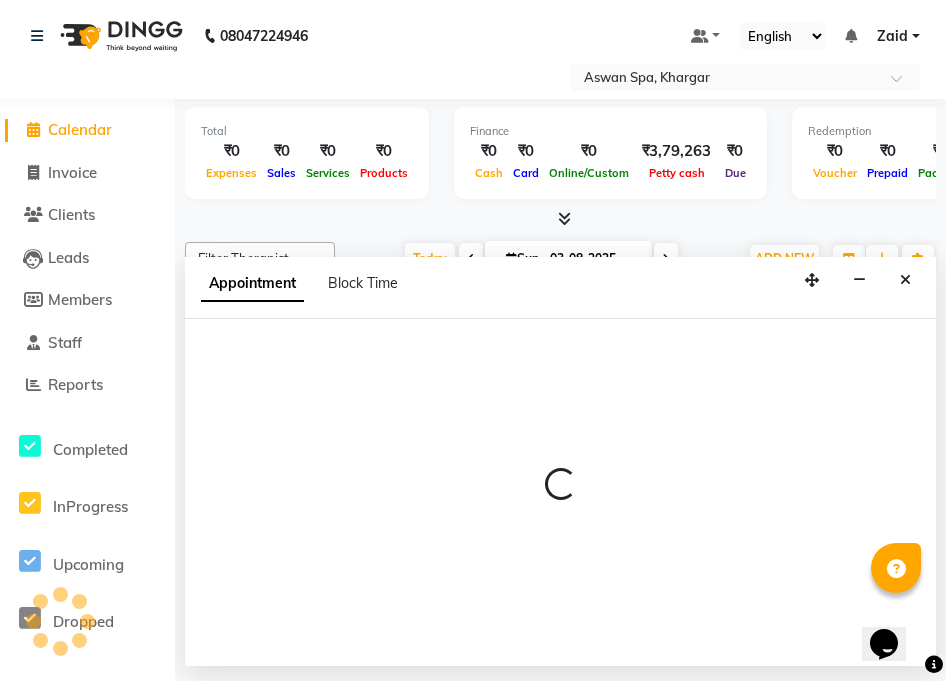 select on "66072" 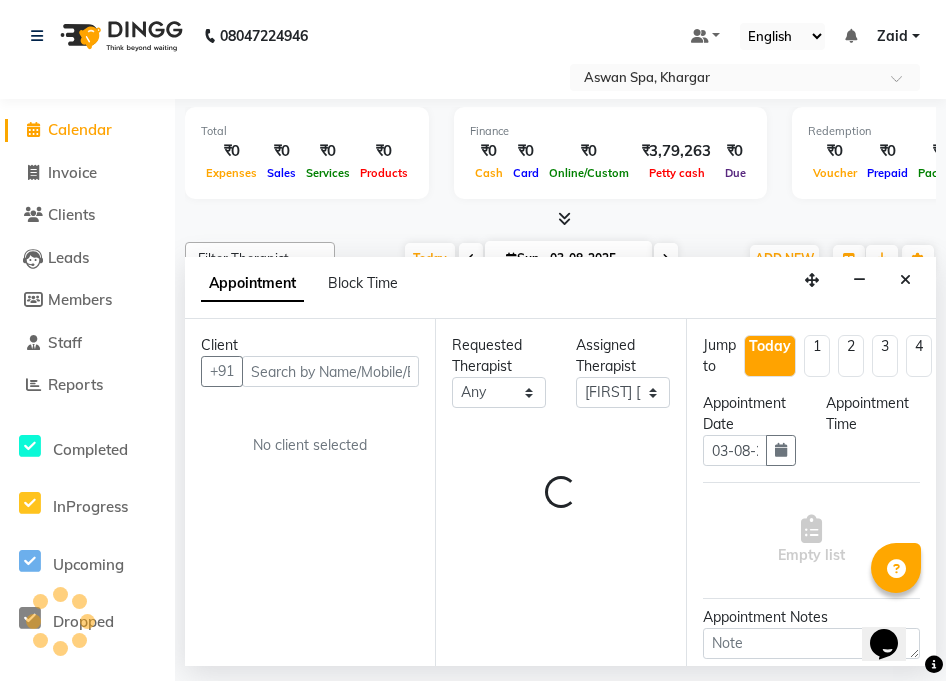 scroll, scrollTop: 0, scrollLeft: 964, axis: horizontal 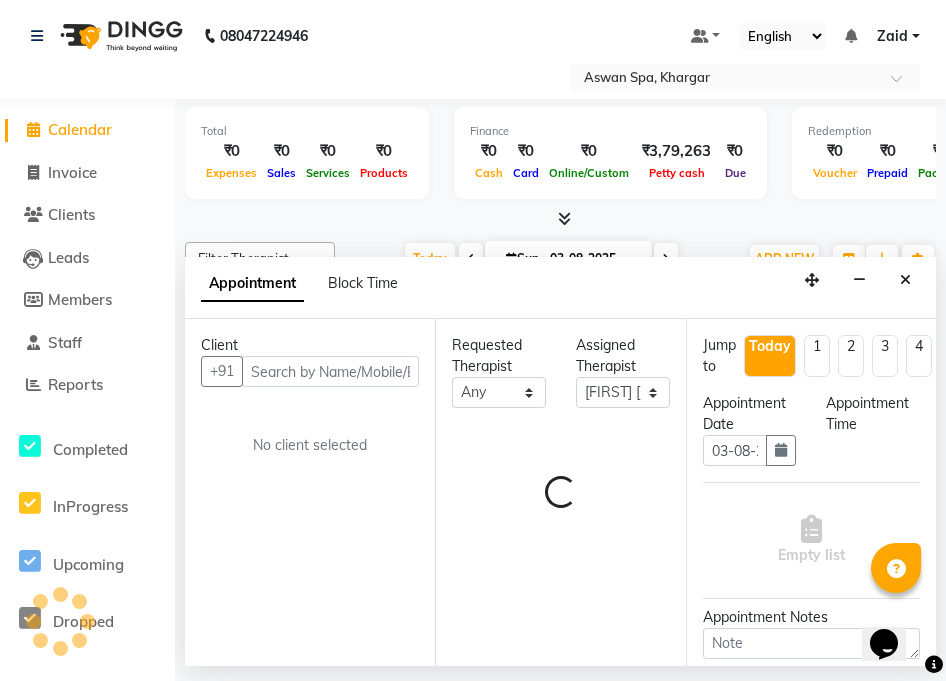 select on "3733" 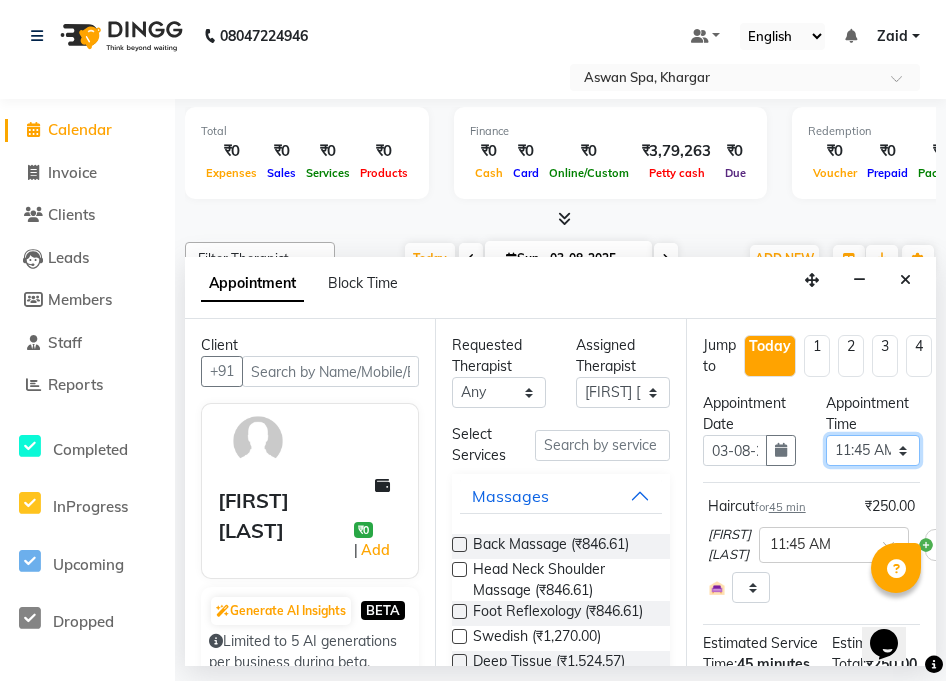 click on "Select 09:00 AM 09:15 AM 09:30 AM 09:45 AM 10:00 AM 10:15 AM 10:30 AM 10:45 AM 11:00 AM 11:15 AM 11:30 AM 11:45 AM 12:00 PM 12:15 PM 12:30 PM 12:45 PM 01:00 PM 01:15 PM 01:30 PM 01:45 PM 02:00 PM 02:15 PM 02:30 PM 02:45 PM 03:00 PM 03:15 PM 03:30 PM 03:45 PM 04:00 PM 04:15 PM 04:30 PM 04:45 PM 05:00 PM 05:15 PM 05:30 PM 05:45 PM 06:00 PM 06:15 PM 06:30 PM 06:45 PM 07:00 PM 07:15 PM 07:30 PM 07:45 PM 08:00 PM" at bounding box center [873, 450] 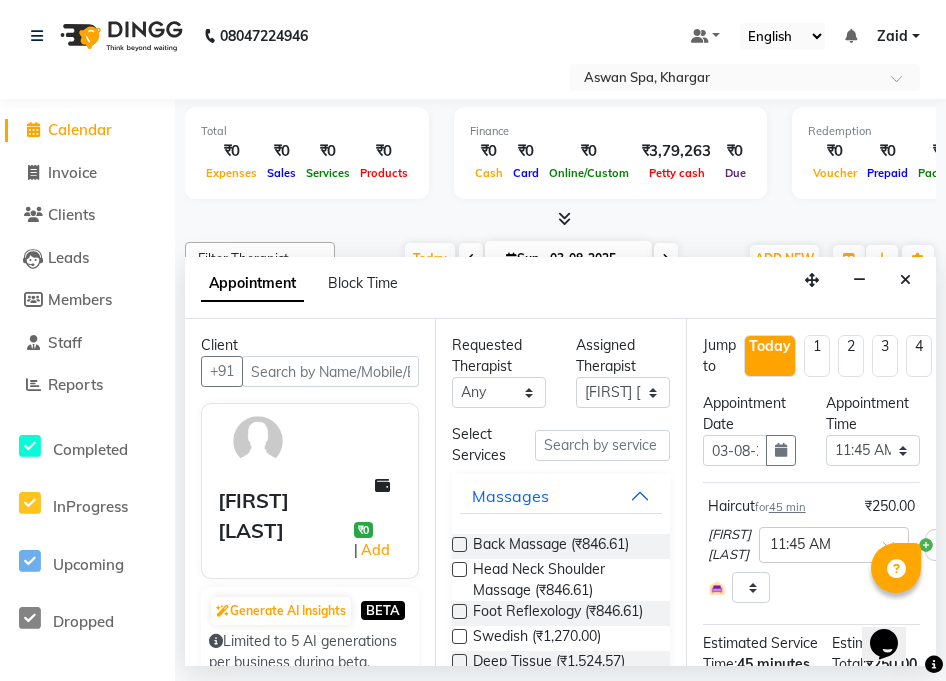 click at bounding box center (560, 219) 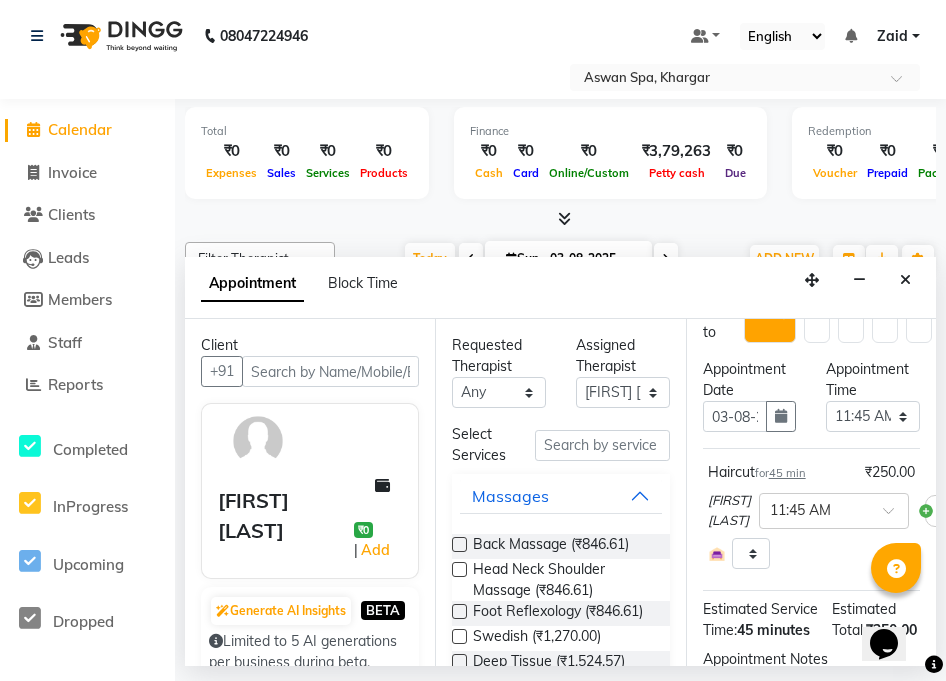 scroll, scrollTop: 0, scrollLeft: 0, axis: both 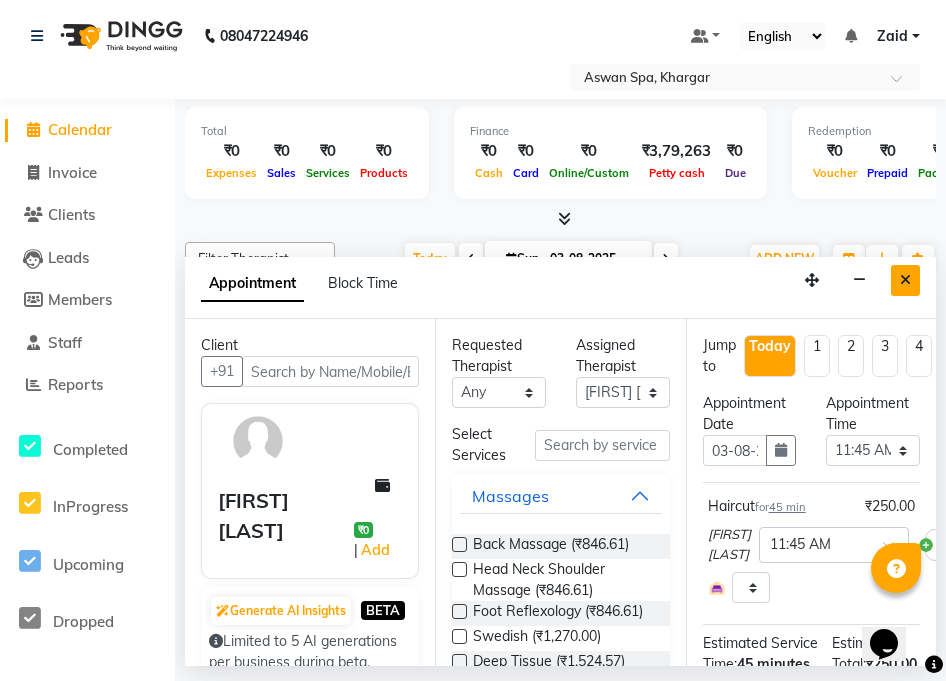 click at bounding box center (905, 280) 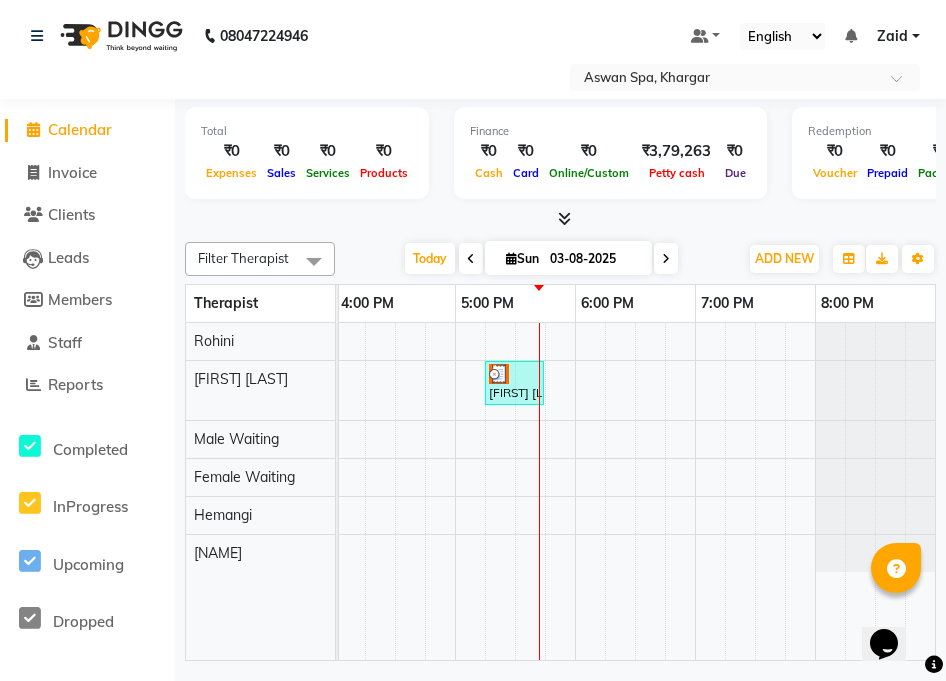 scroll, scrollTop: 0, scrollLeft: 443, axis: horizontal 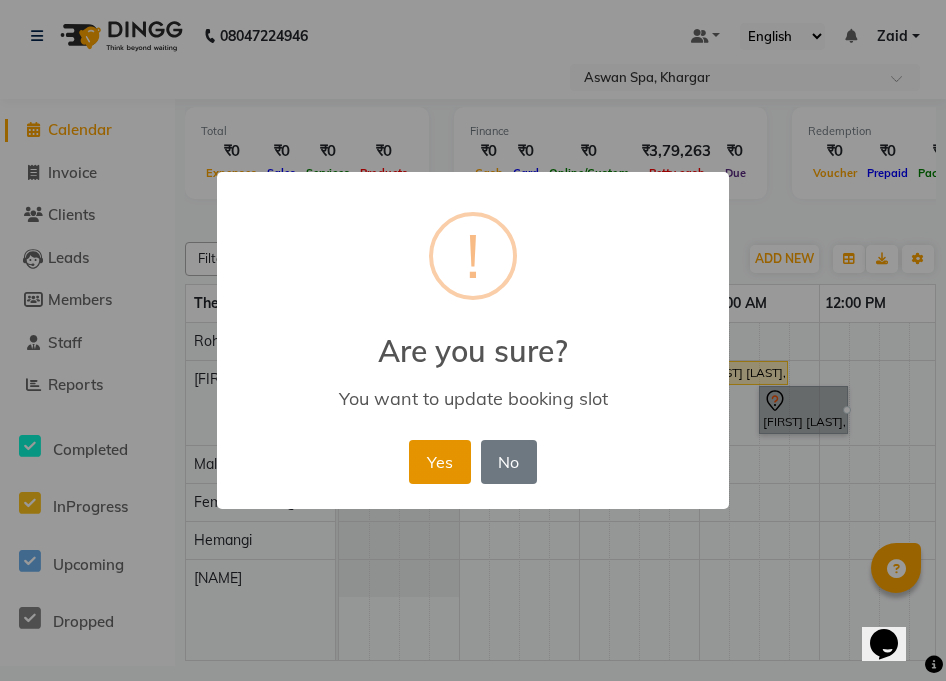 click on "Yes" at bounding box center [439, 462] 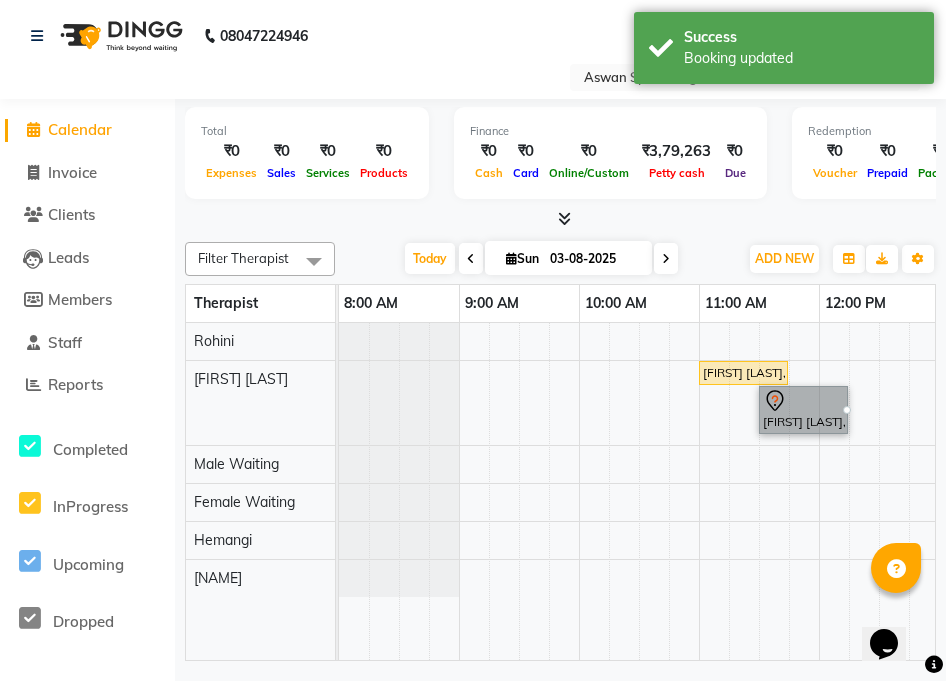 click on "[FIRST] [LAST], TK02, 11:30 AM-12:15 PM, Haircut" at bounding box center (803, 410) 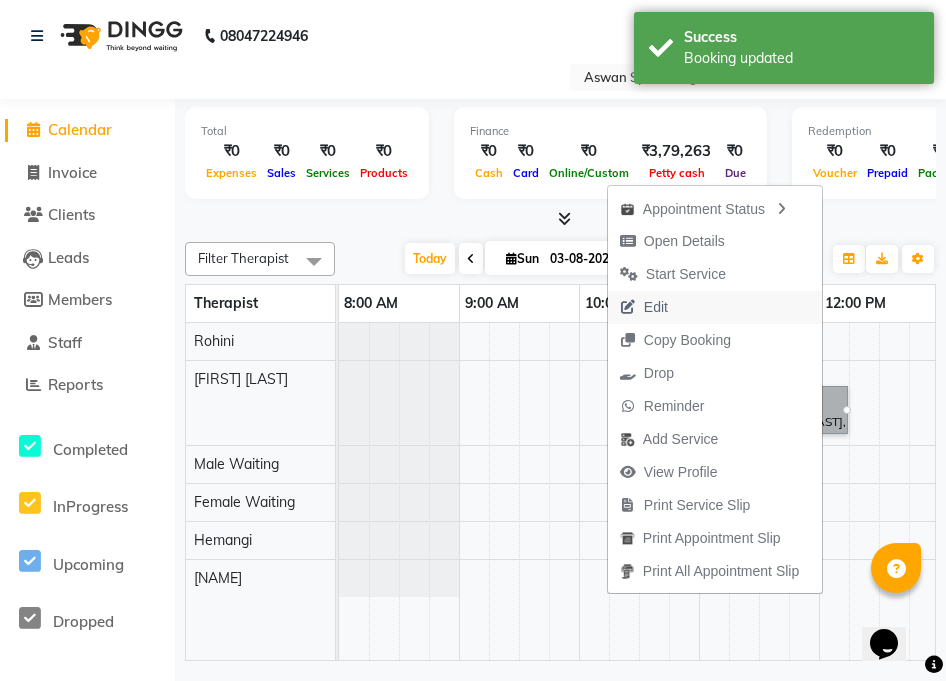 click on "Edit" at bounding box center [656, 307] 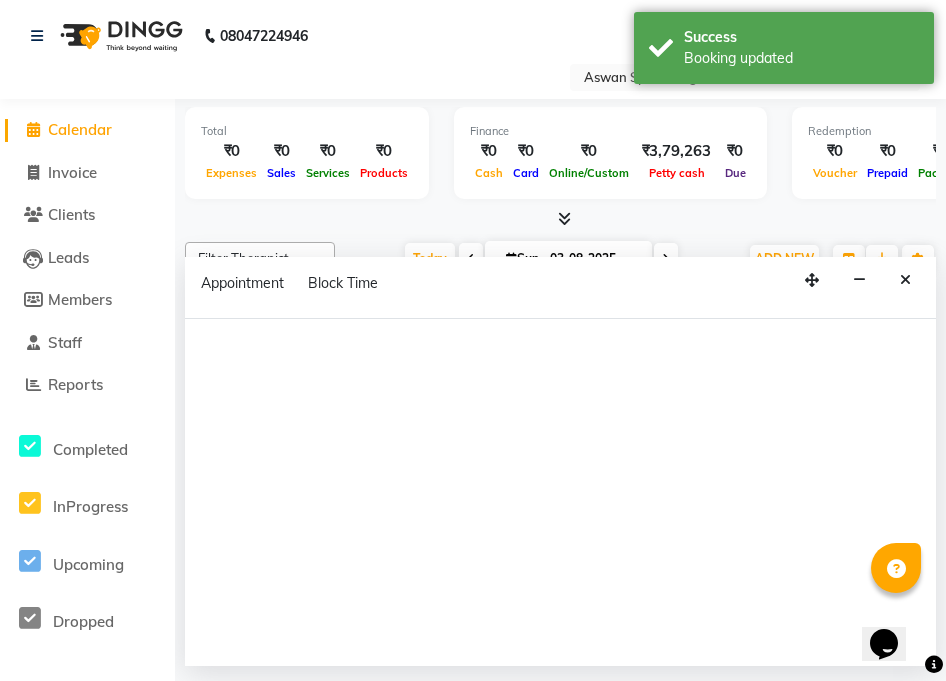 select on "tentative" 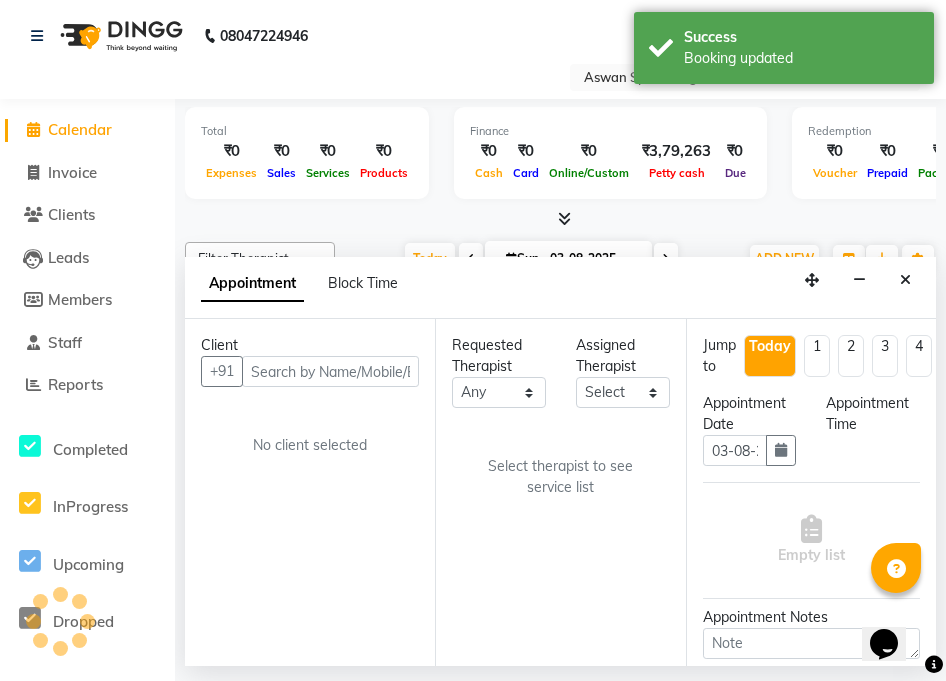 select on "66072" 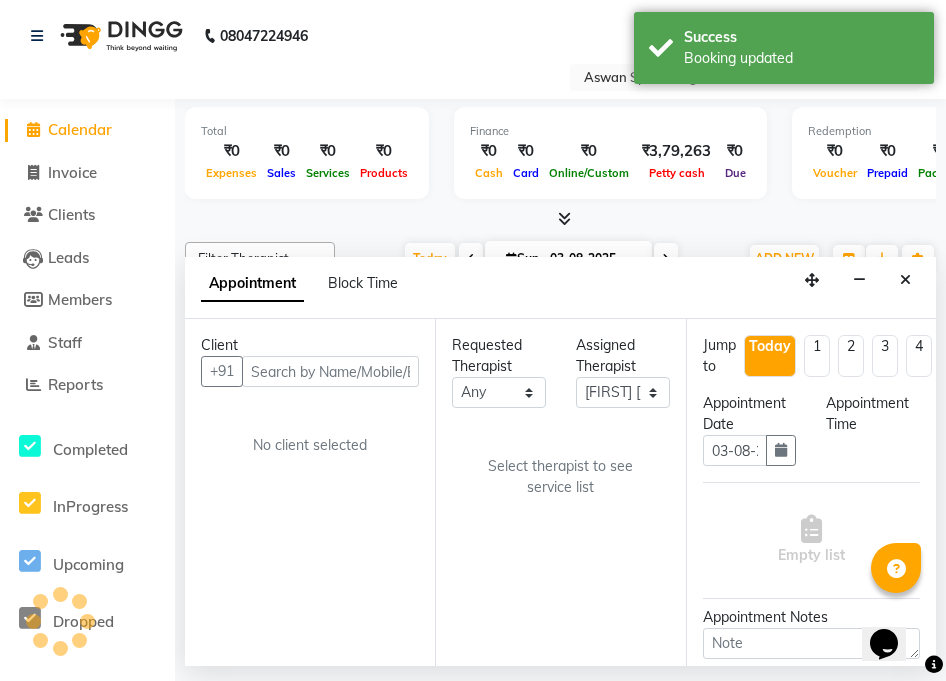 scroll, scrollTop: 0, scrollLeft: 964, axis: horizontal 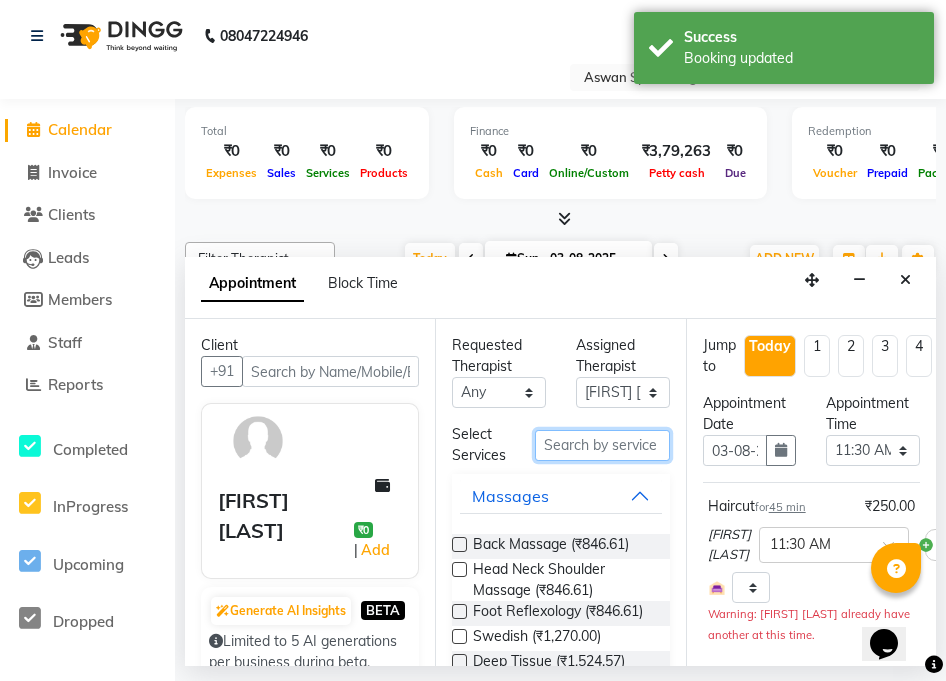 click at bounding box center (602, 445) 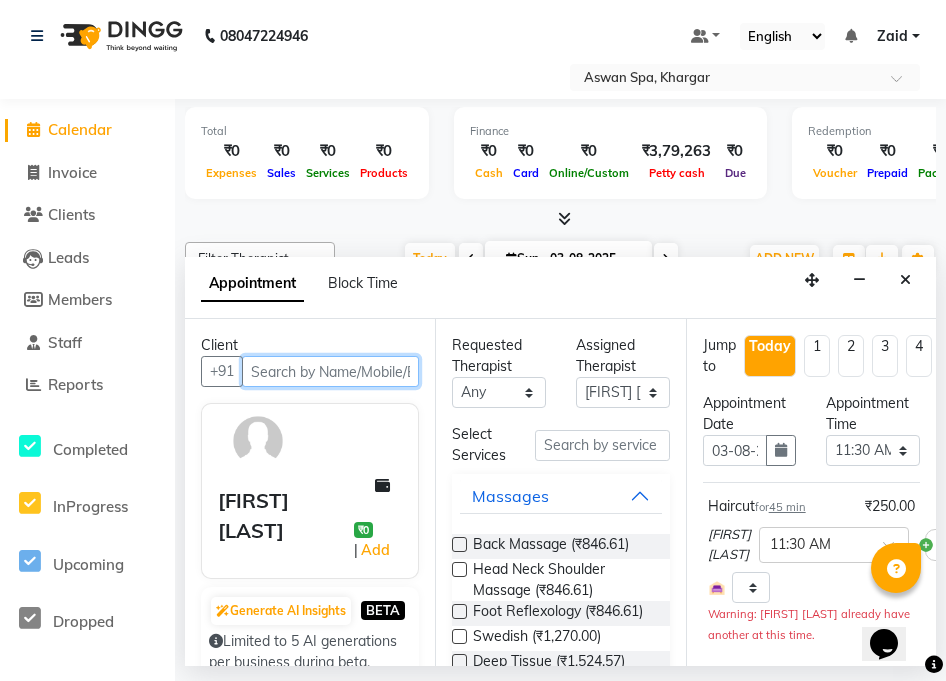 click at bounding box center (330, 371) 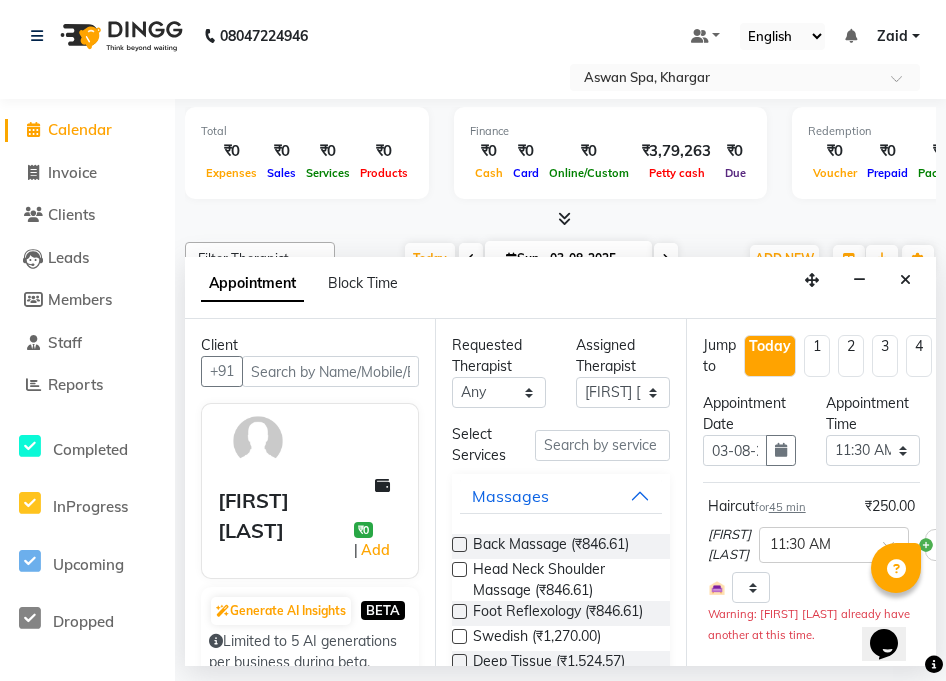 click on "Calendar" 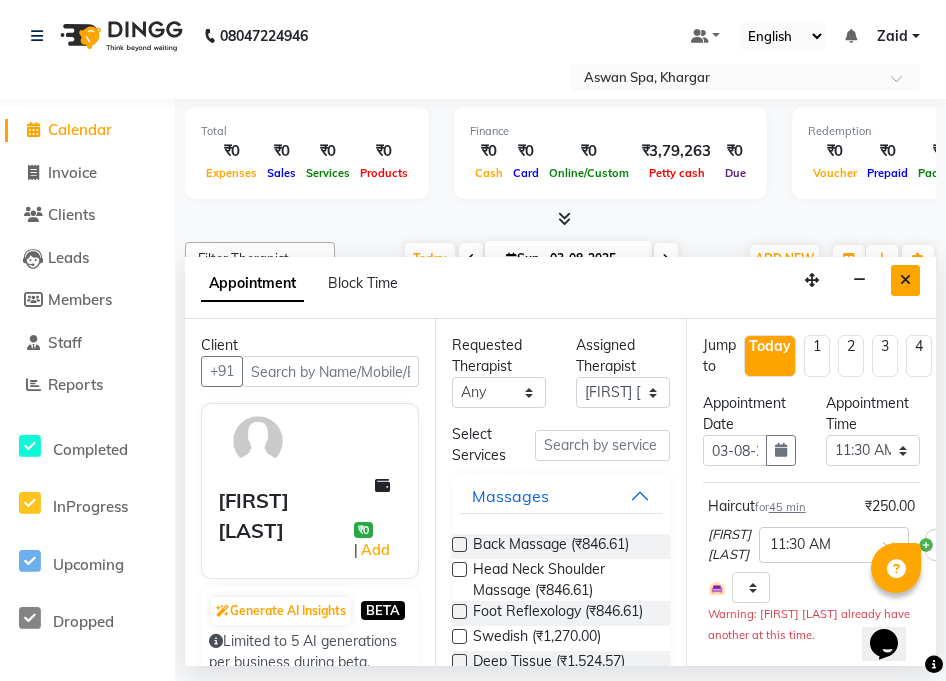 click at bounding box center [905, 280] 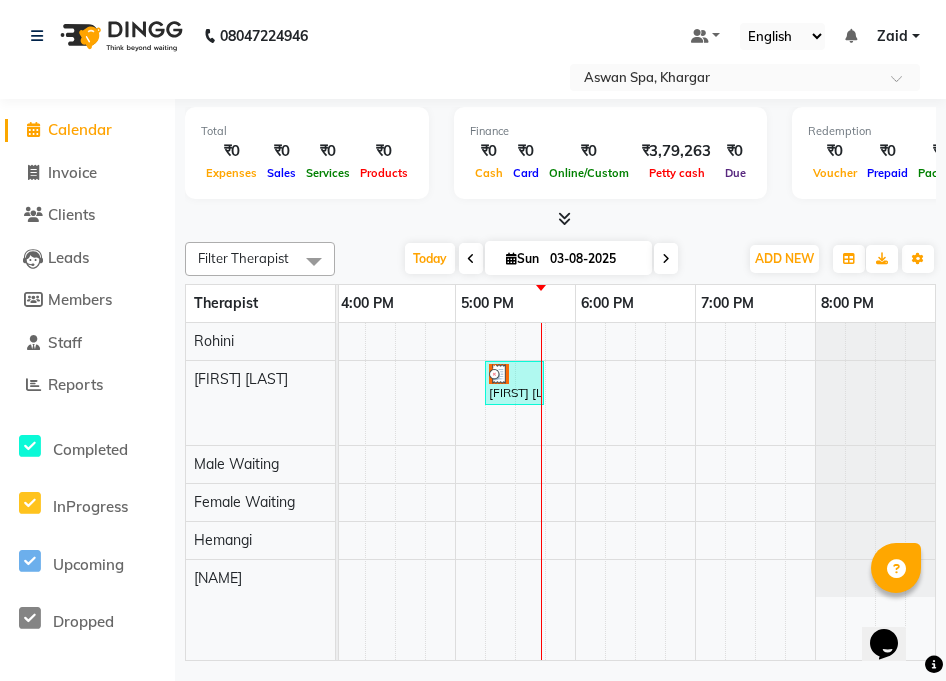 scroll, scrollTop: 0, scrollLeft: 443, axis: horizontal 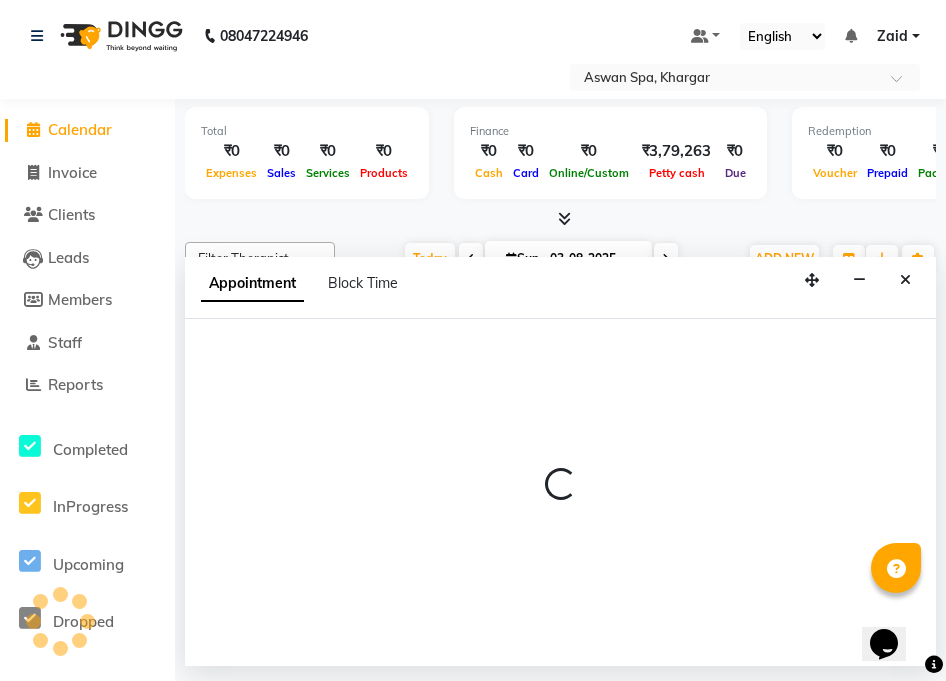 select on "66072" 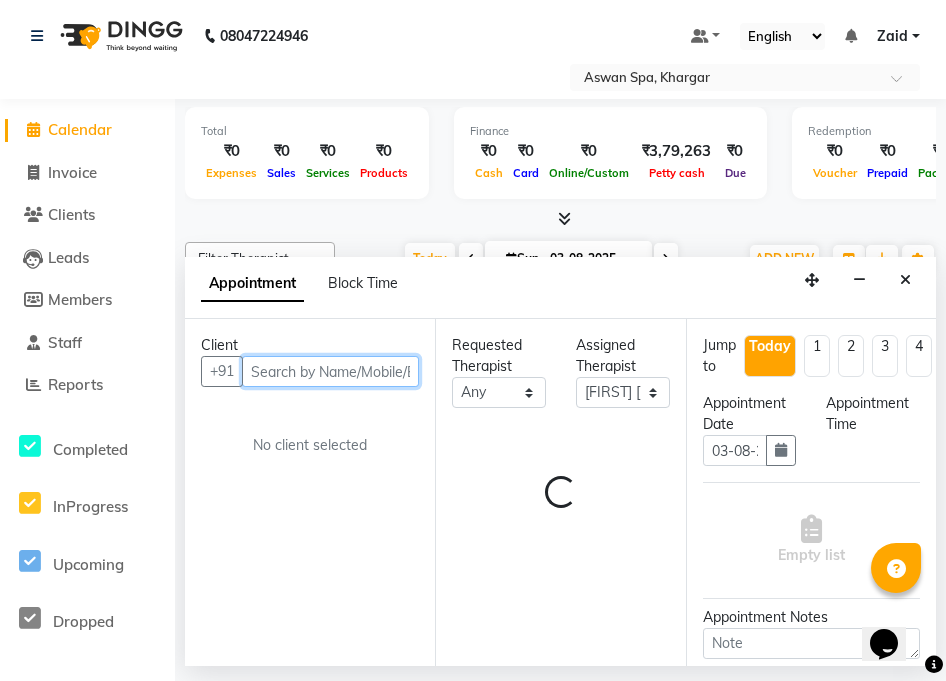 select on "660" 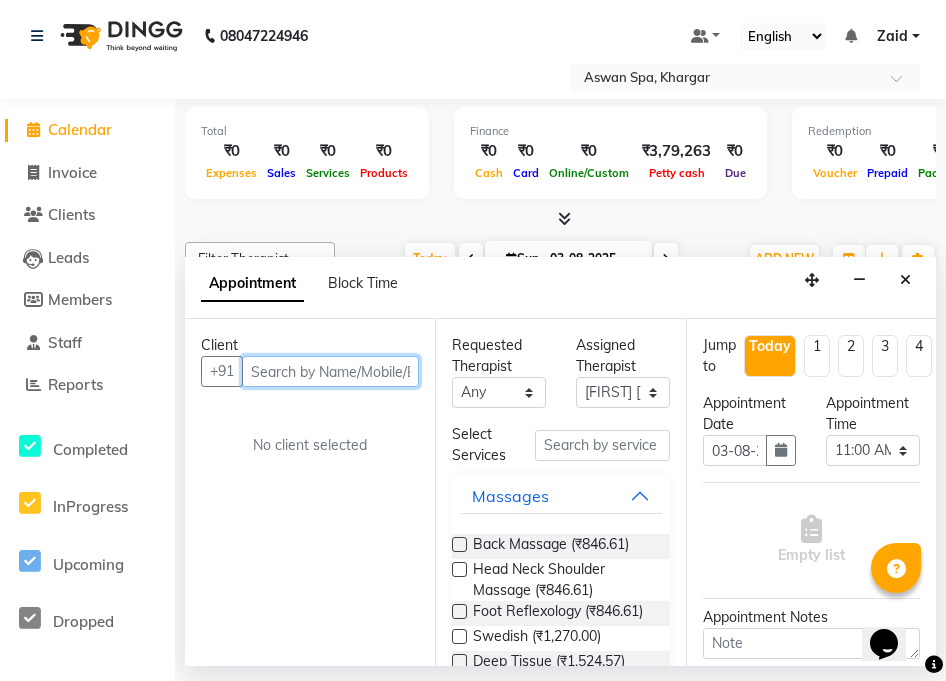 click at bounding box center [330, 371] 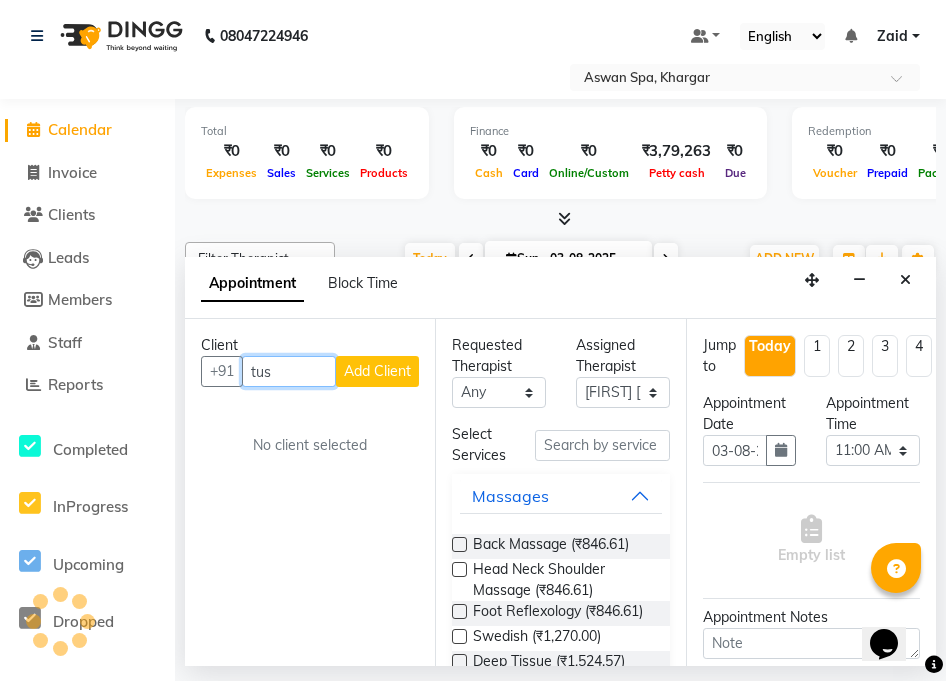 click on "tus" at bounding box center (289, 371) 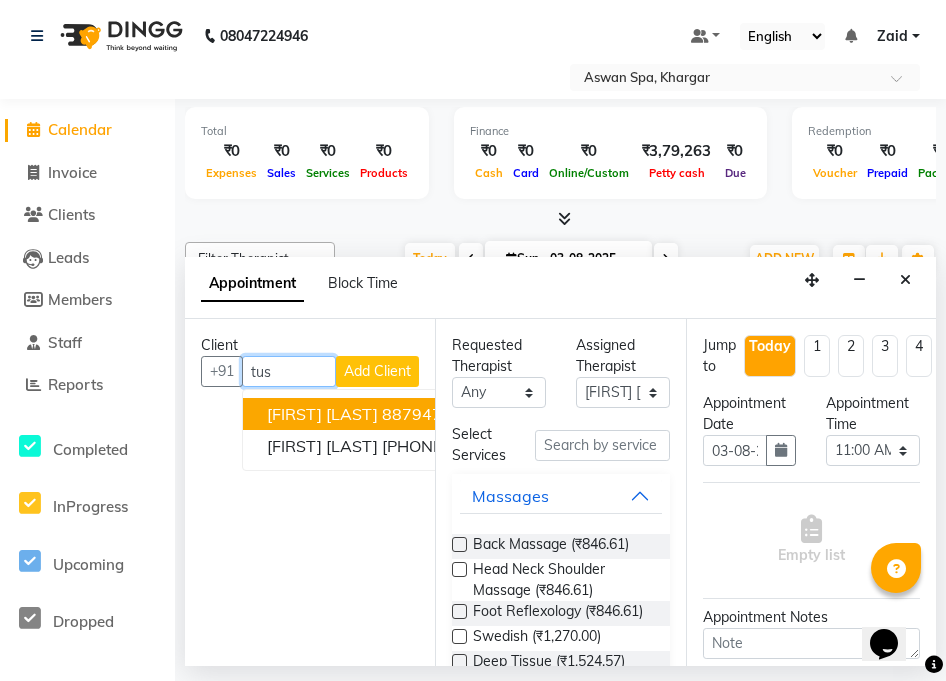 click on "tus" at bounding box center [289, 371] 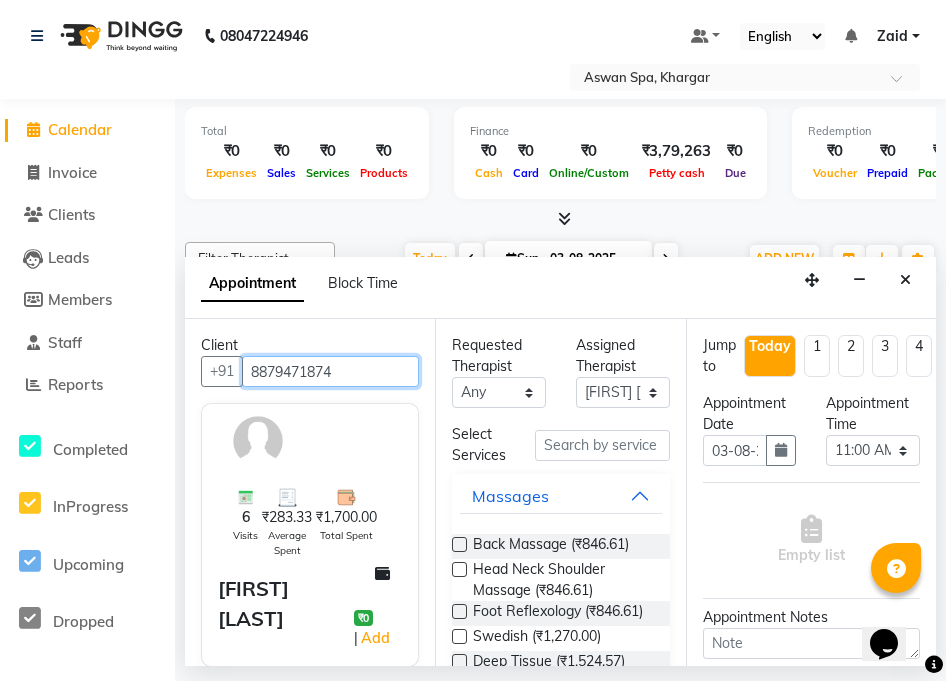 type on "8879471874" 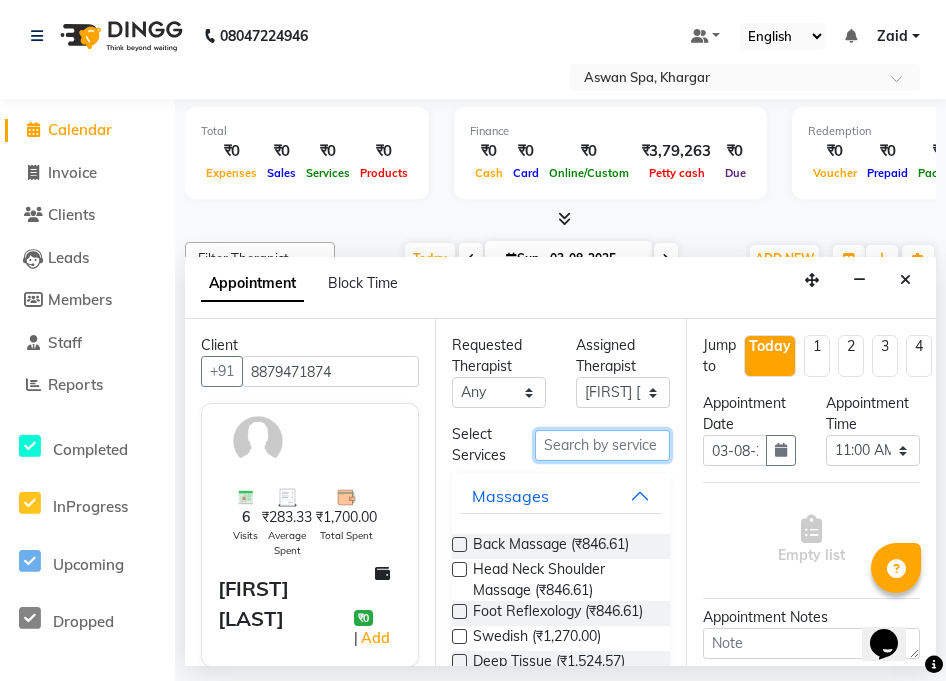 click at bounding box center (602, 445) 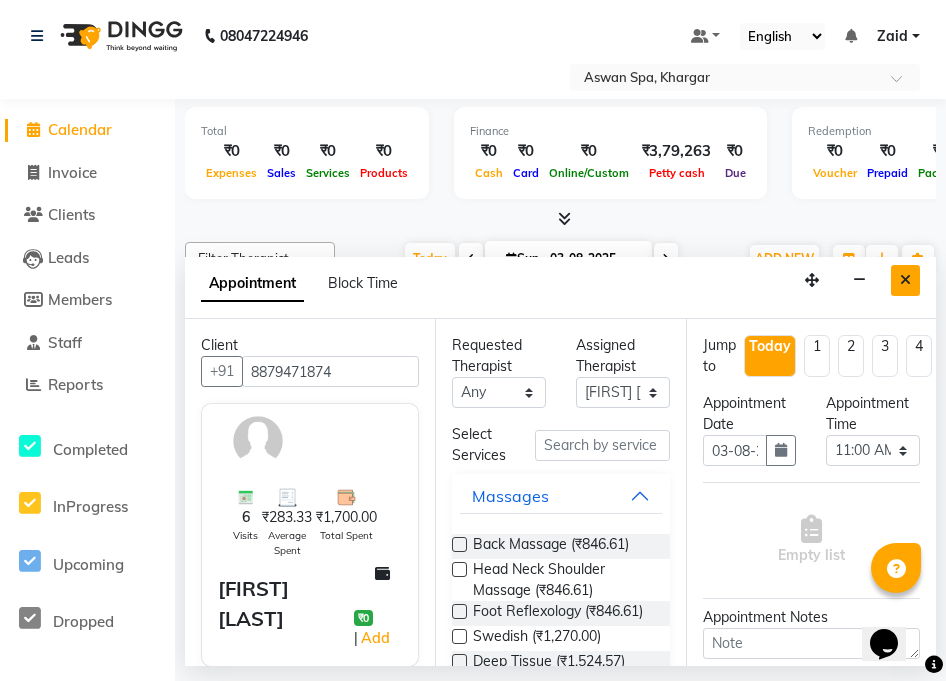 click at bounding box center (905, 280) 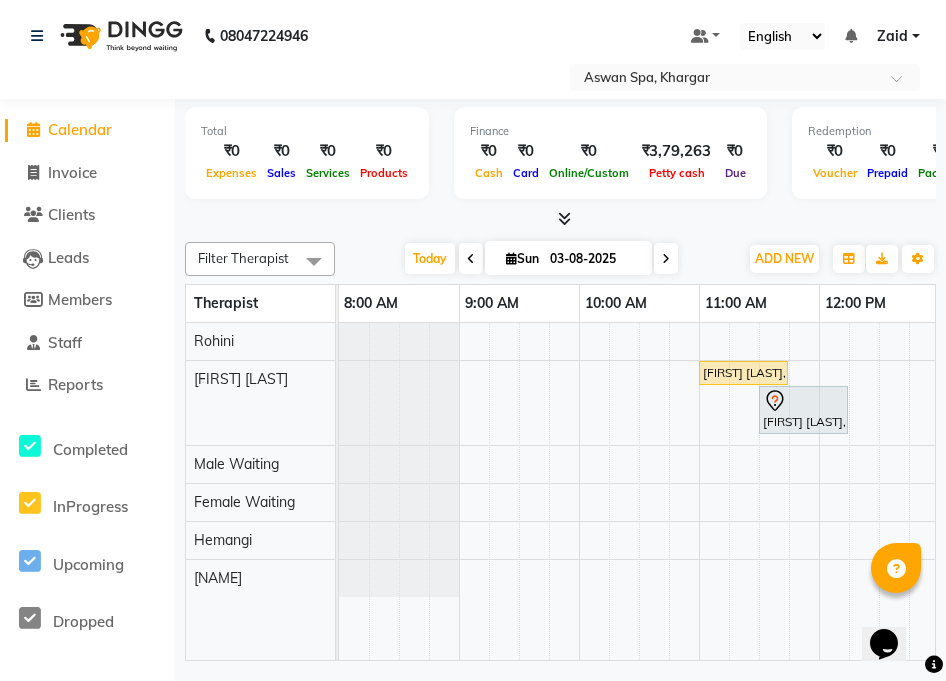 click at bounding box center [471, 259] 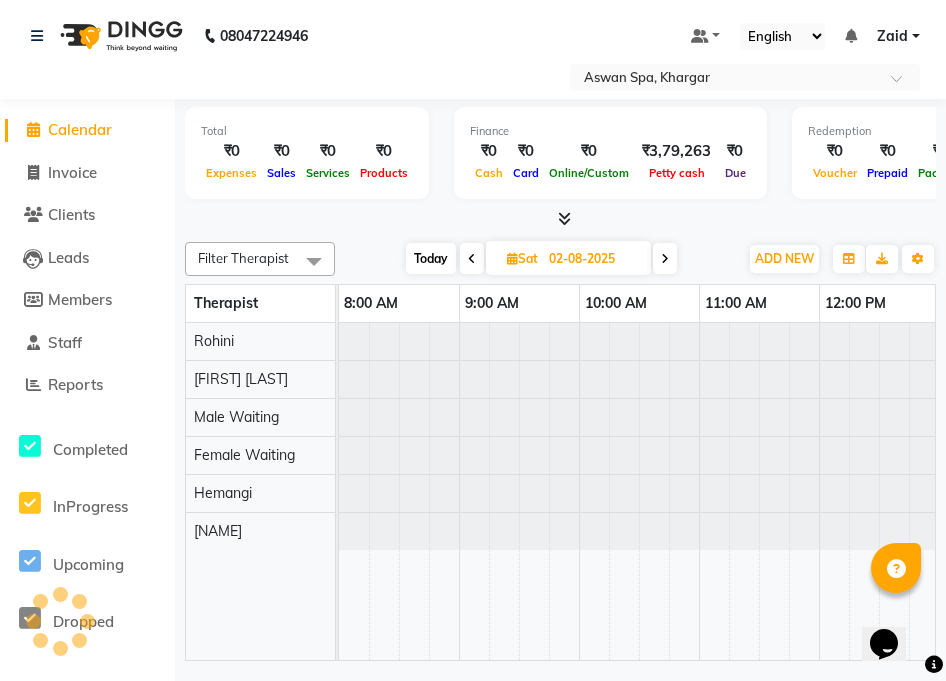 scroll, scrollTop: 0, scrollLeft: 964, axis: horizontal 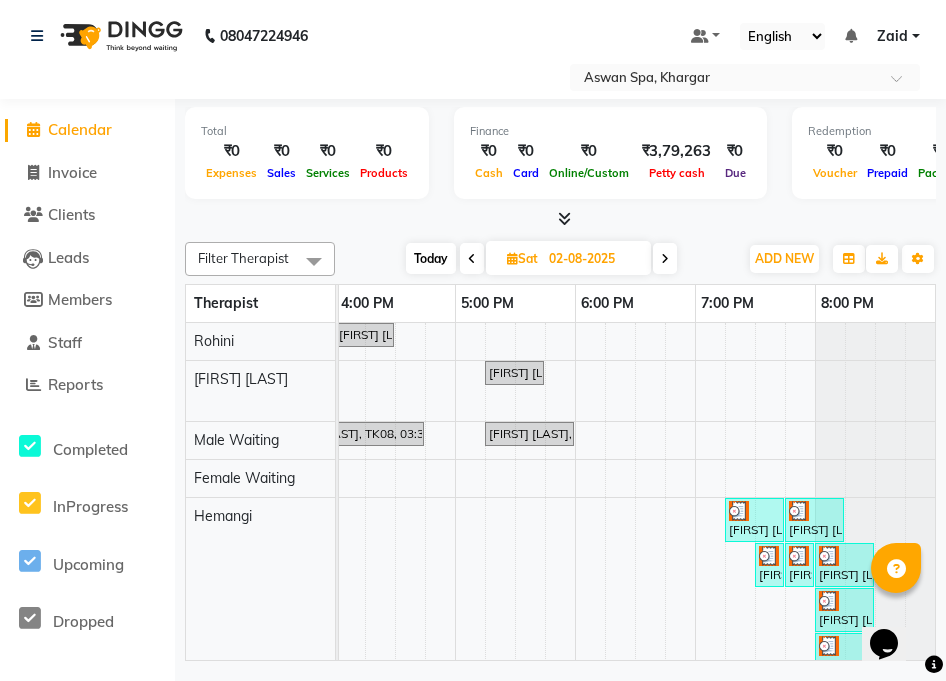 click at bounding box center [665, 259] 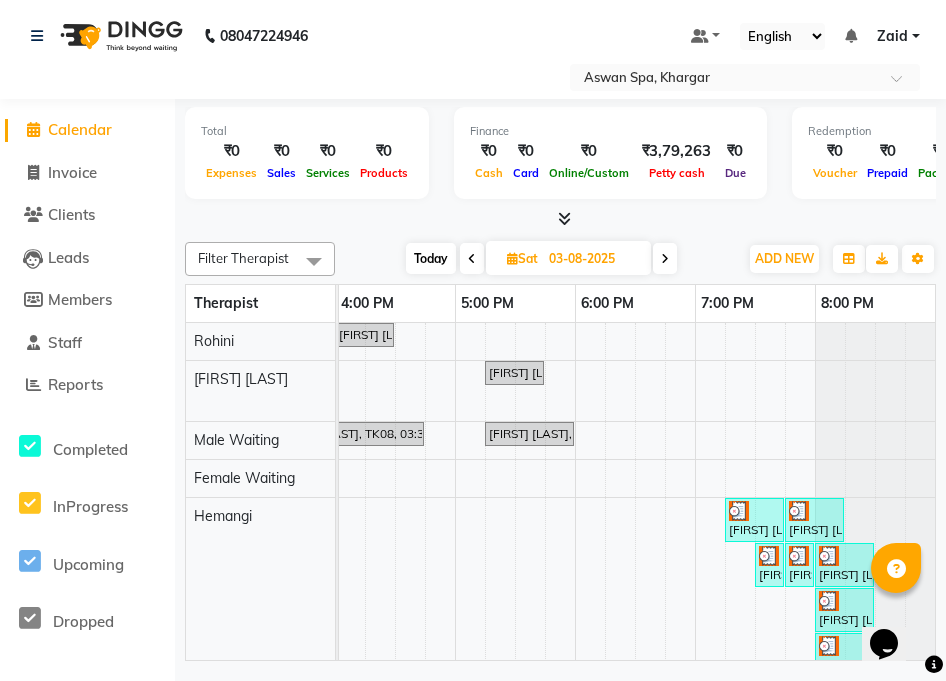 scroll, scrollTop: 0, scrollLeft: 964, axis: horizontal 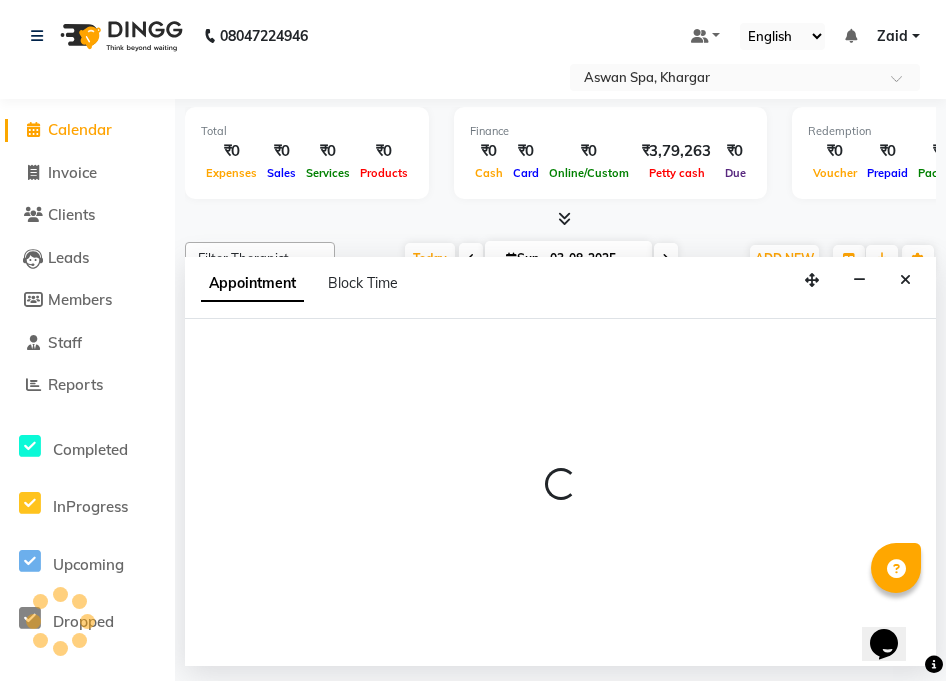 select on "66072" 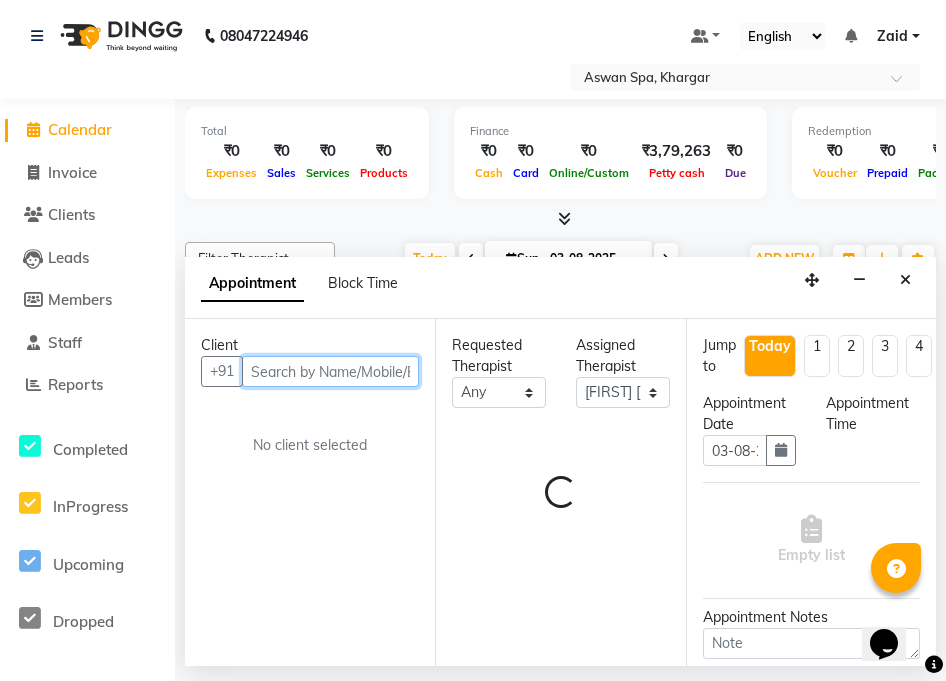 select on "660" 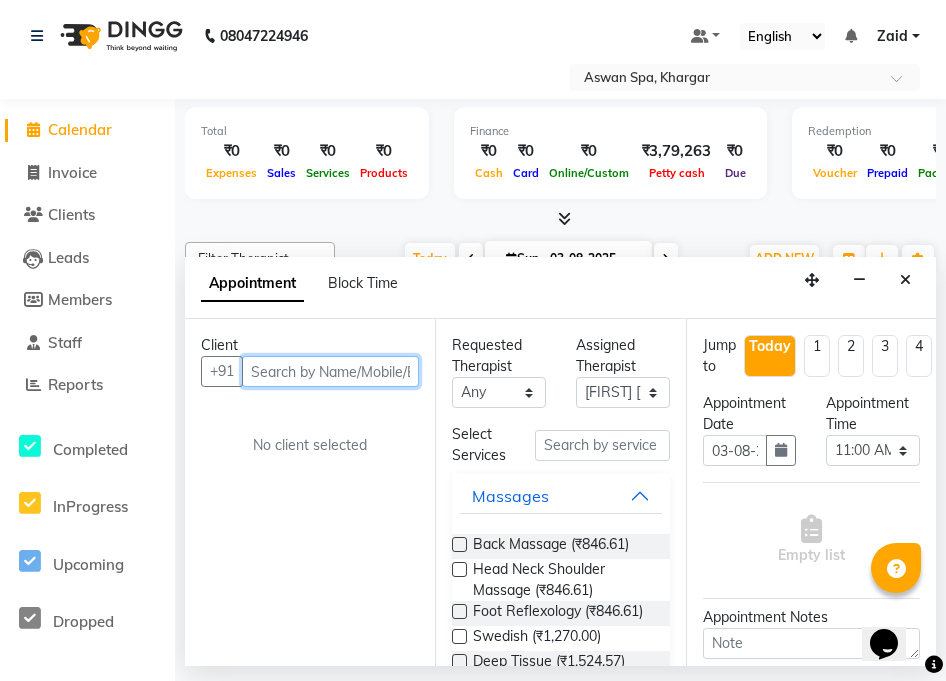 click at bounding box center [330, 371] 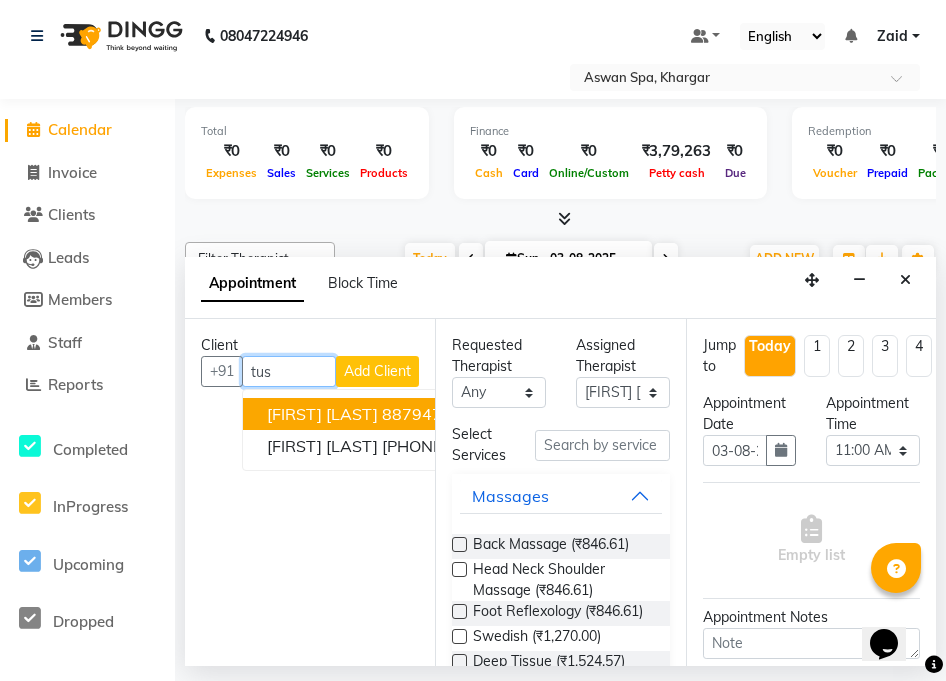click on "[FIRST] [LAST]" at bounding box center [322, 414] 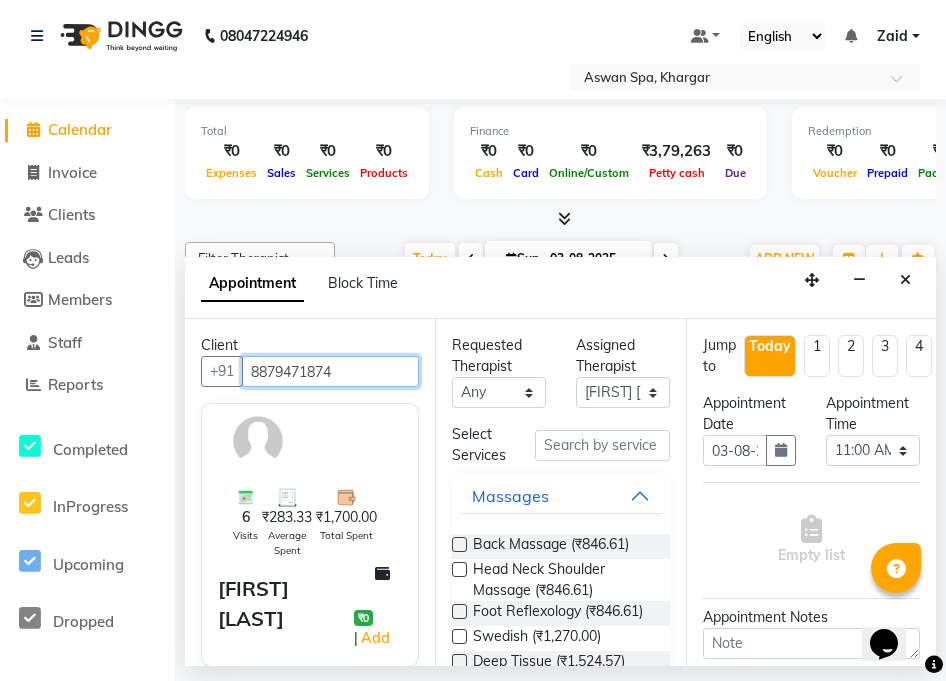 type on "8879471874" 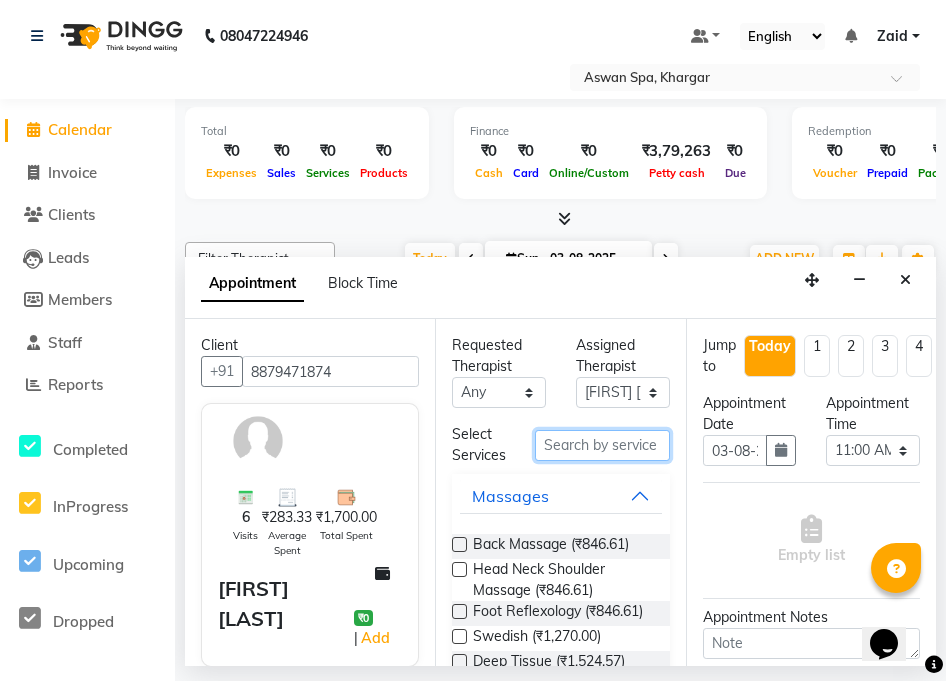 click at bounding box center [602, 445] 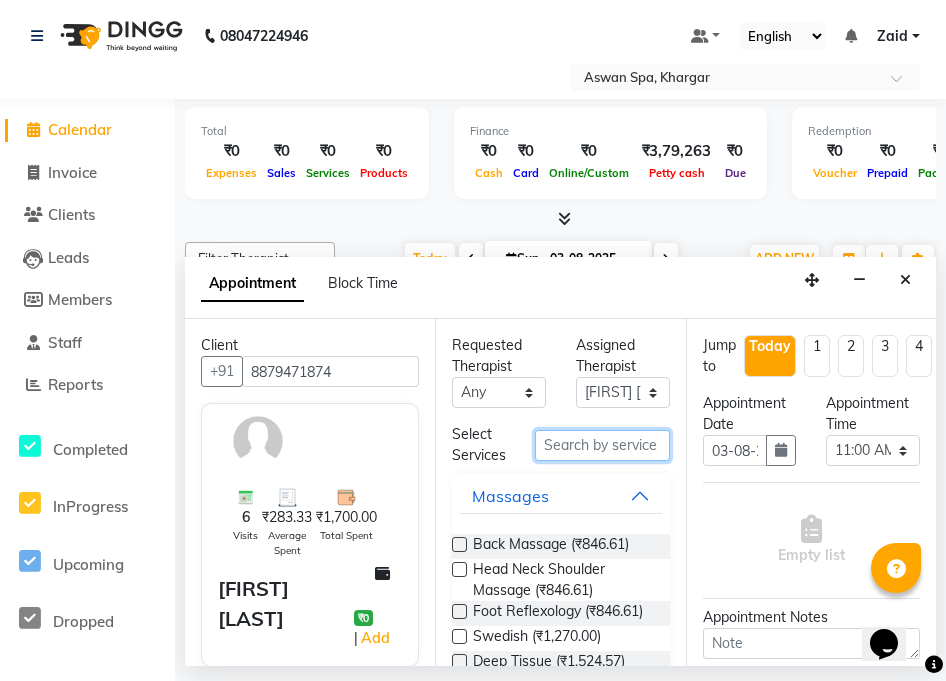 click at bounding box center [602, 445] 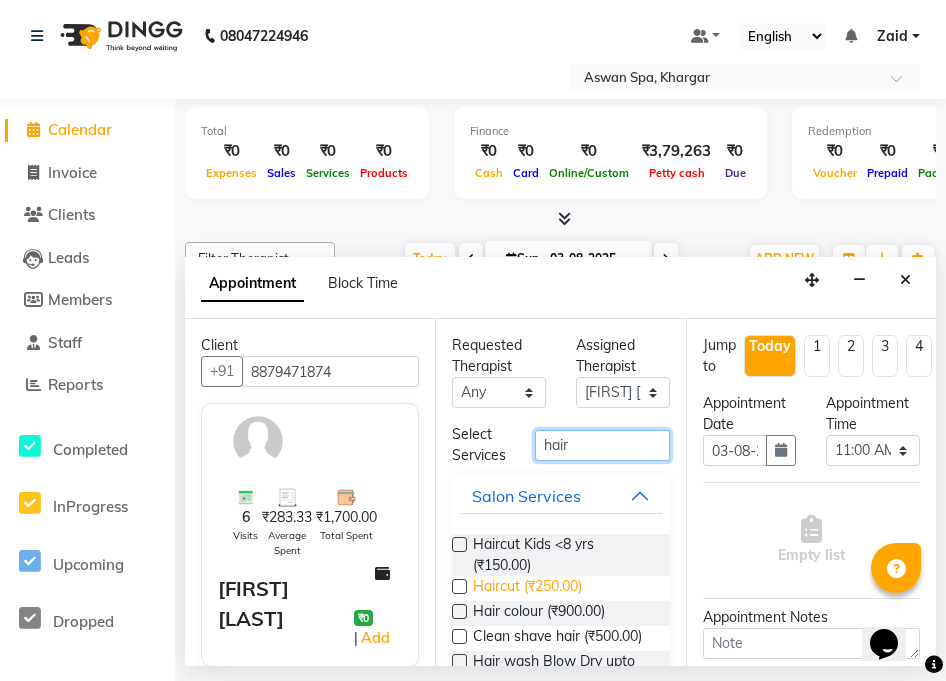 type on "hair" 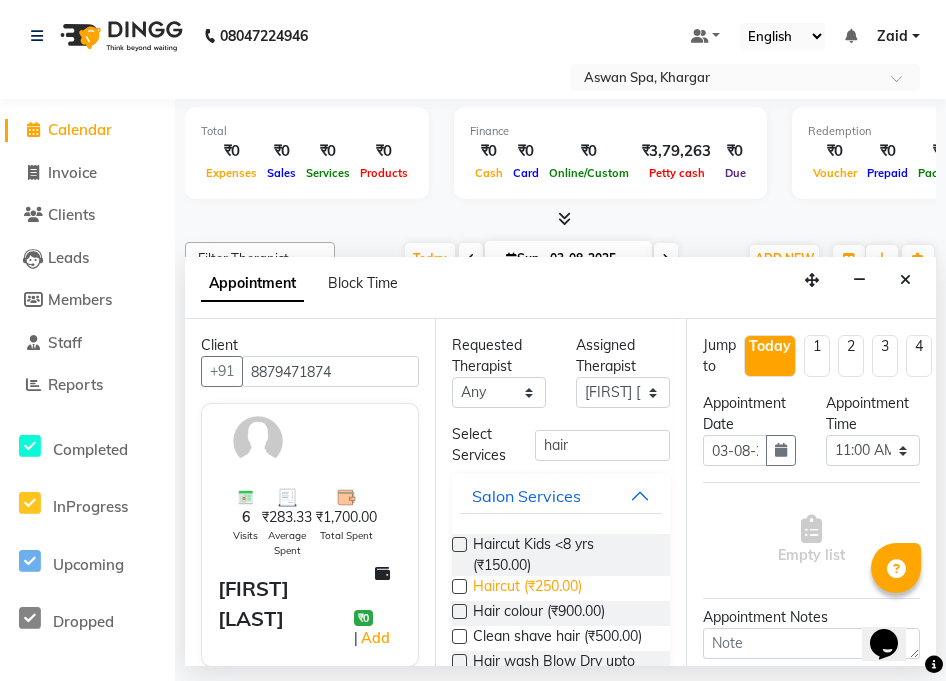 click on "Haircut (₹250.00)" at bounding box center (527, 588) 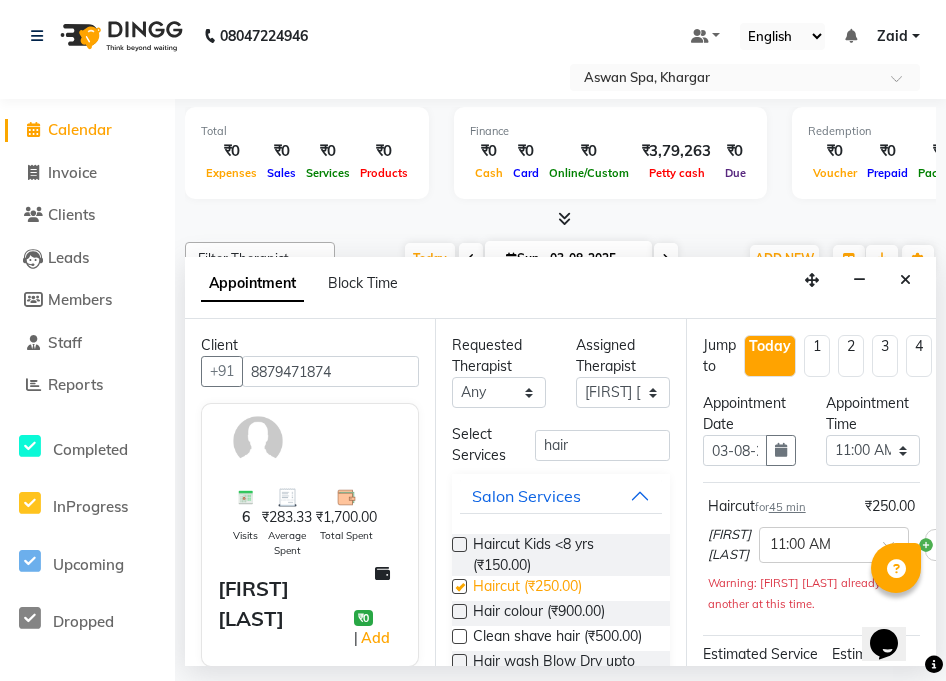 checkbox on "false" 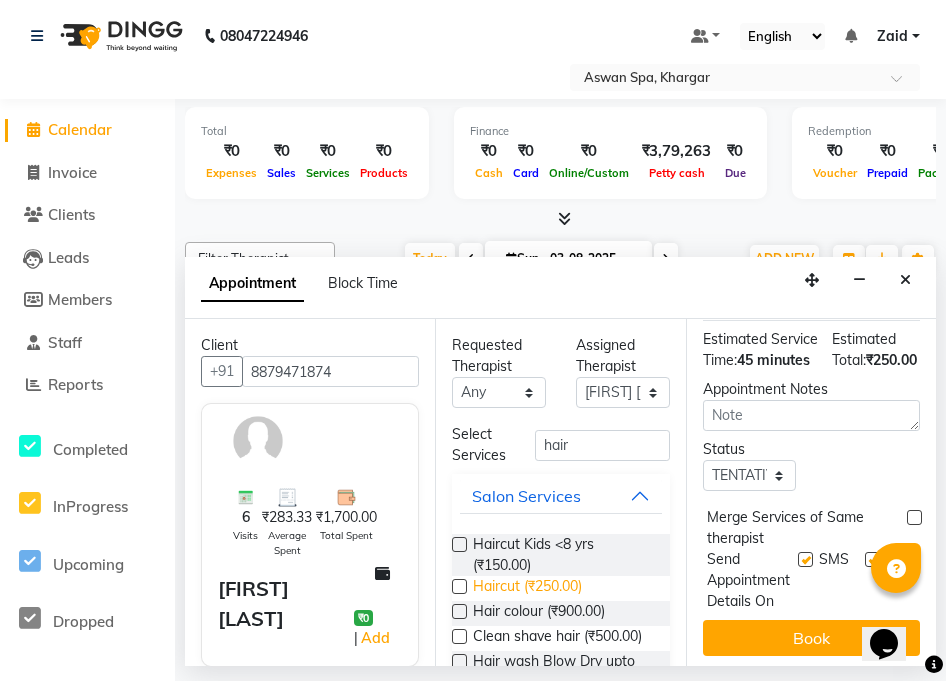 scroll, scrollTop: 357, scrollLeft: 0, axis: vertical 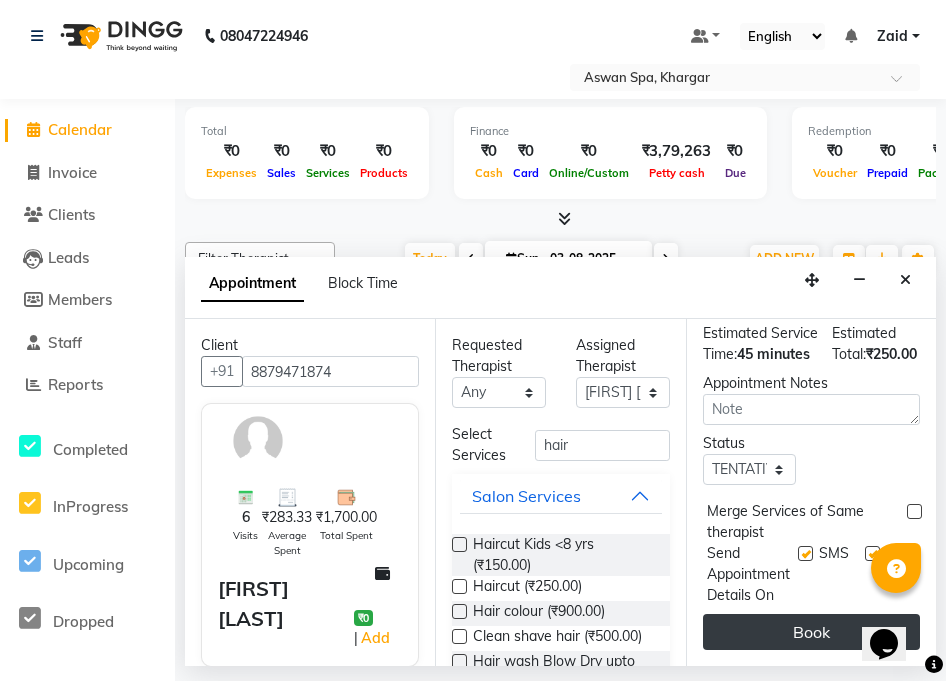 click on "Book" at bounding box center [811, 632] 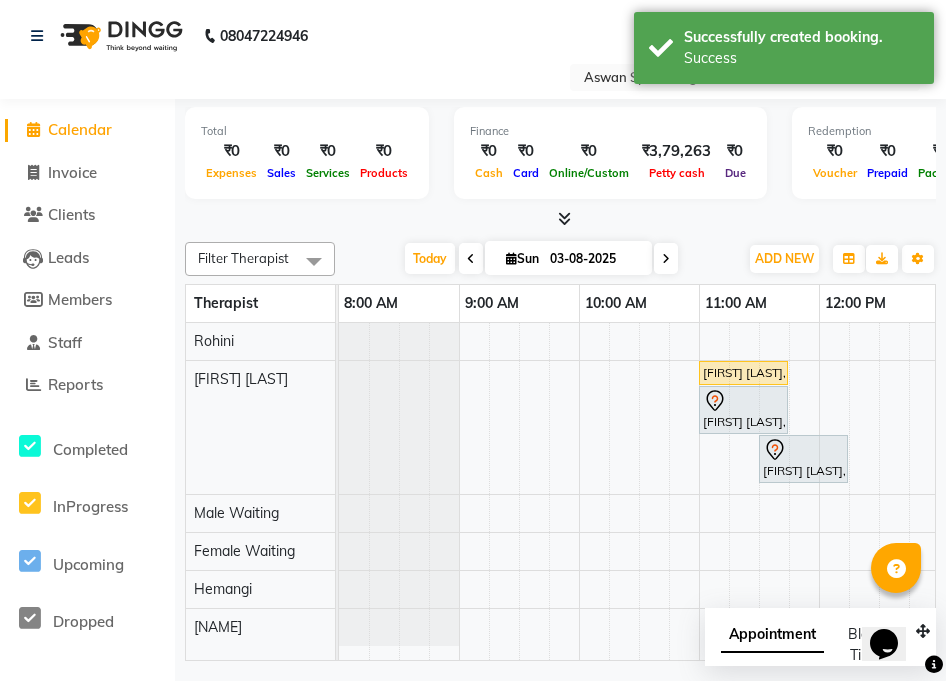 click on "[FIRST] [LAST], TK04, 11:00 AM-11:45 AM, Haircut" at bounding box center (743, 410) 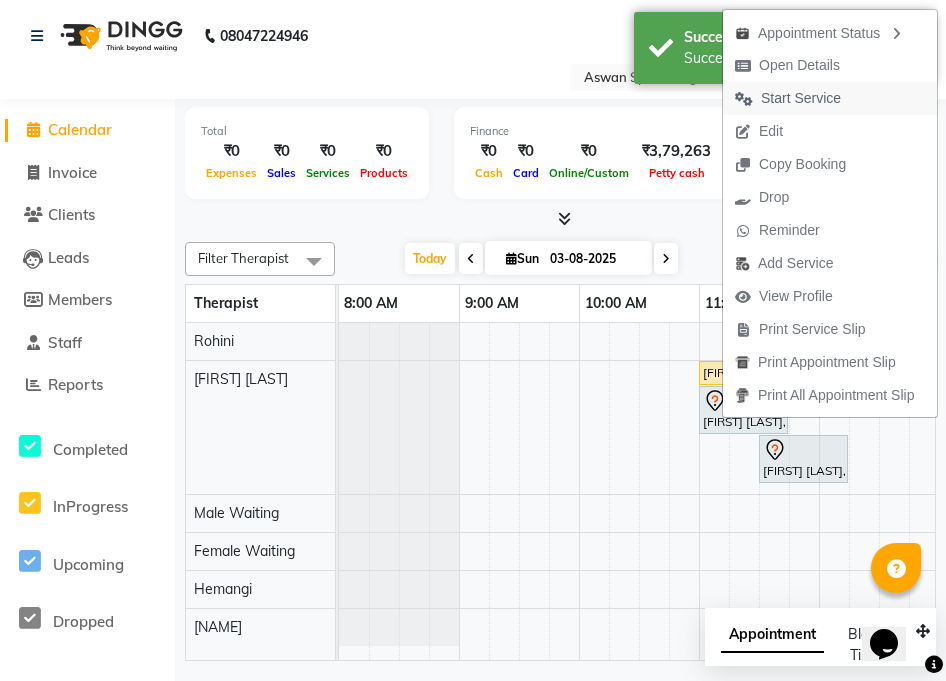 click on "Start Service" at bounding box center [801, 98] 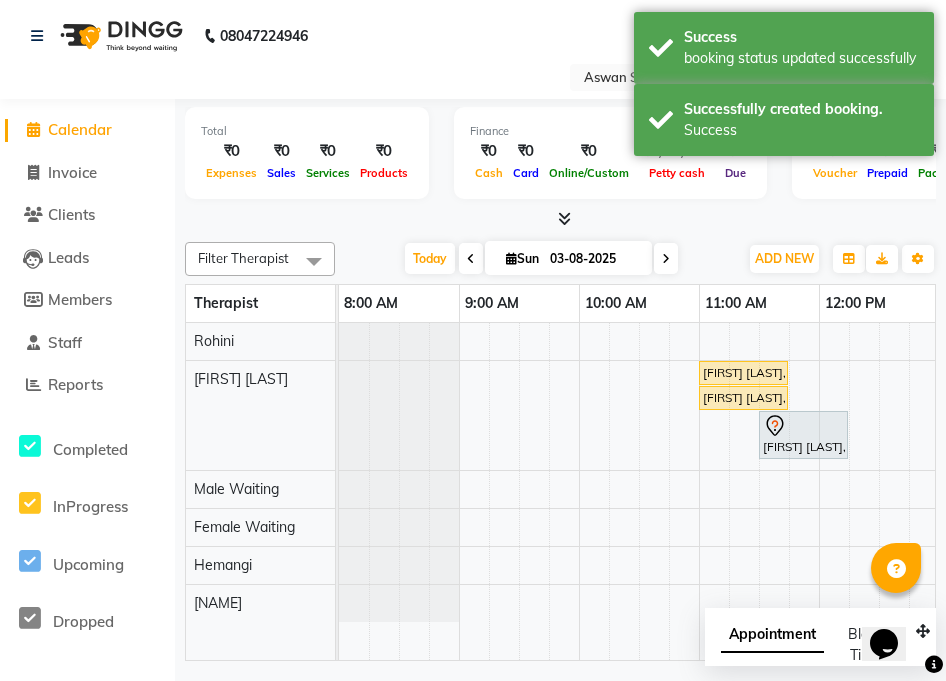 click on "[FIRST] [LAST], TK04, 11:00 AM-11:45 AM, Haircut" at bounding box center [743, 398] 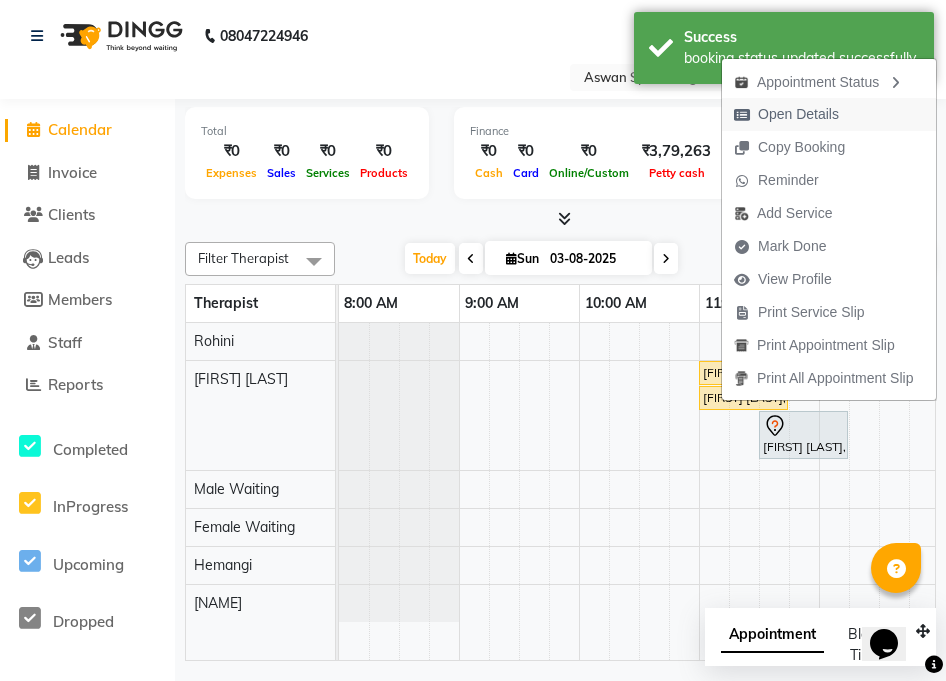 click on "Open Details" at bounding box center [798, 114] 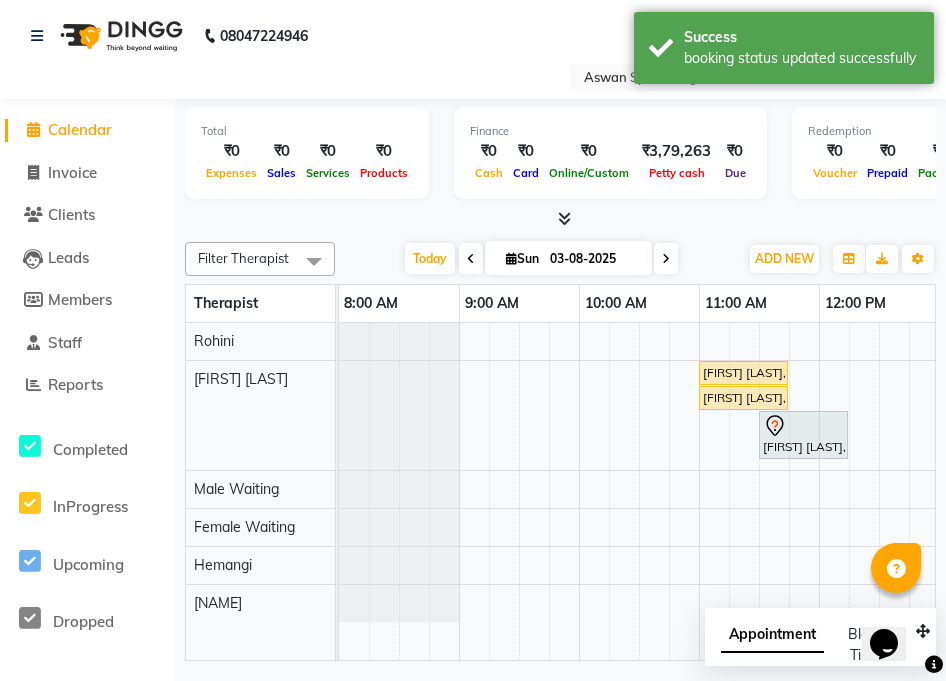click on "[FIRST] [LAST], TK04, 11:00 AM-11:45 AM, Haircut" at bounding box center [743, 398] 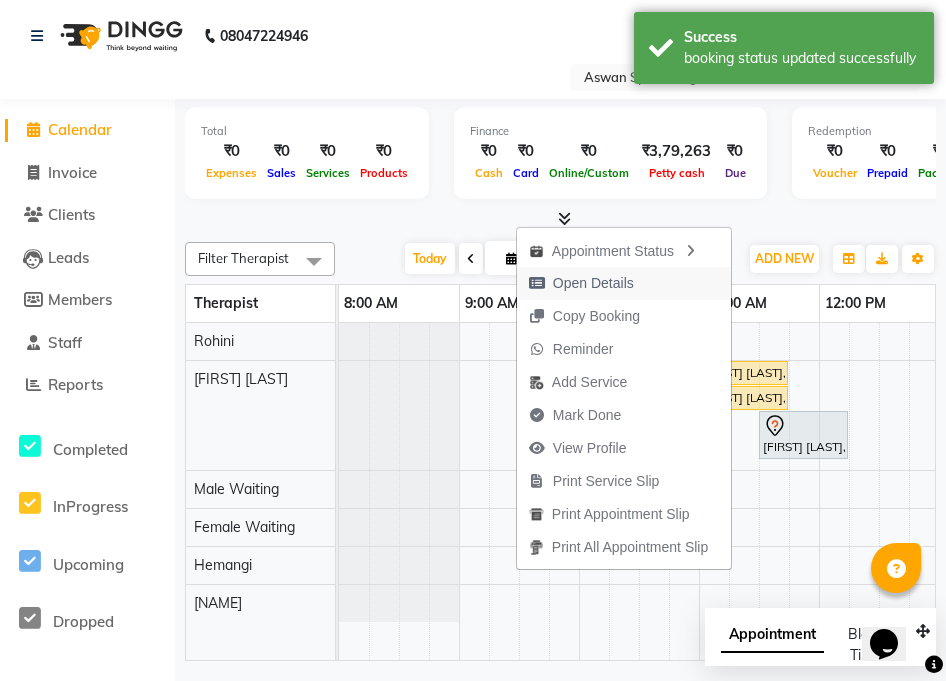 click on "Open Details" at bounding box center [593, 283] 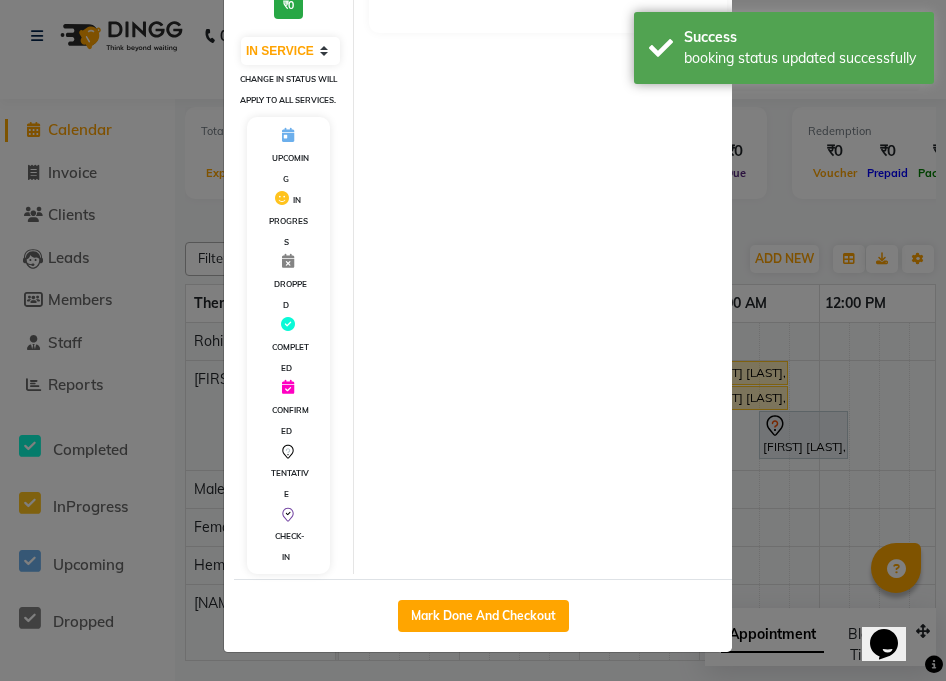 scroll, scrollTop: 348, scrollLeft: 0, axis: vertical 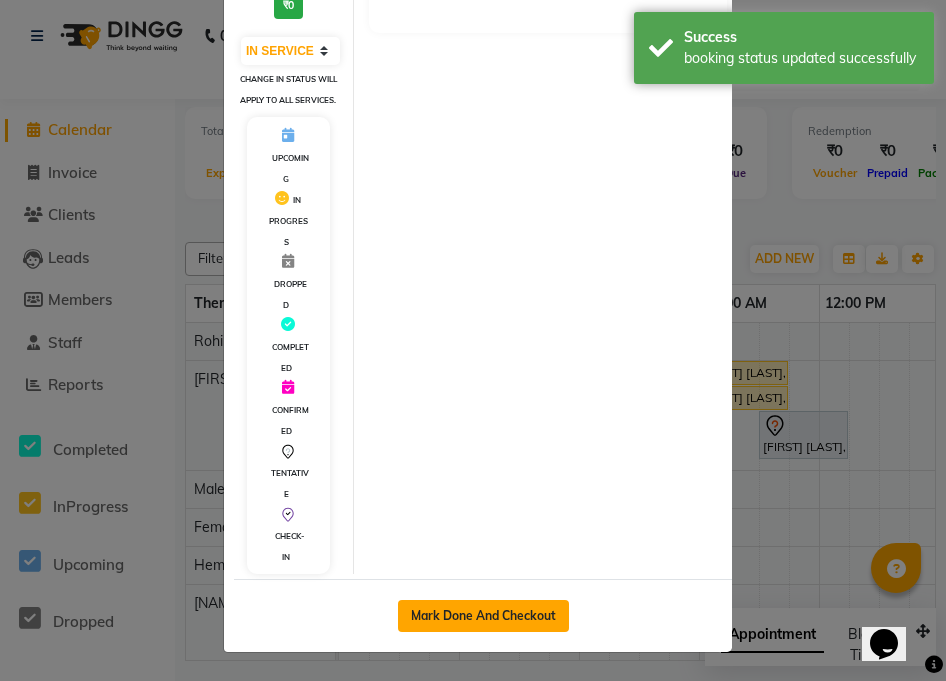 click on "Mark Done And Checkout" 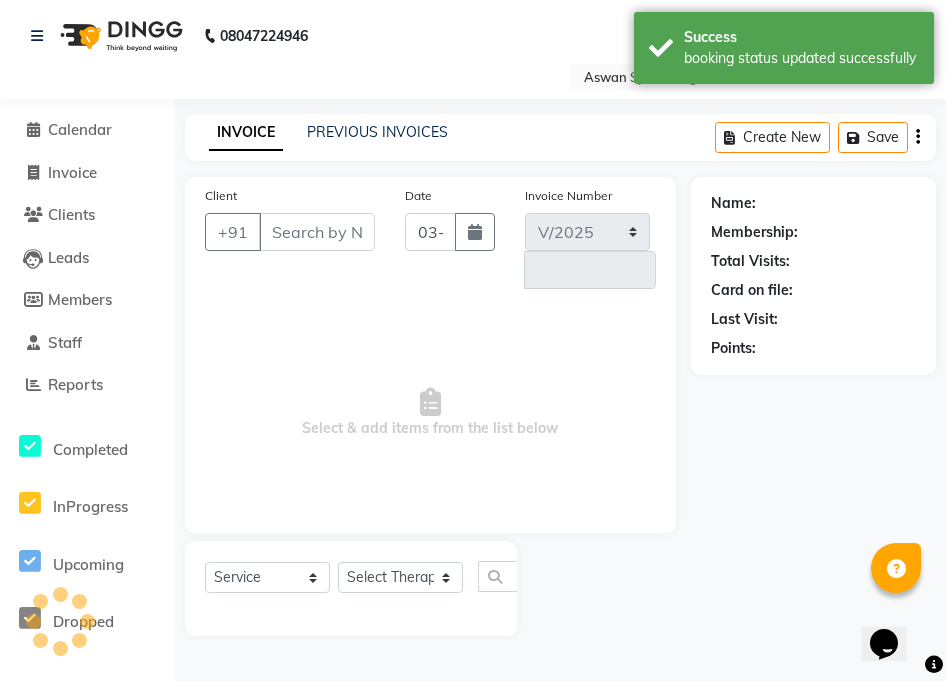 select on "7449" 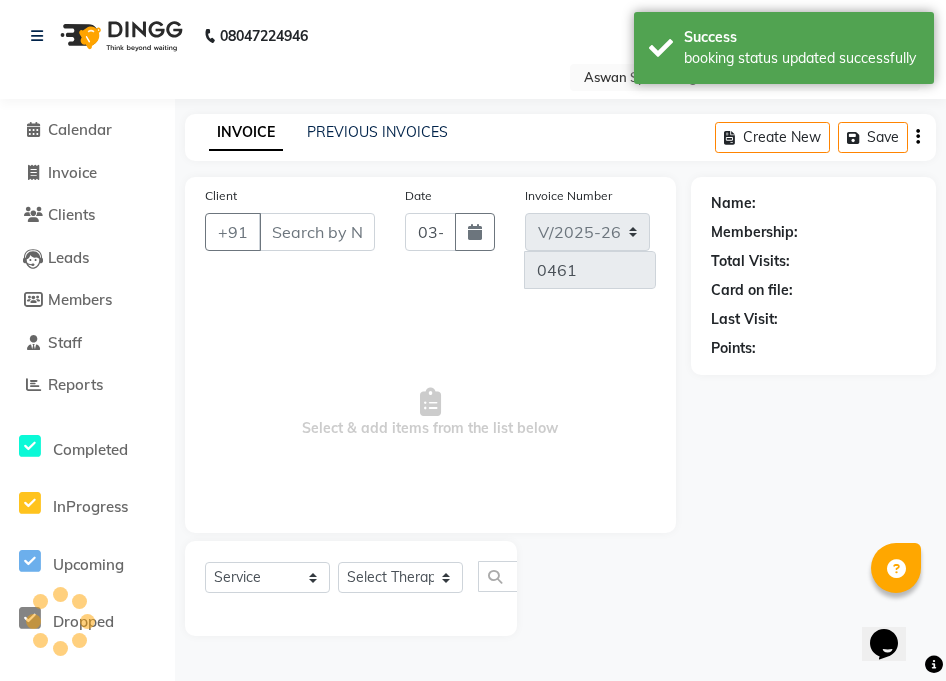 type on "8879471874" 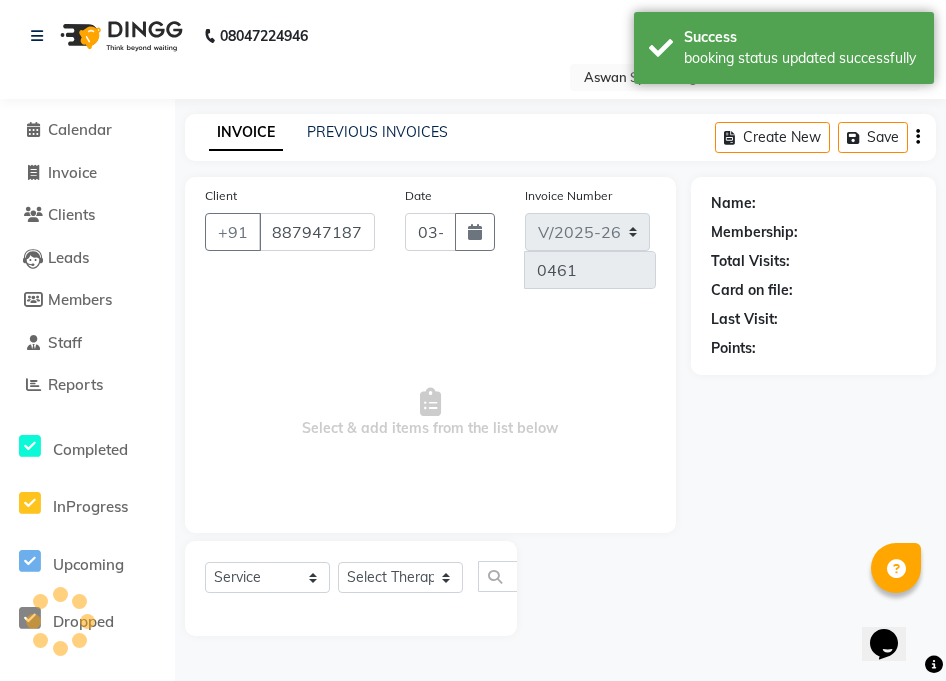 select on "66072" 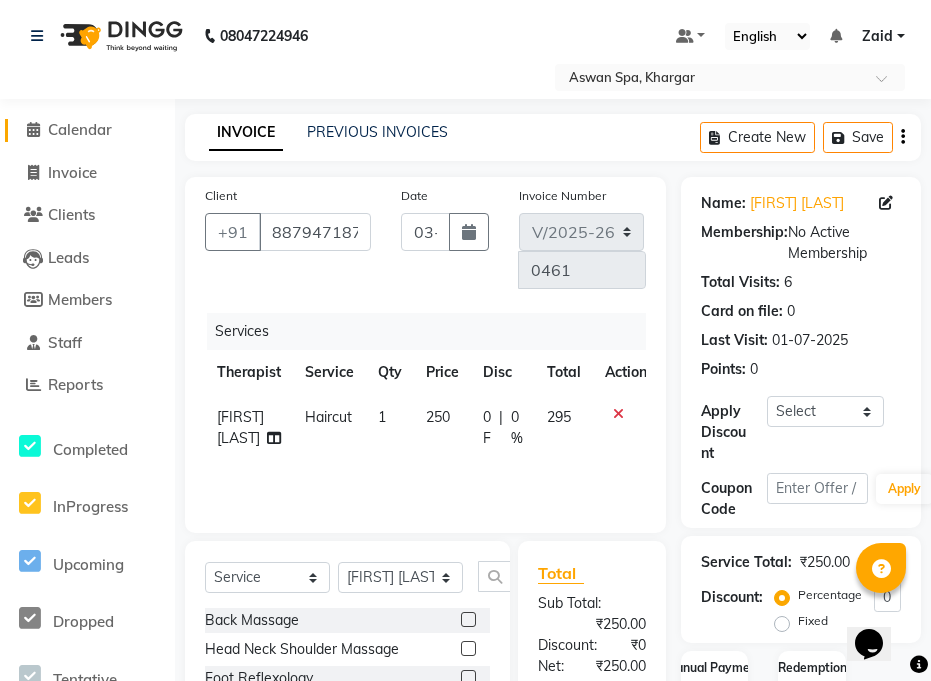click on "Calendar" 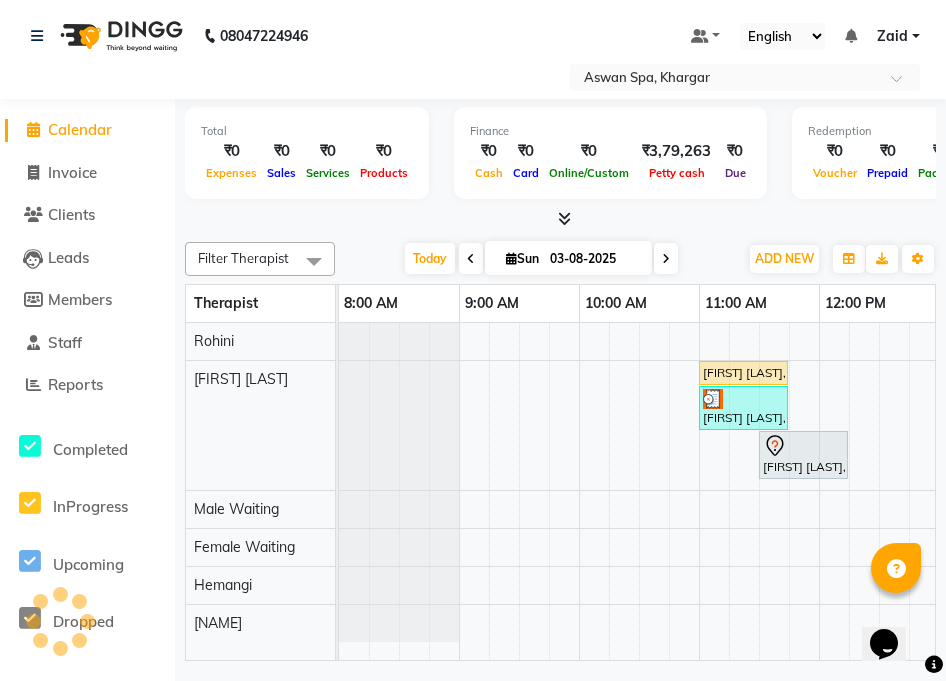 scroll, scrollTop: 0, scrollLeft: 0, axis: both 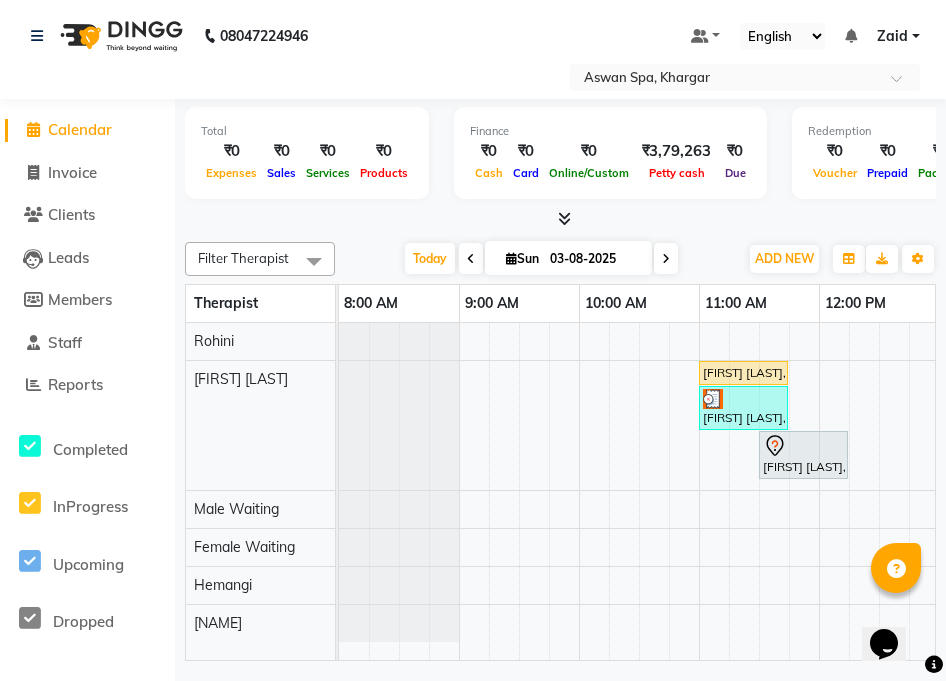 click on "[FIRST] [LAST], TK01, 11:00 AM-11:45 AM, Haircut" at bounding box center (743, 373) 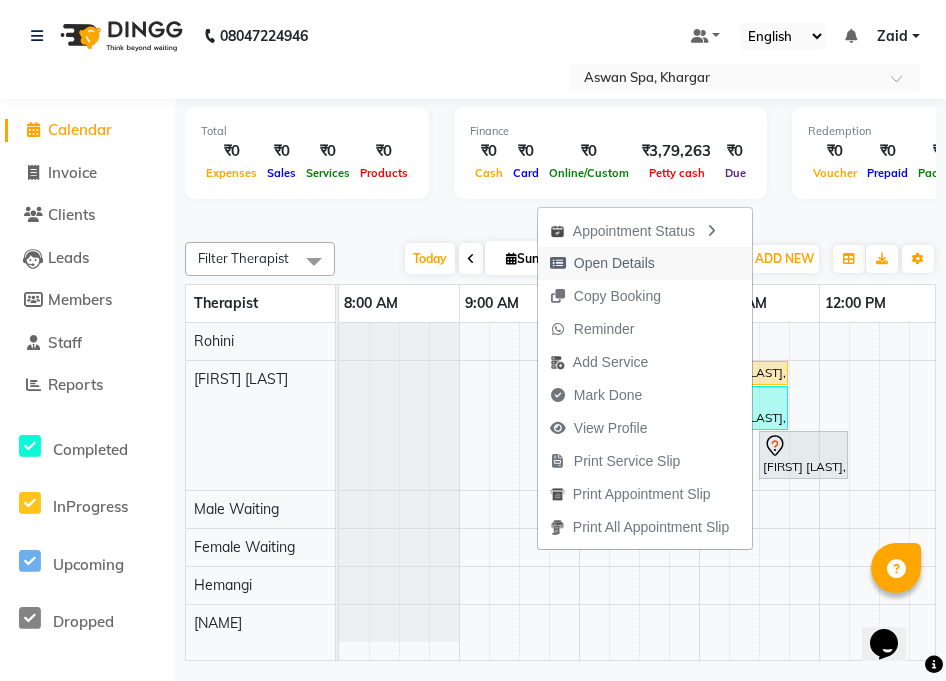 click on "Open Details" at bounding box center (614, 263) 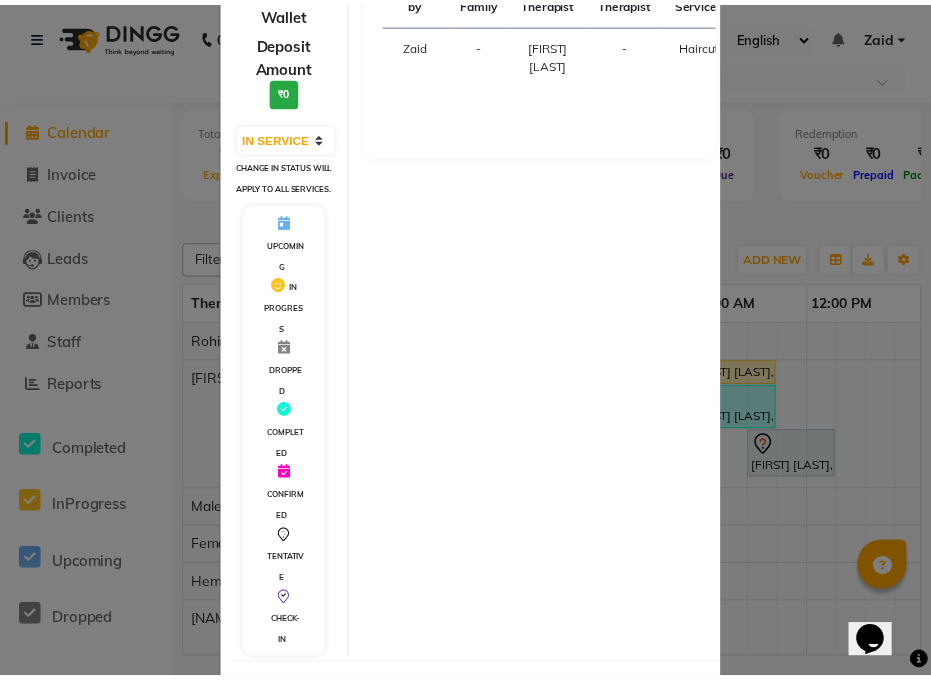 scroll, scrollTop: 291, scrollLeft: 0, axis: vertical 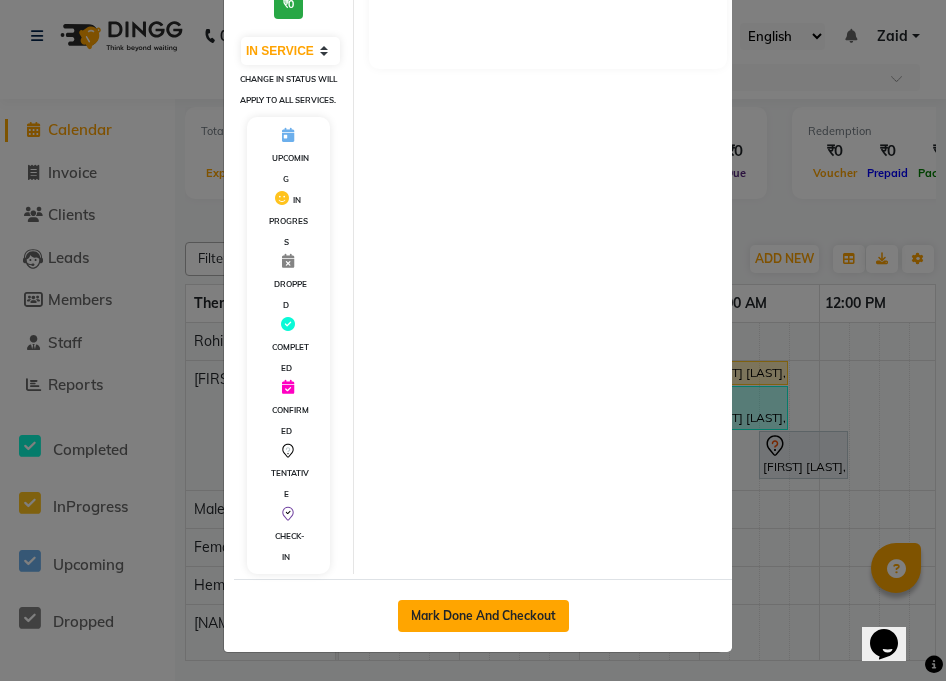 click on "Mark Done And Checkout" 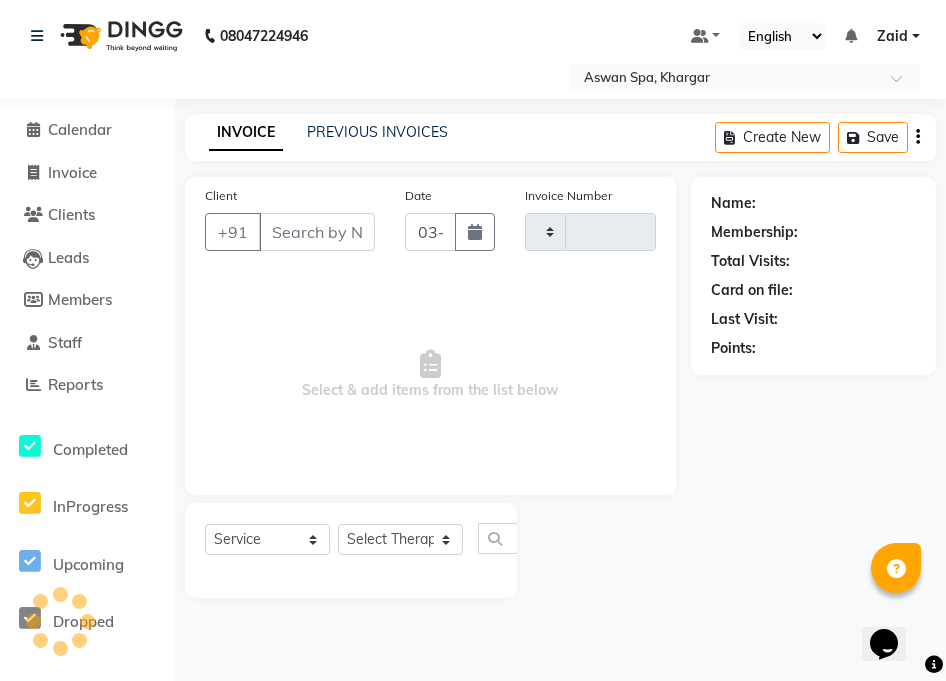 type on "0461" 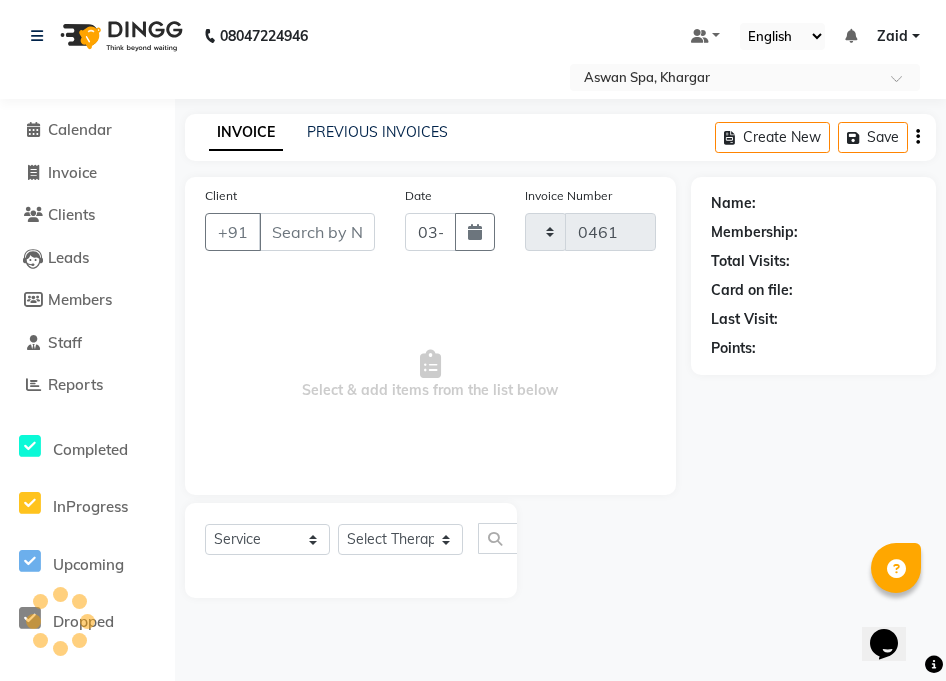 select on "7449" 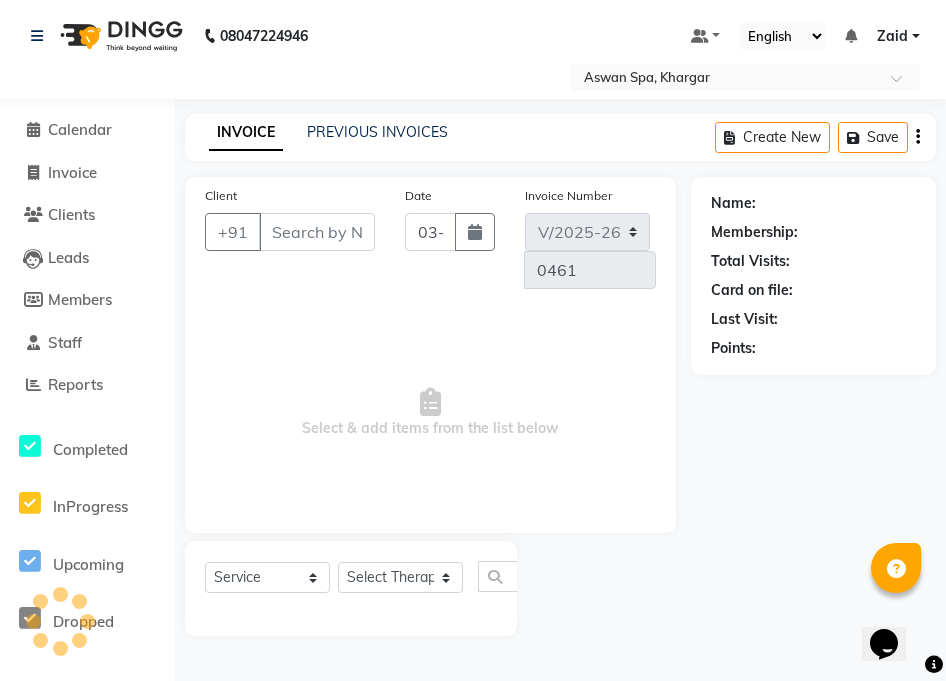 type on "[PHONE]" 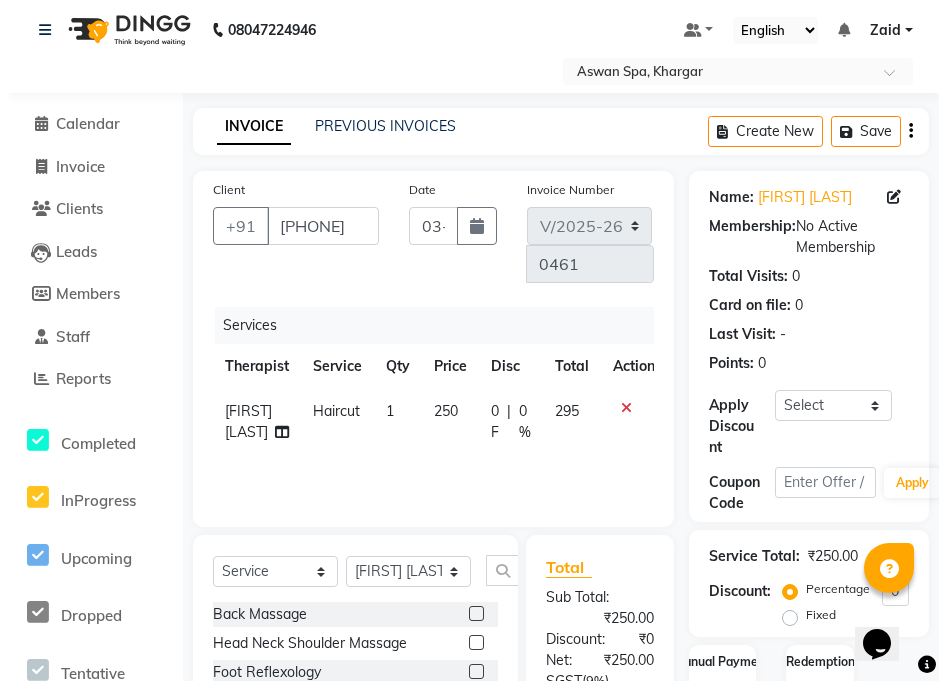 scroll, scrollTop: 0, scrollLeft: 0, axis: both 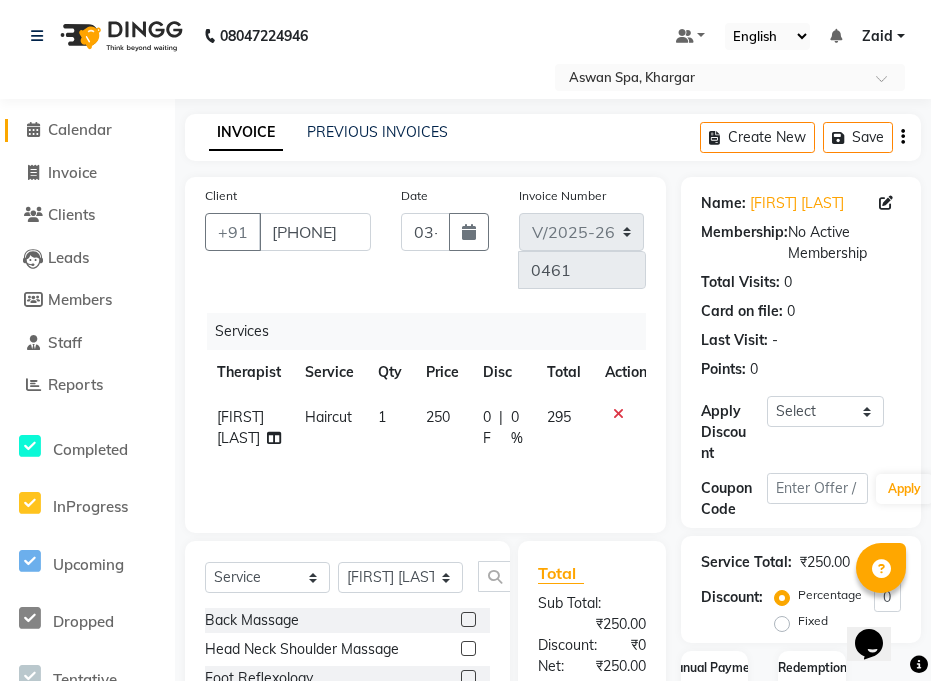 click on "Calendar" 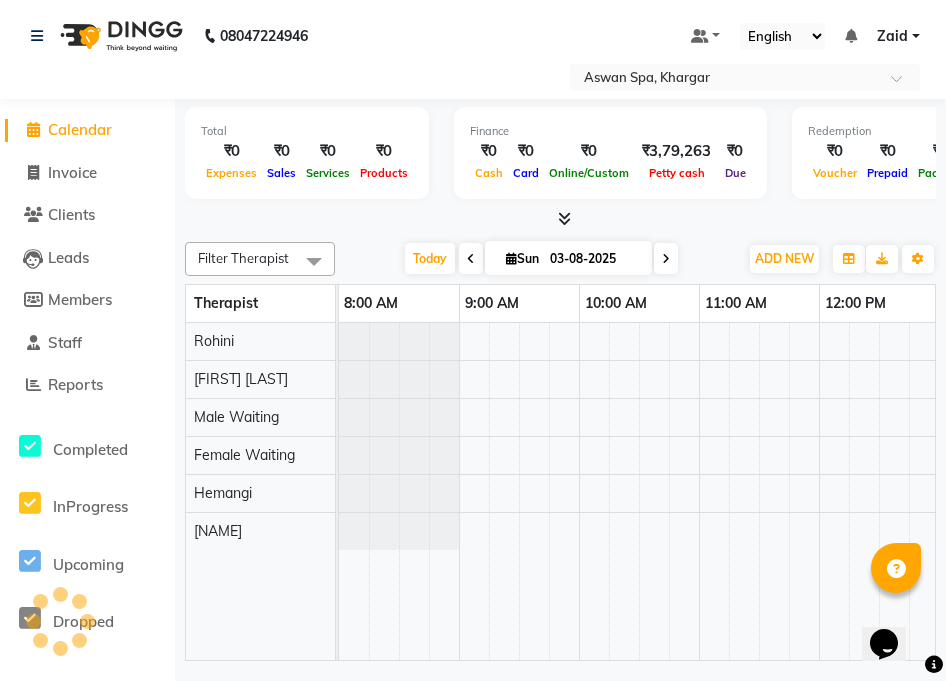 scroll, scrollTop: 0, scrollLeft: 0, axis: both 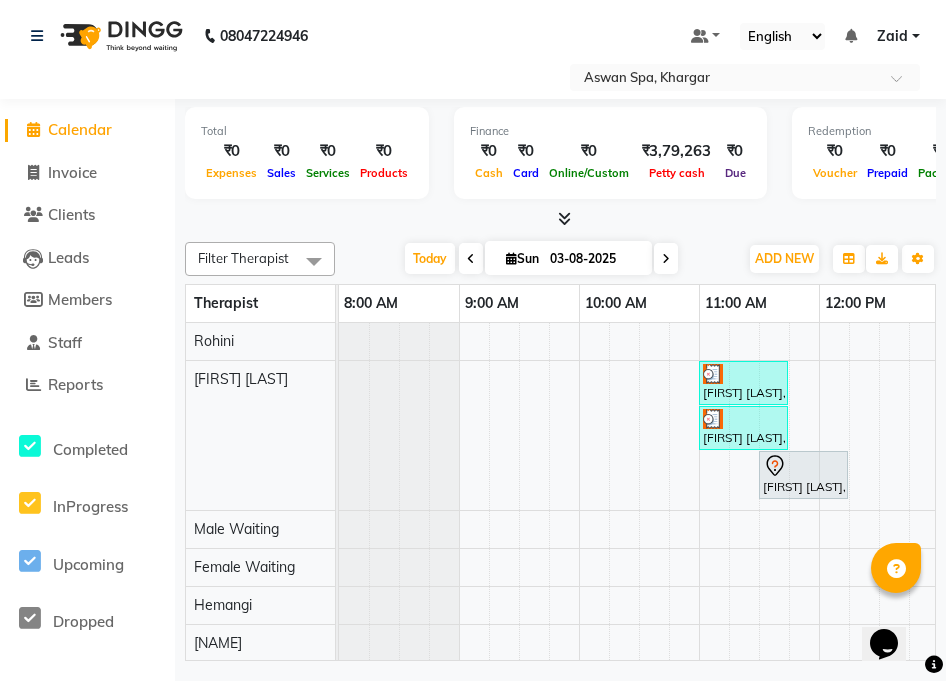 click 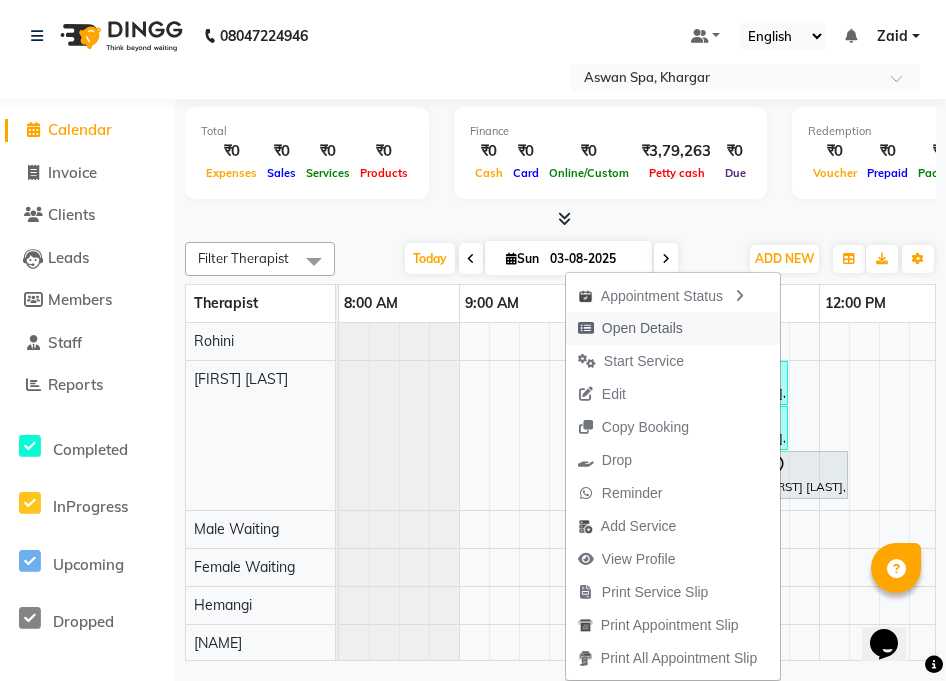 click on "Open Details" at bounding box center [642, 328] 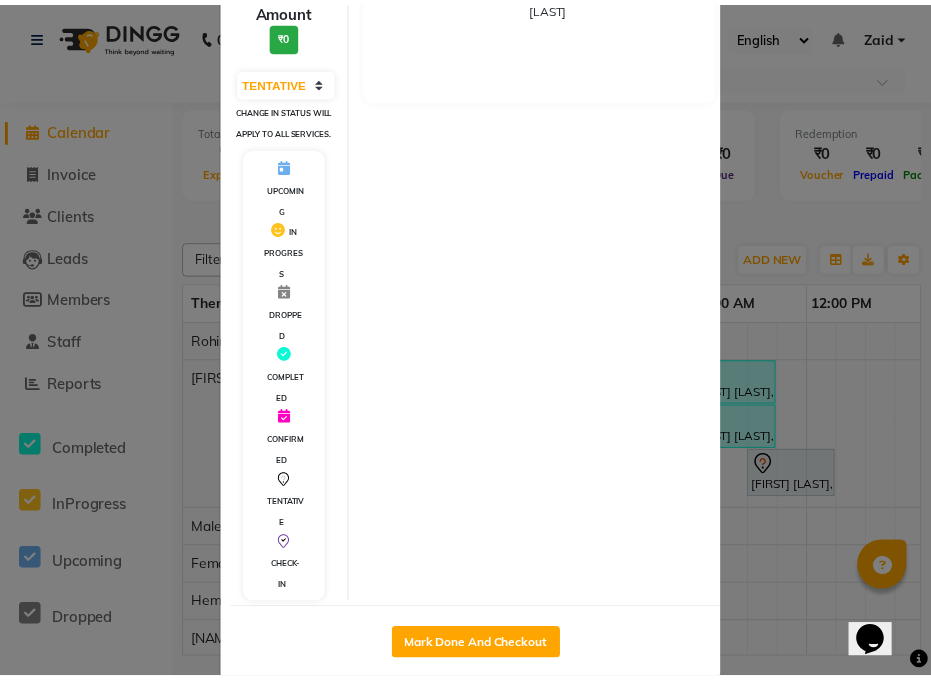 scroll, scrollTop: 291, scrollLeft: 0, axis: vertical 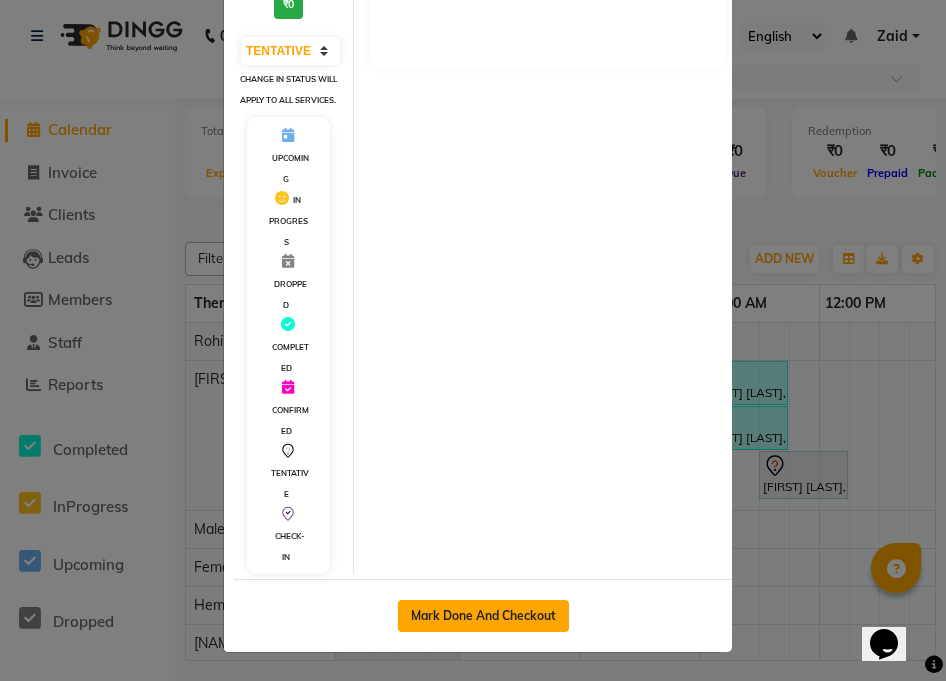 click on "Mark Done And Checkout" 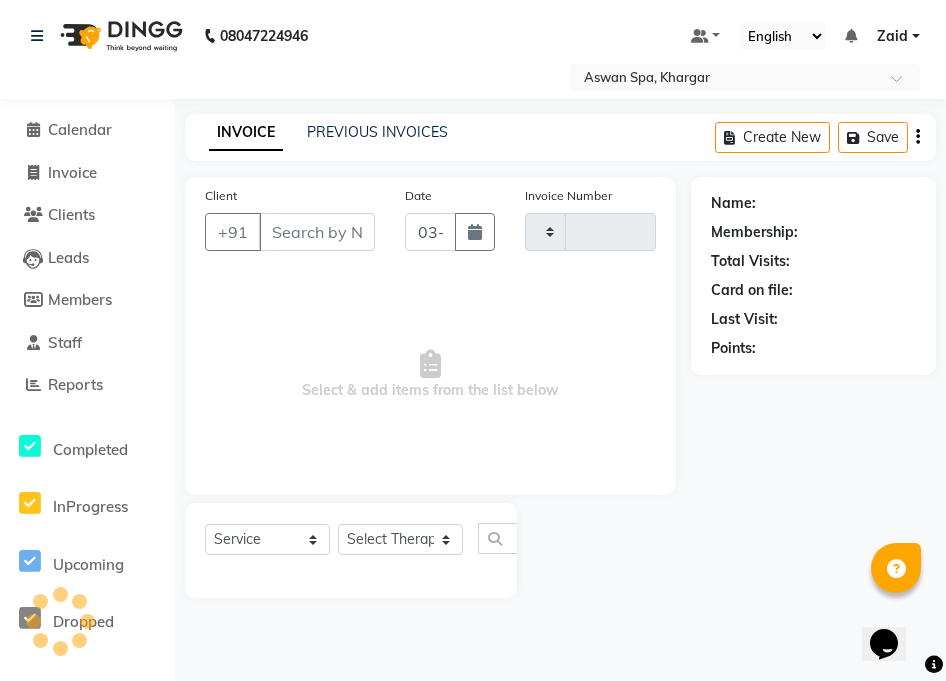 type on "0461" 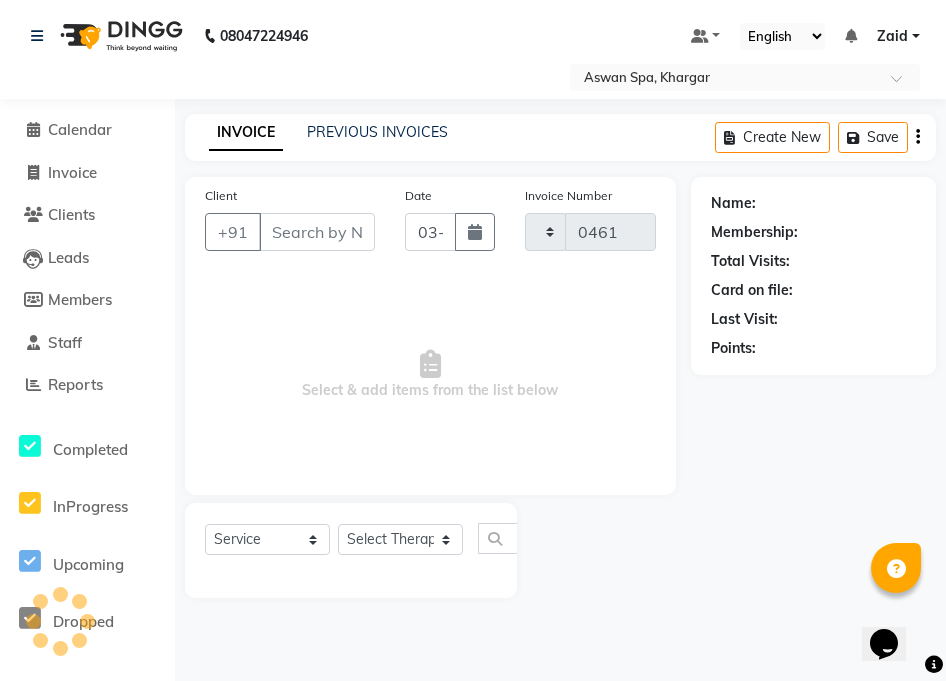 select on "7449" 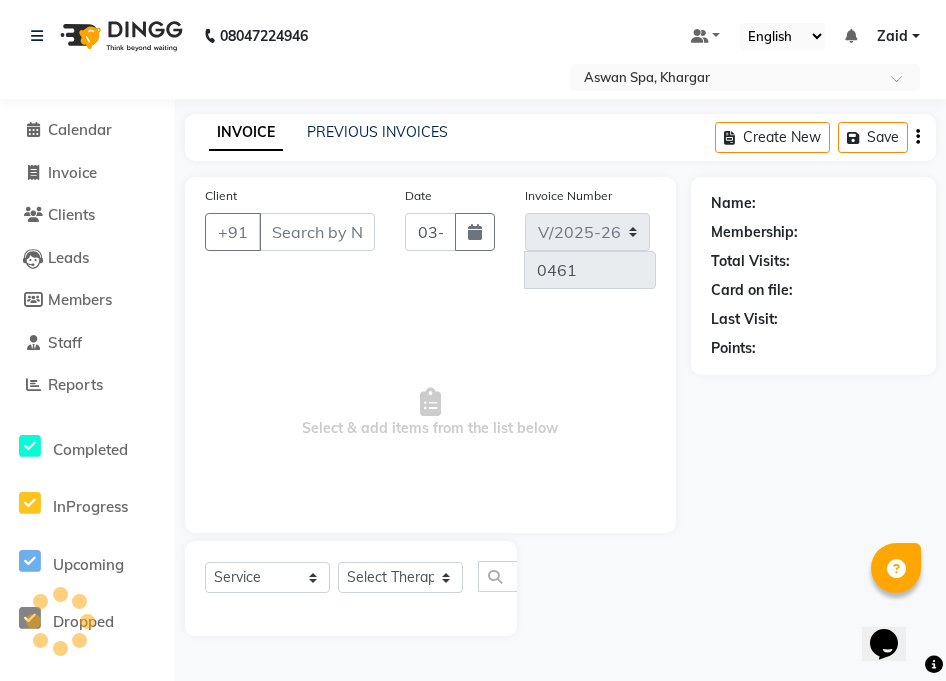 type on "[PHONE]" 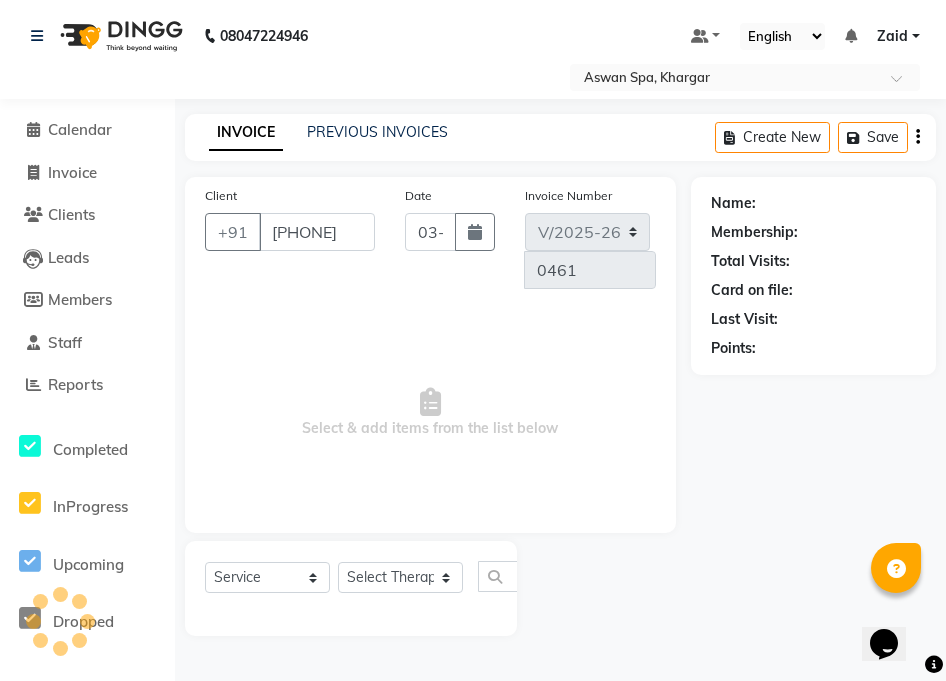 select on "66072" 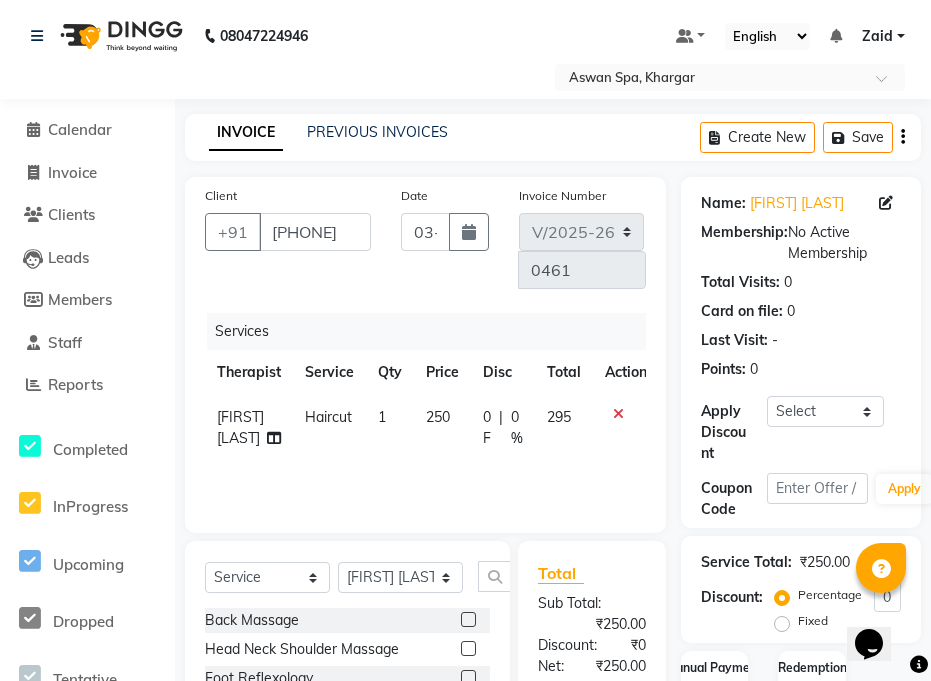 click on "Percentage" 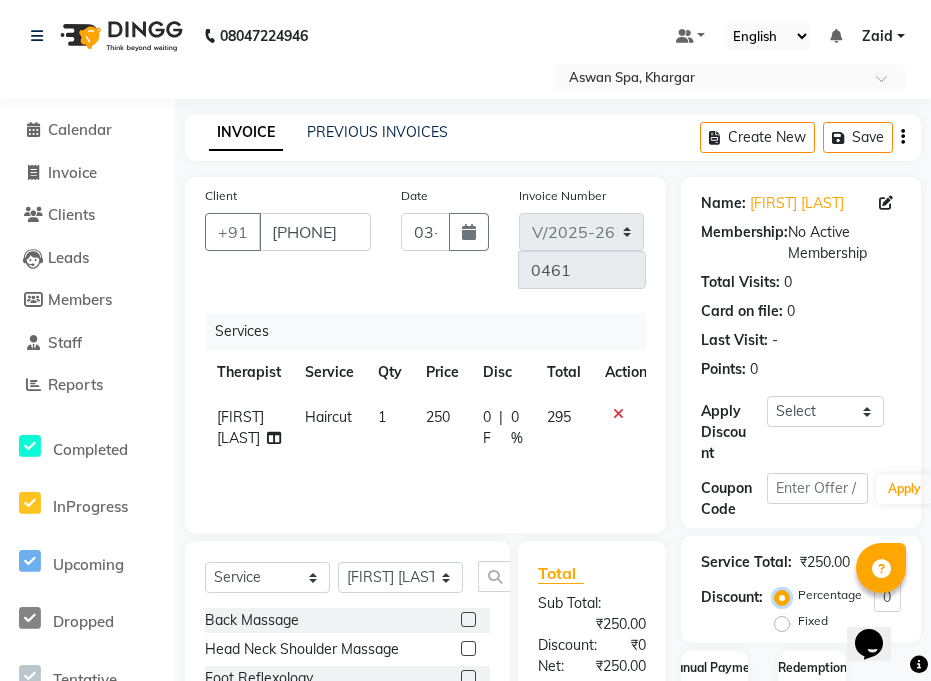 click on "Percentage" at bounding box center [786, 595] 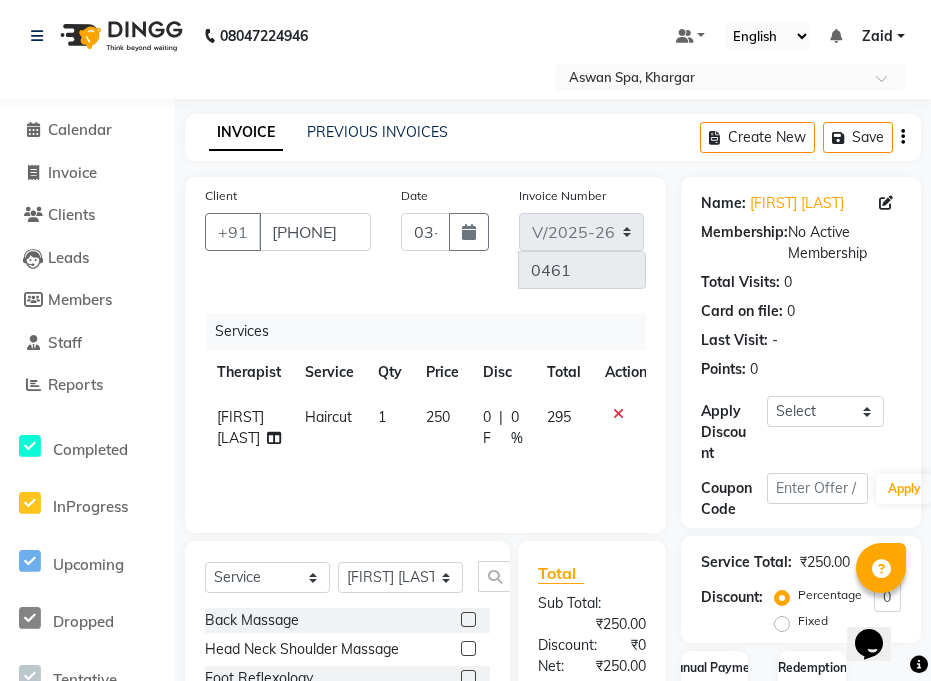 click on "Fixed" 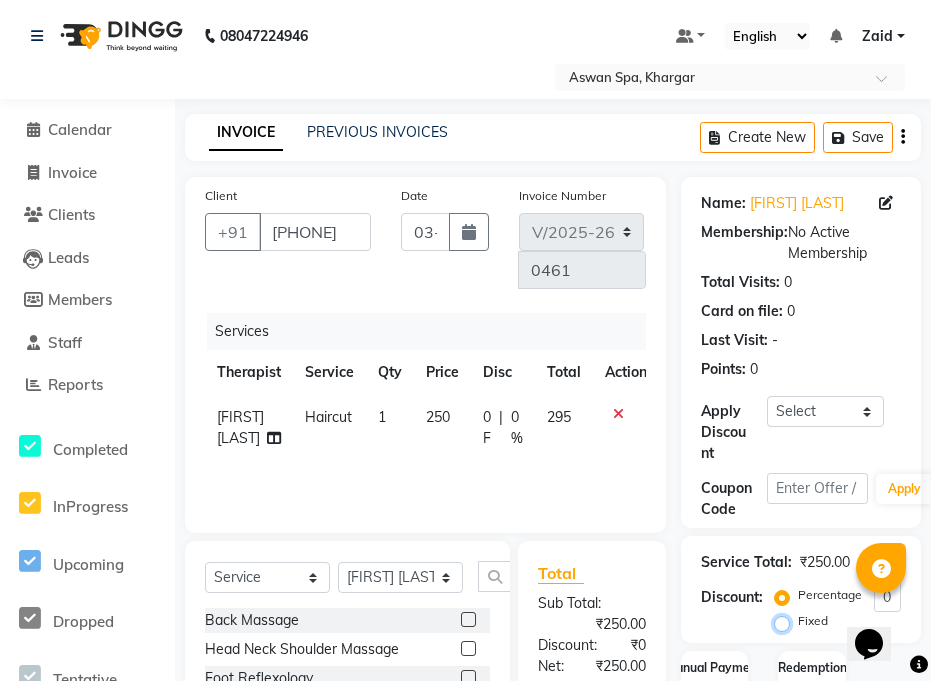 click on "Fixed" at bounding box center [786, 621] 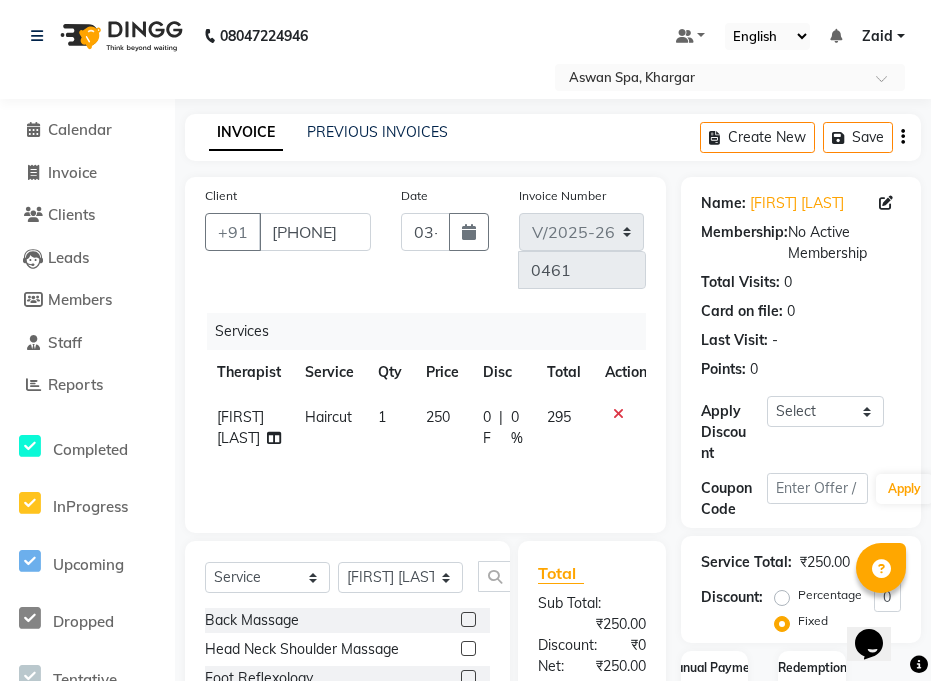 click on "0 F | 0 %" 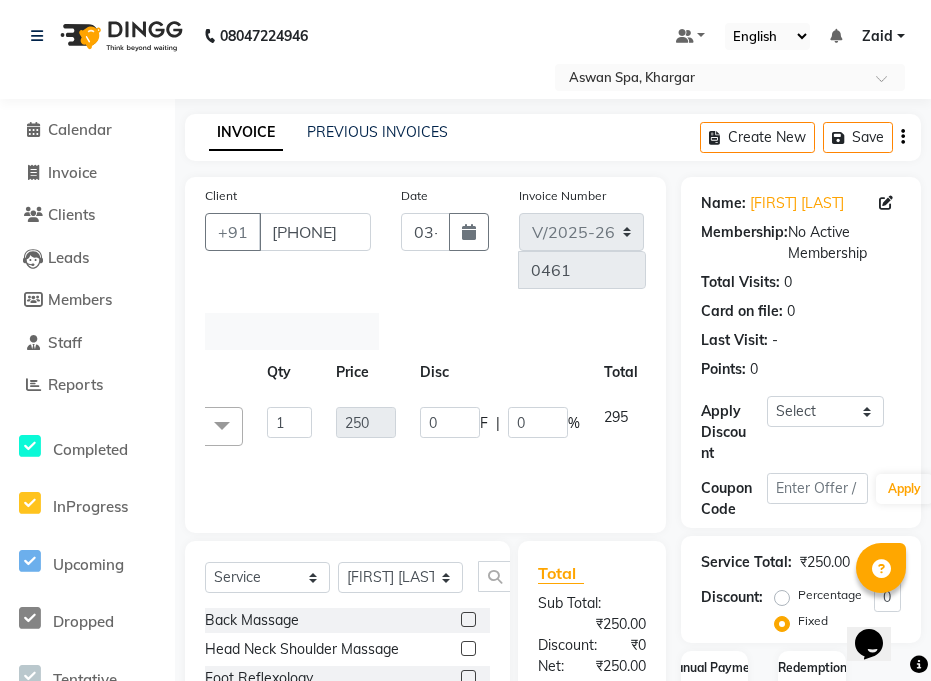scroll, scrollTop: 0, scrollLeft: 293, axis: horizontal 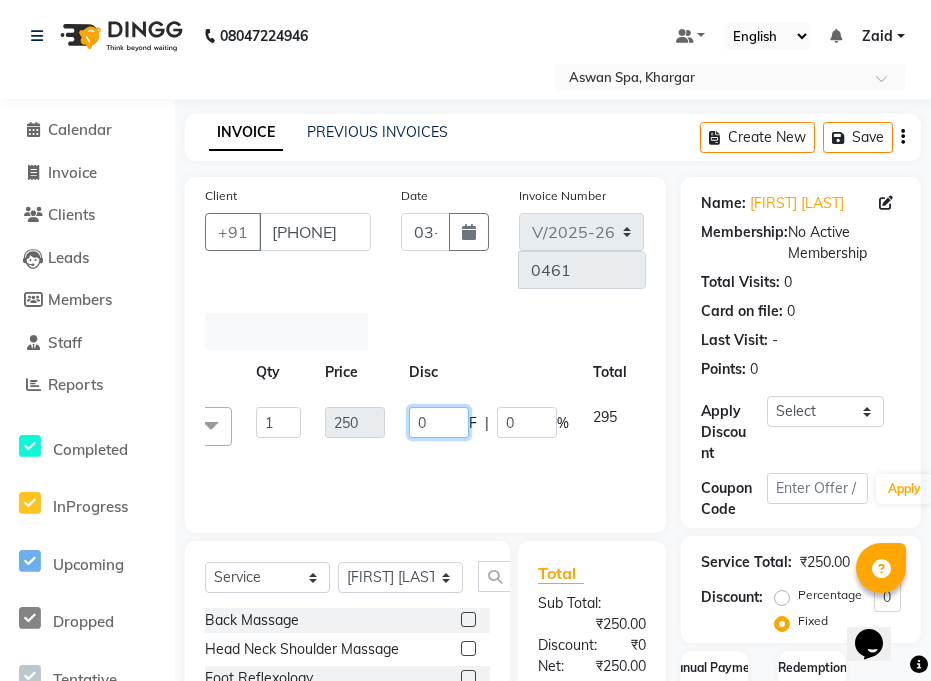 click on "0" 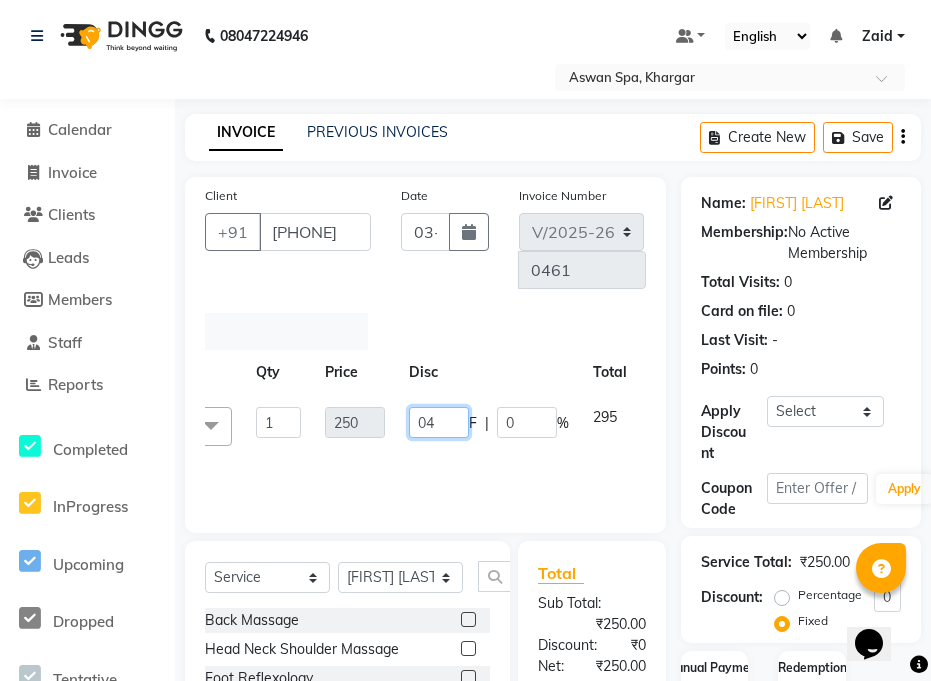 type on "045" 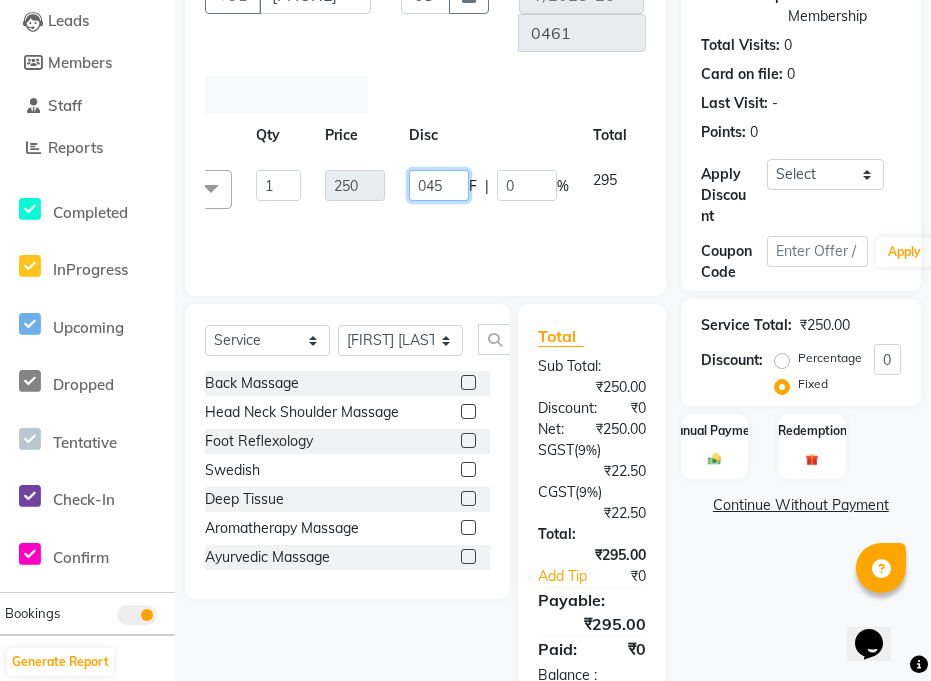 scroll, scrollTop: 313, scrollLeft: 0, axis: vertical 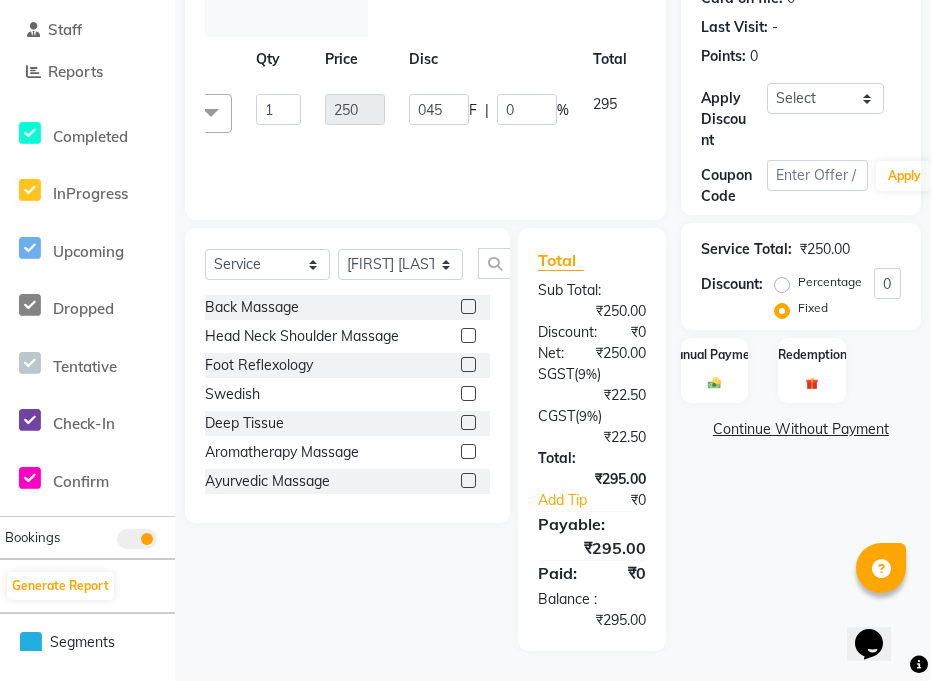 click on "Name: [FIRST] [LAST] Membership:  No Active Membership  Total Visits:  0 Card on file:  0 Last Visit:   - Points:   0  Apply Discount Select Coupon → 40% Coupon Code Apply Service Total:  ₹250.00  Discount:  Percentage   Fixed  0 Manual Payment Redemption  Continue Without Payment" 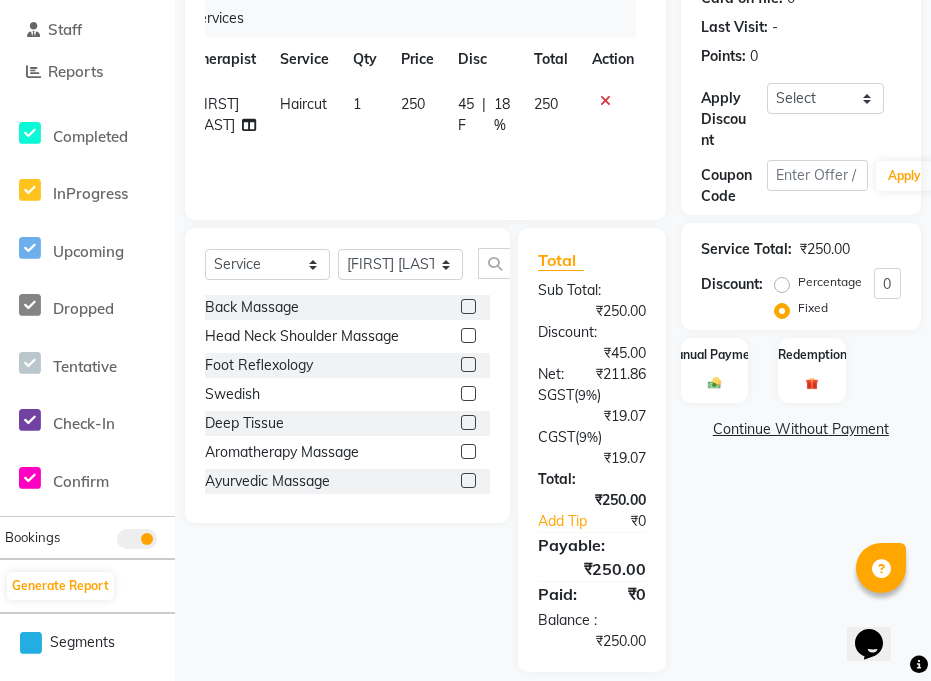 scroll, scrollTop: 0, scrollLeft: 25, axis: horizontal 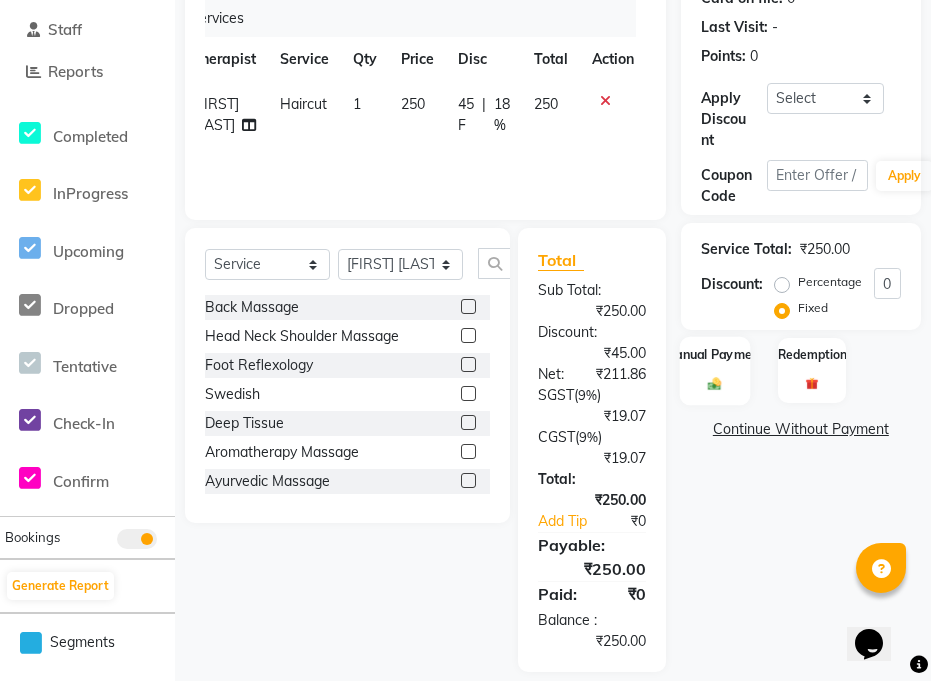 click 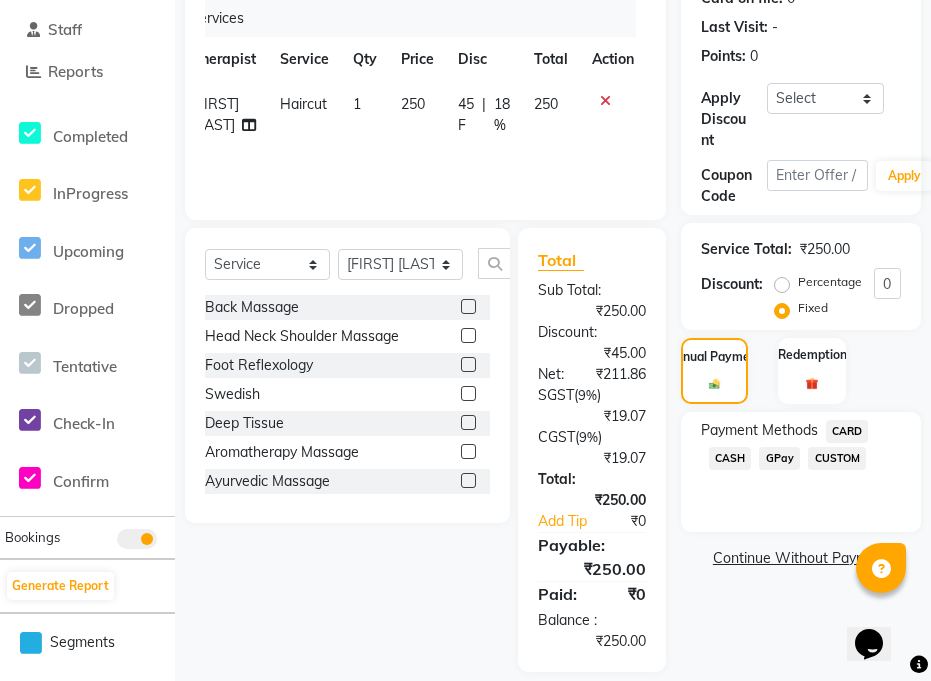 click on "GPay" 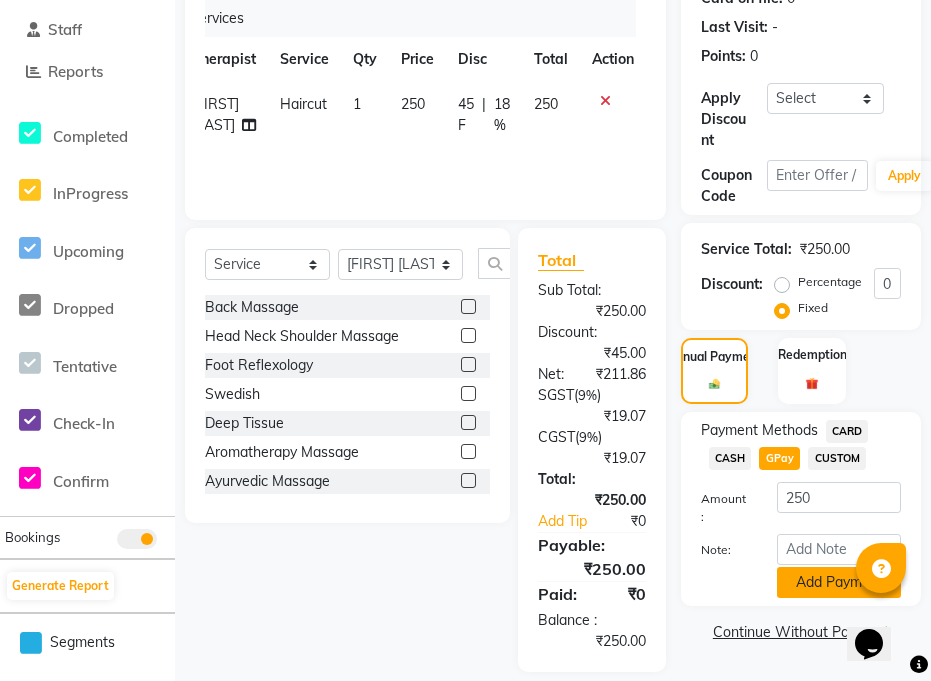 click on "Add Payment" 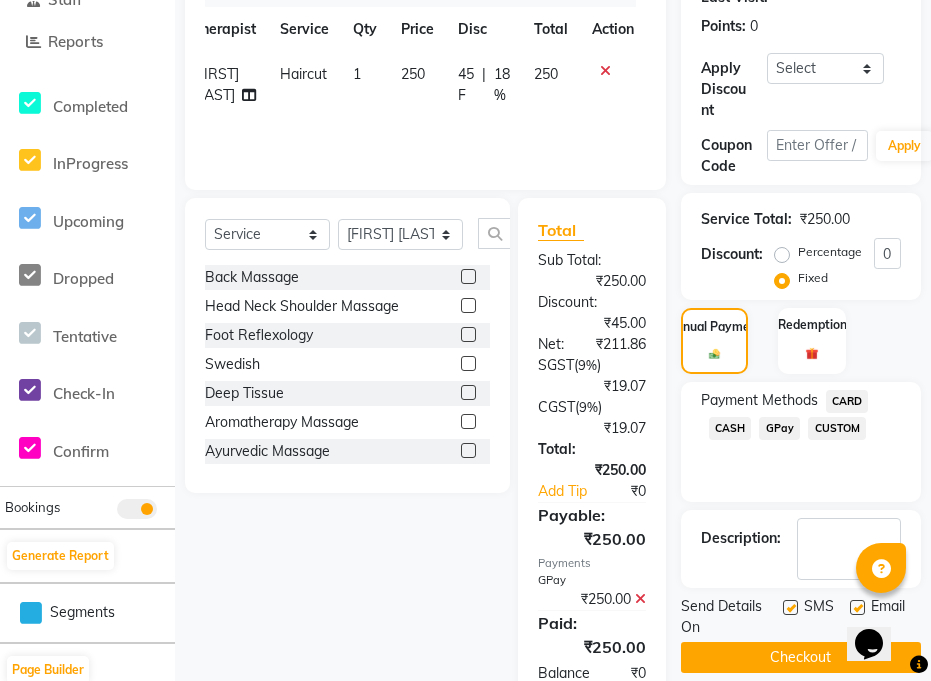 scroll, scrollTop: 417, scrollLeft: 0, axis: vertical 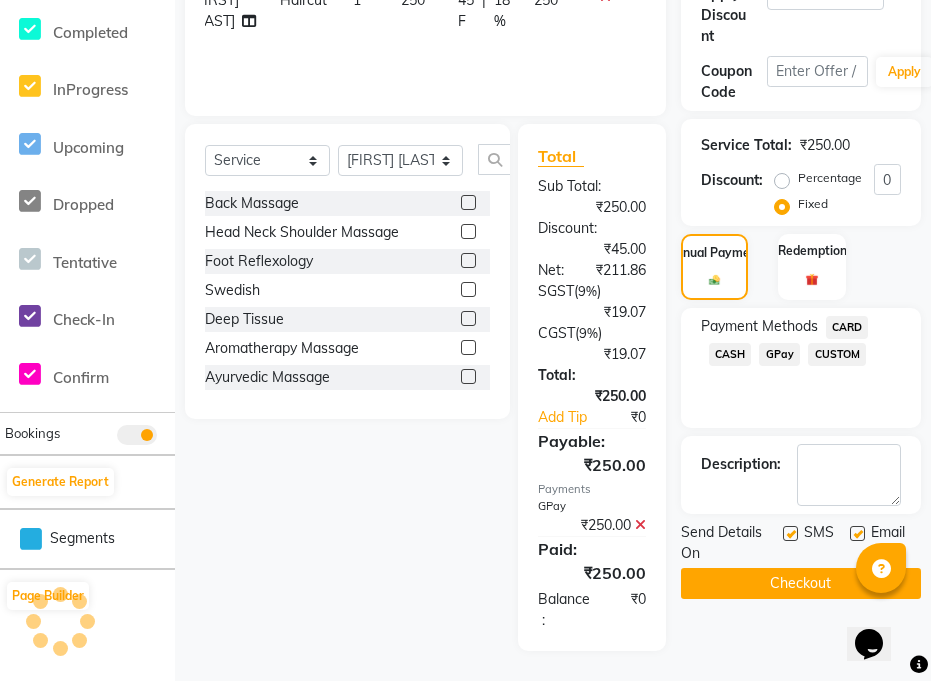 click on "Checkout" 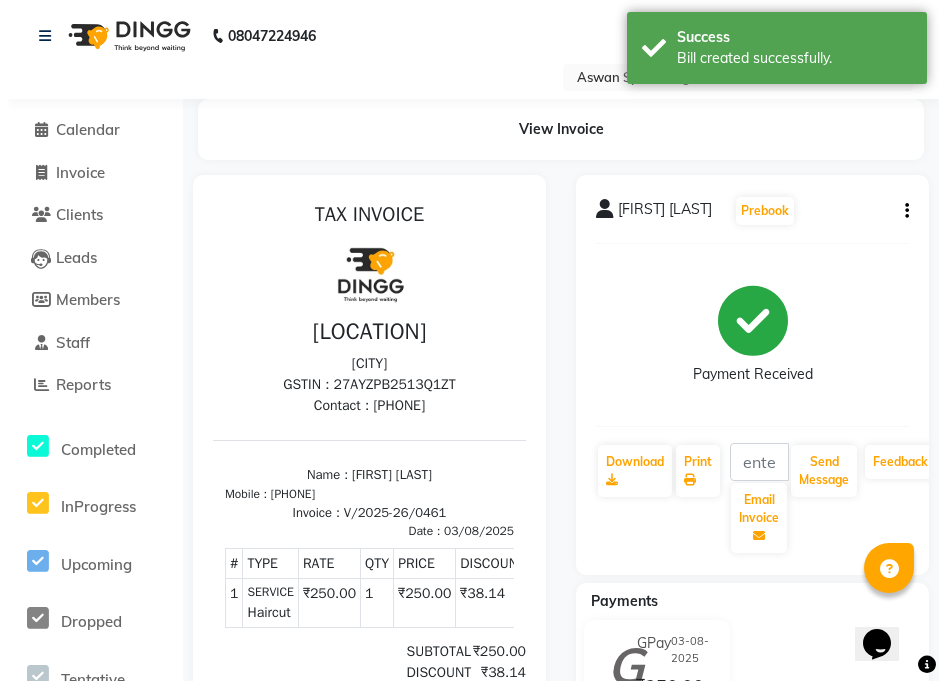 scroll, scrollTop: 0, scrollLeft: 0, axis: both 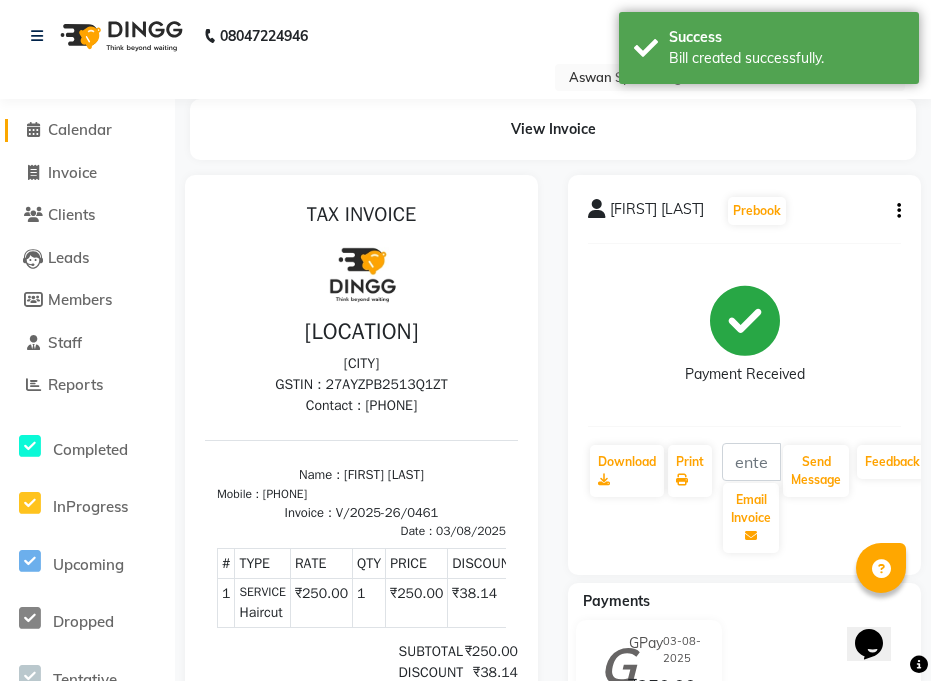 click on "Calendar" 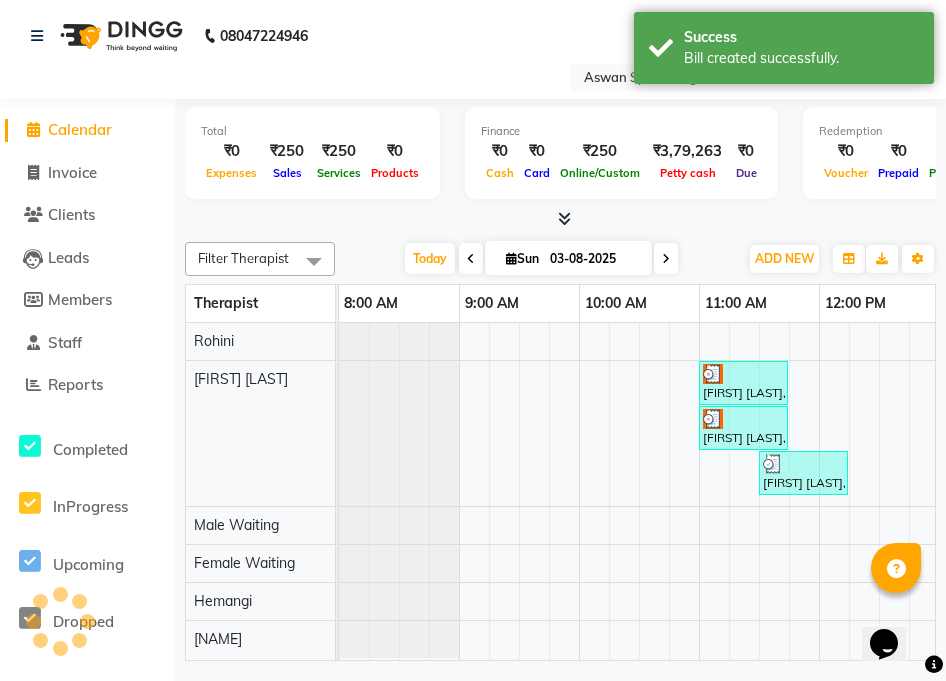 scroll, scrollTop: 0, scrollLeft: 0, axis: both 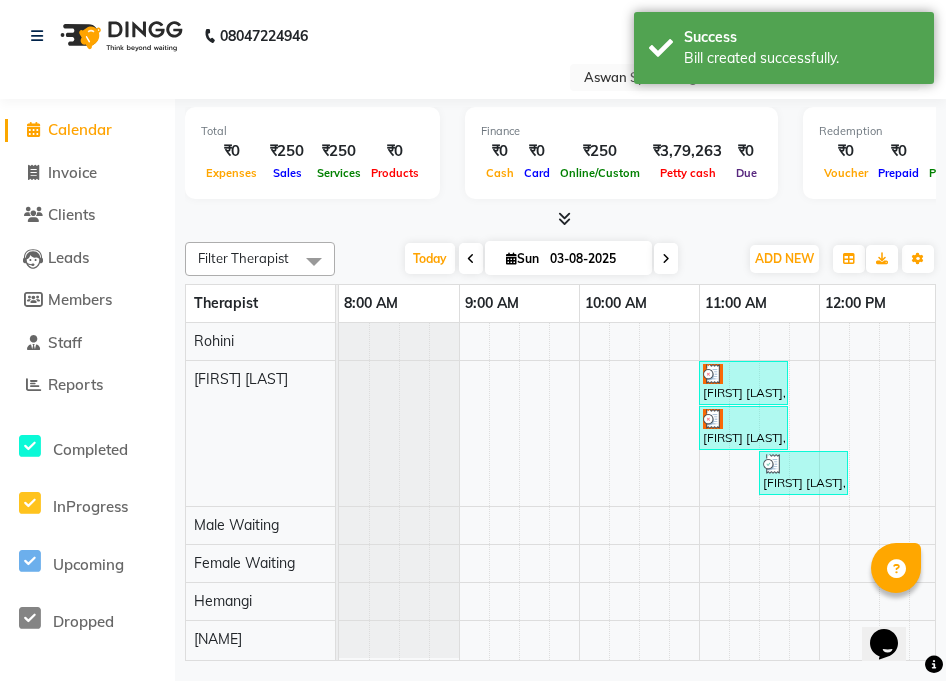 click on "[FIRST] [LAST], TK01, 11:00 AM-11:45 AM, Haircut" at bounding box center [743, 383] 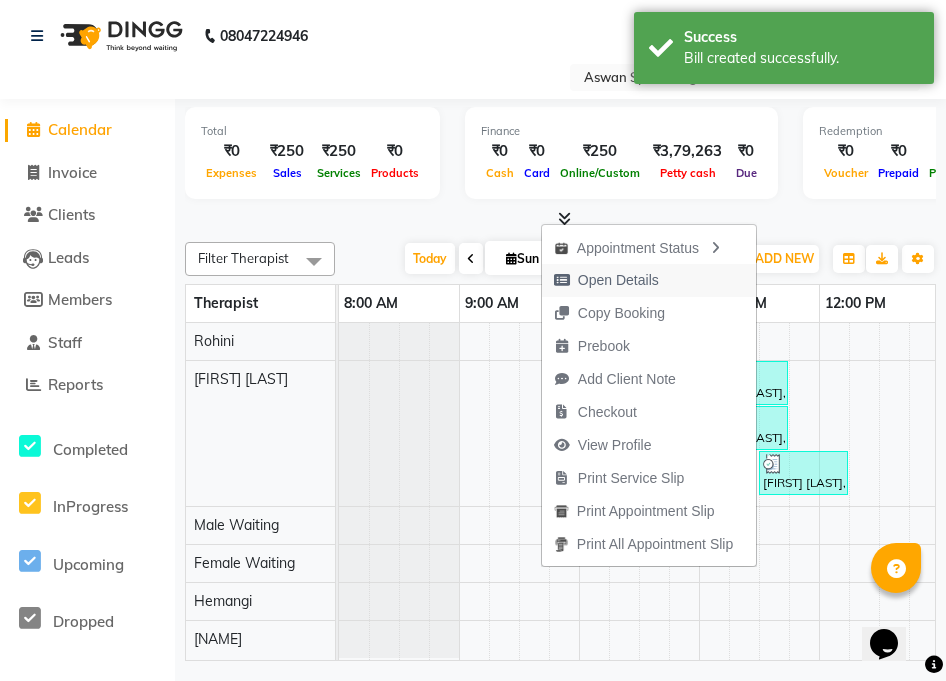 click on "Open Details" at bounding box center [618, 280] 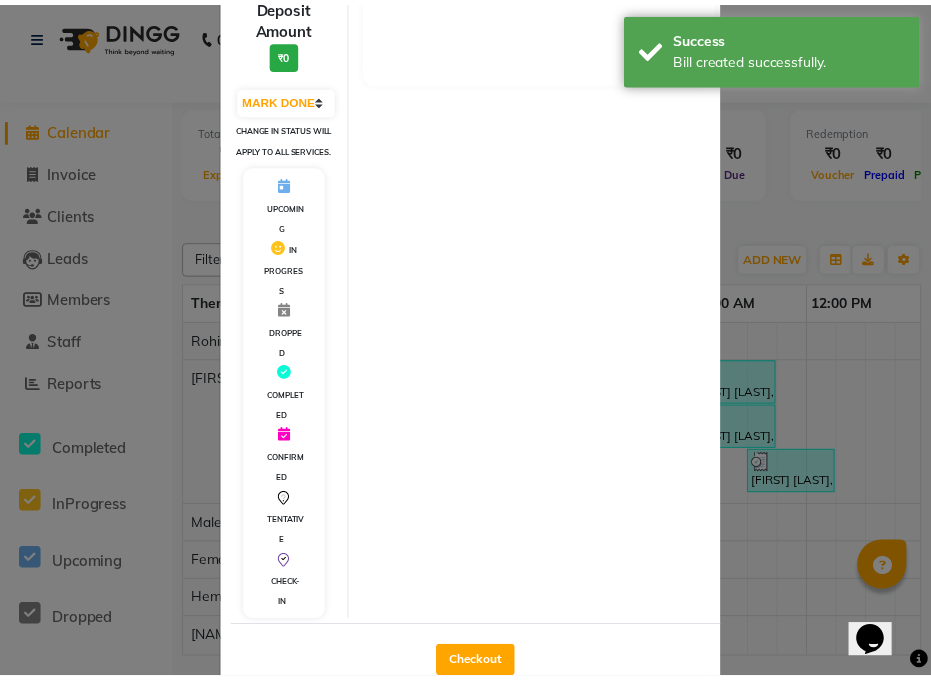 scroll, scrollTop: 327, scrollLeft: 0, axis: vertical 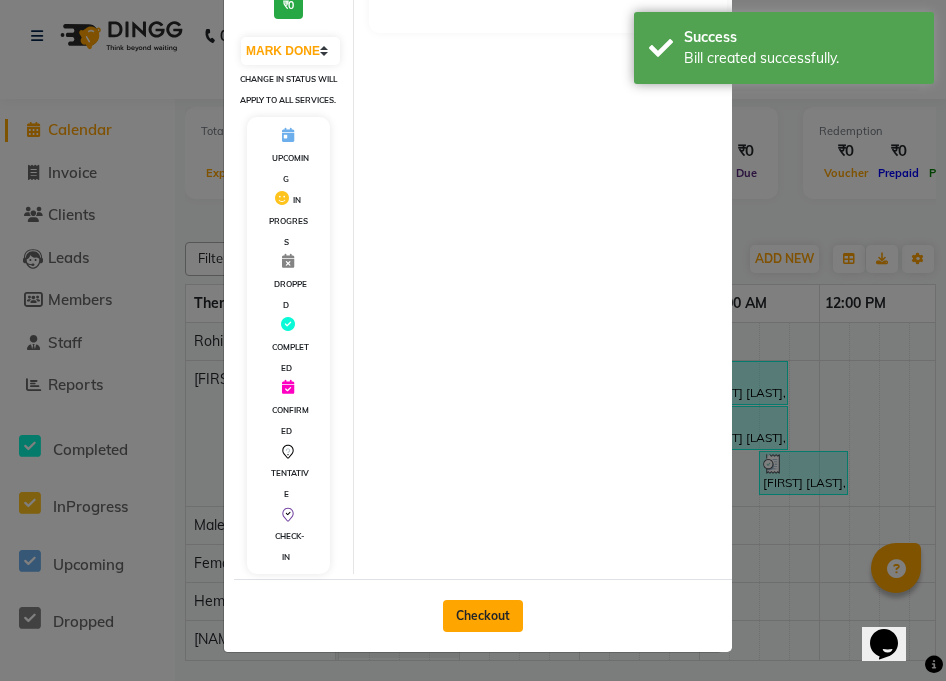 click on "Checkout" 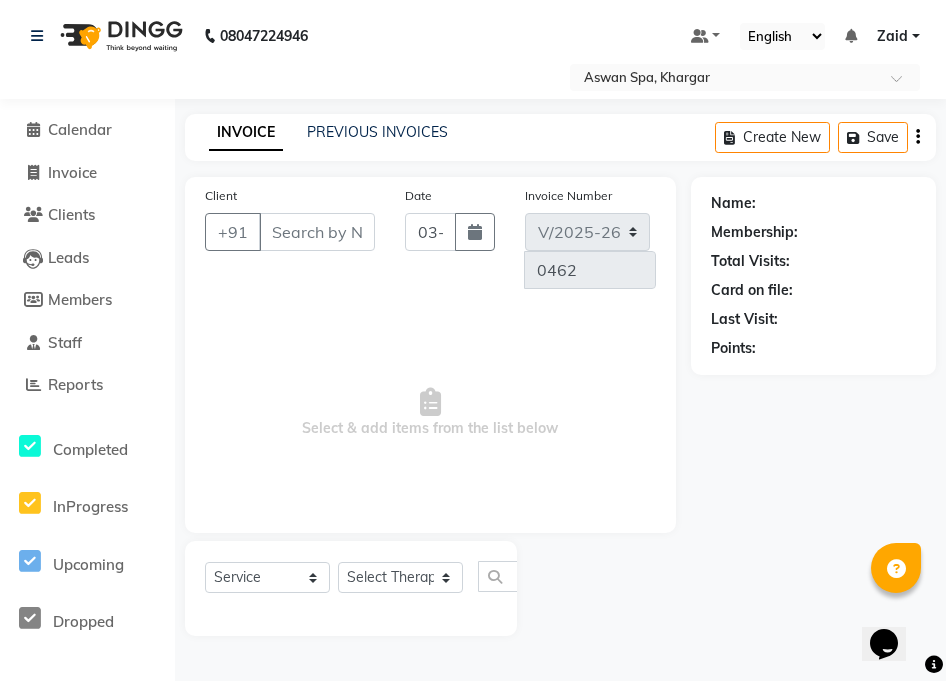 type on "[PHONE]" 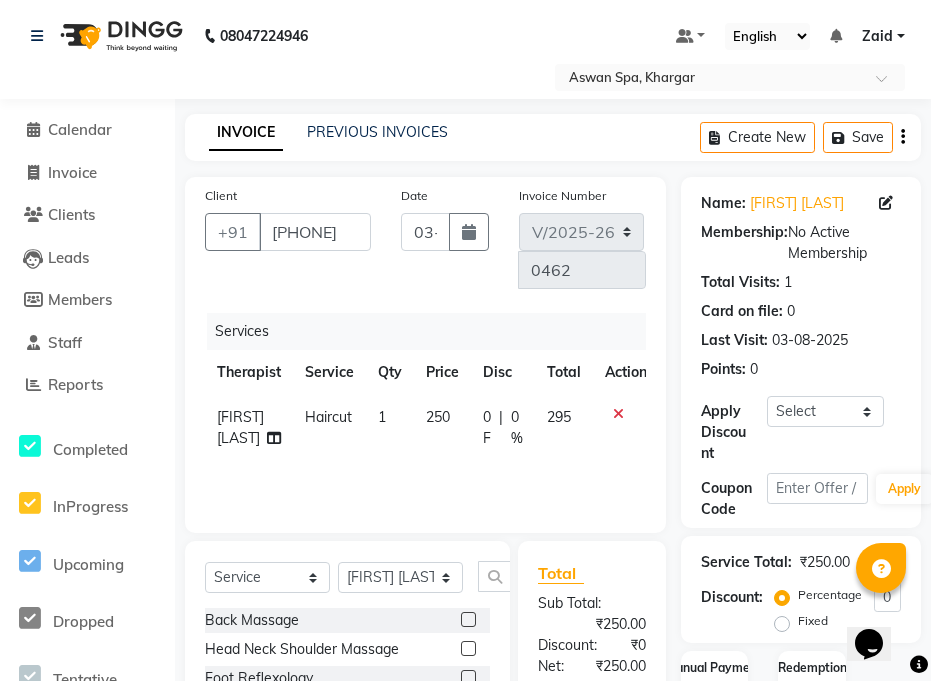click on "0 F" 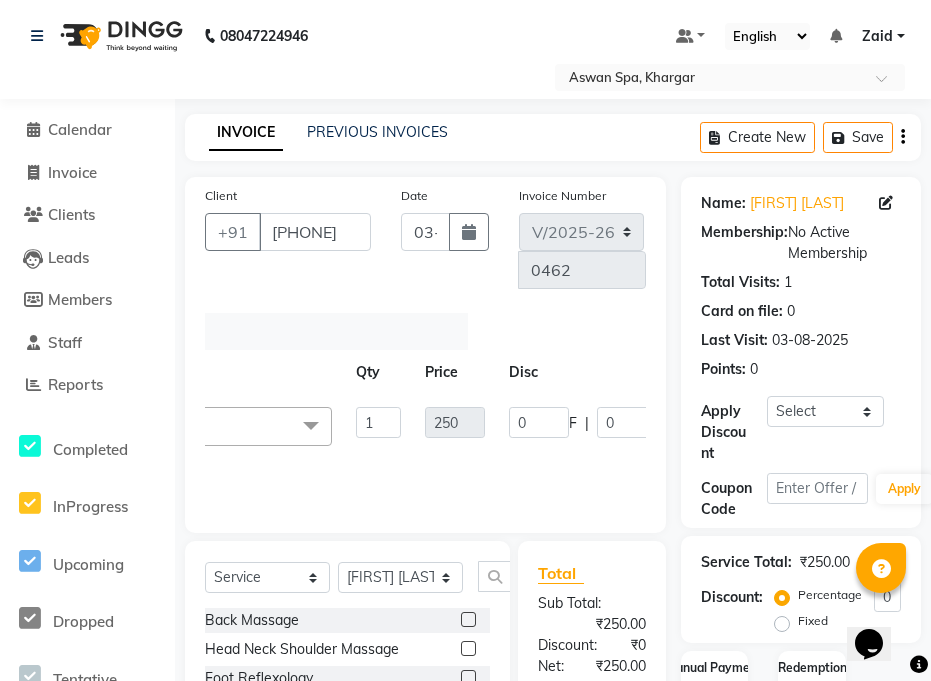 scroll, scrollTop: 0, scrollLeft: 210, axis: horizontal 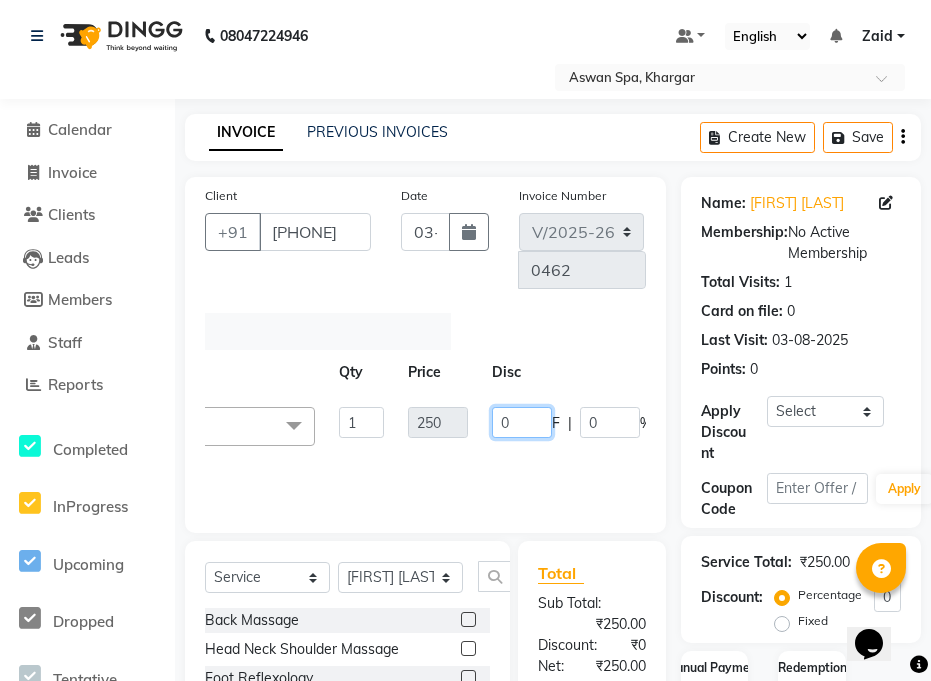 click on "0" 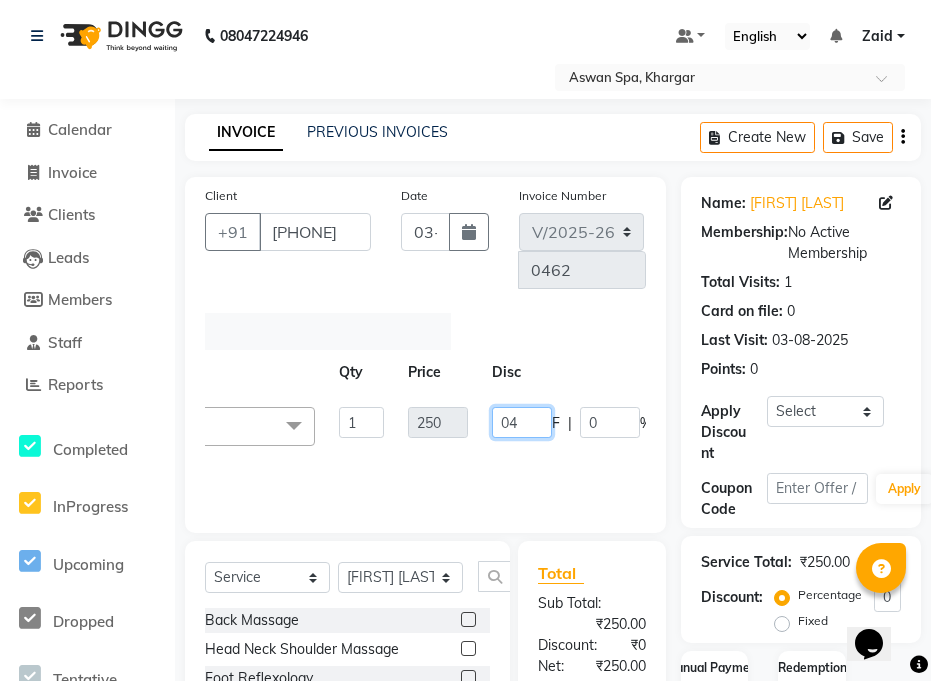 type on "045" 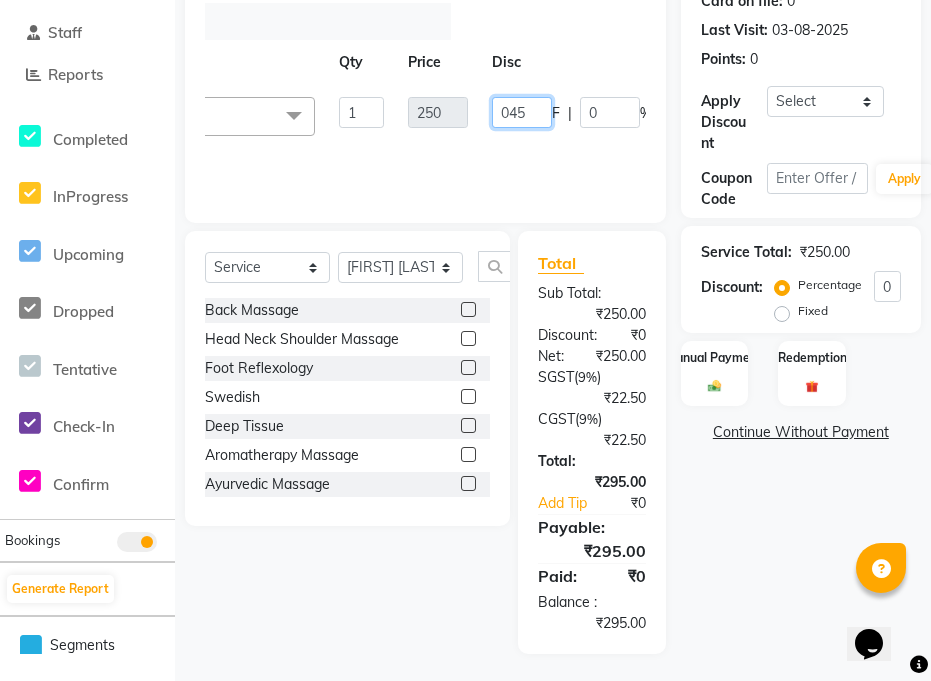 scroll, scrollTop: 313, scrollLeft: 0, axis: vertical 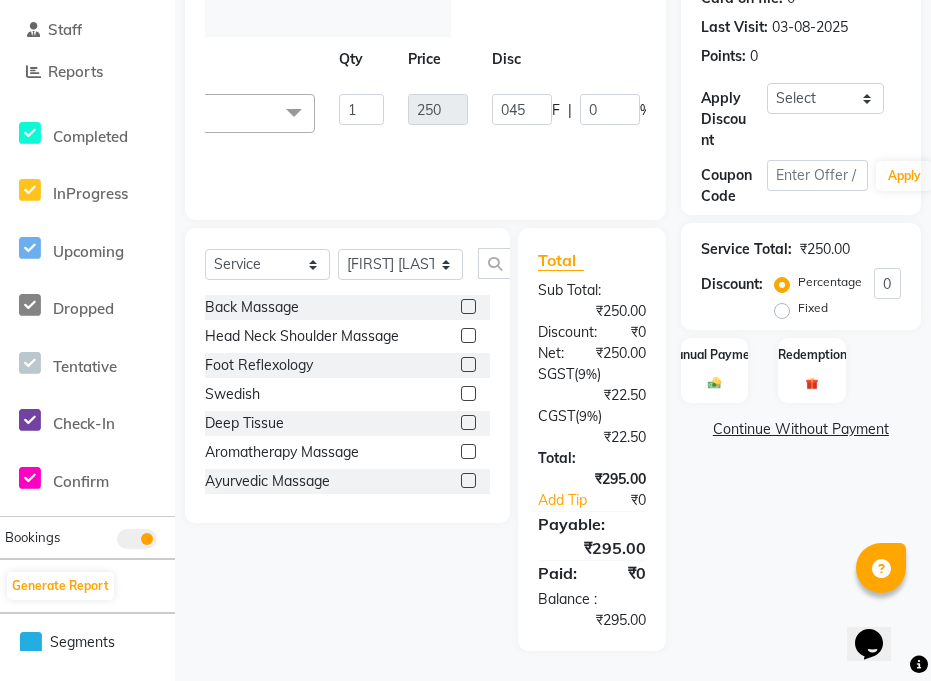 click on "Name: [FIRST] [LAST] Membership:  No Active Membership  Total Visits:  1 Card on file:  0 Last Visit:   03-08-2025 Points:   0  Apply Discount Select Coupon → 40% Coupon Code Apply Service Total:  ₹250.00  Discount:  Percentage   Fixed  0 Manual Payment Redemption  Continue Without Payment" 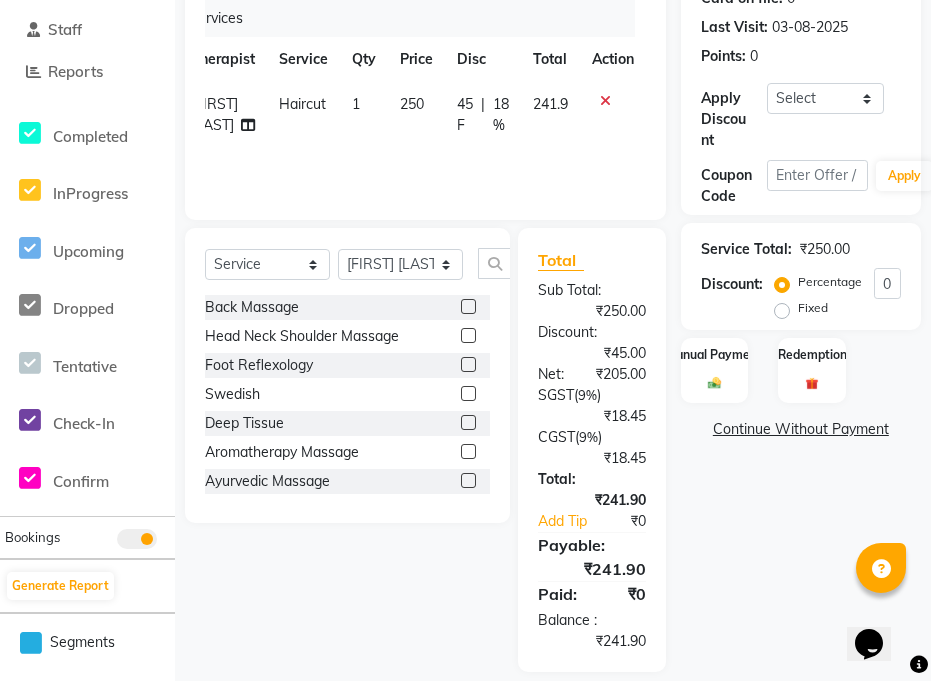 scroll, scrollTop: 334, scrollLeft: 0, axis: vertical 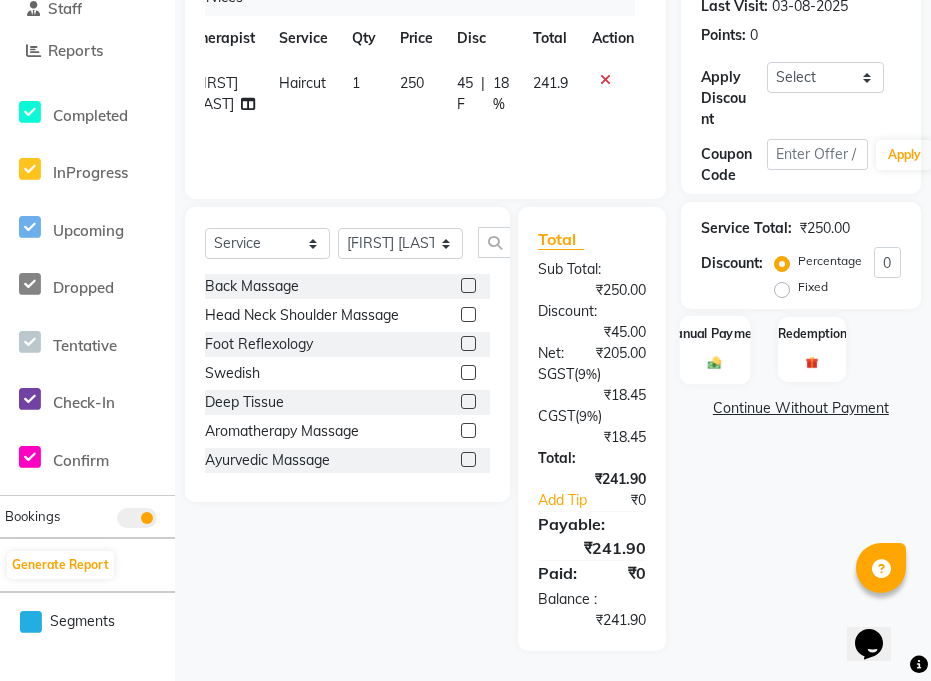 click 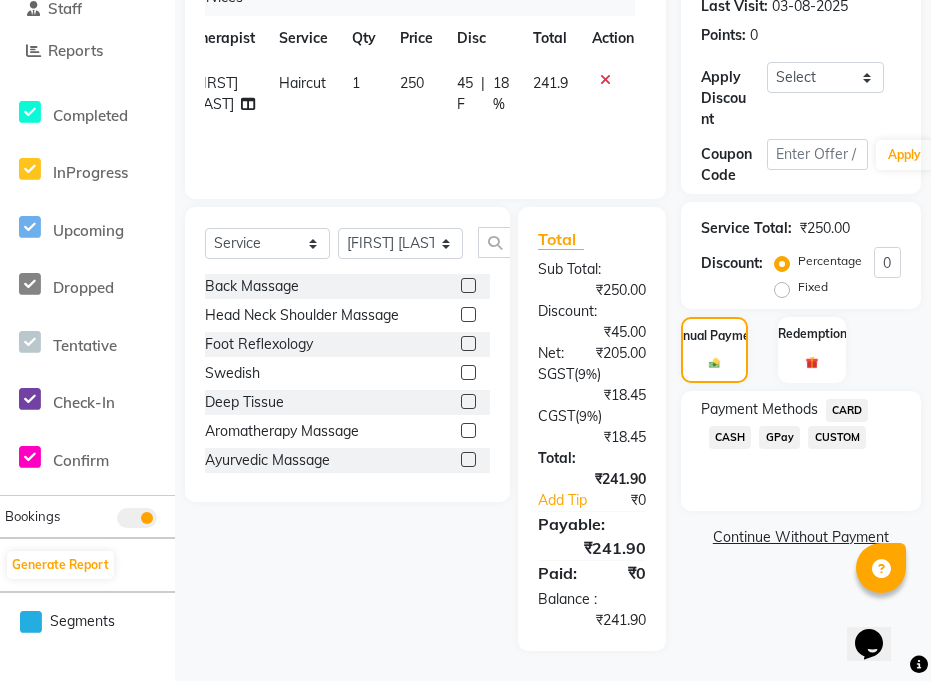 click on "GPay" 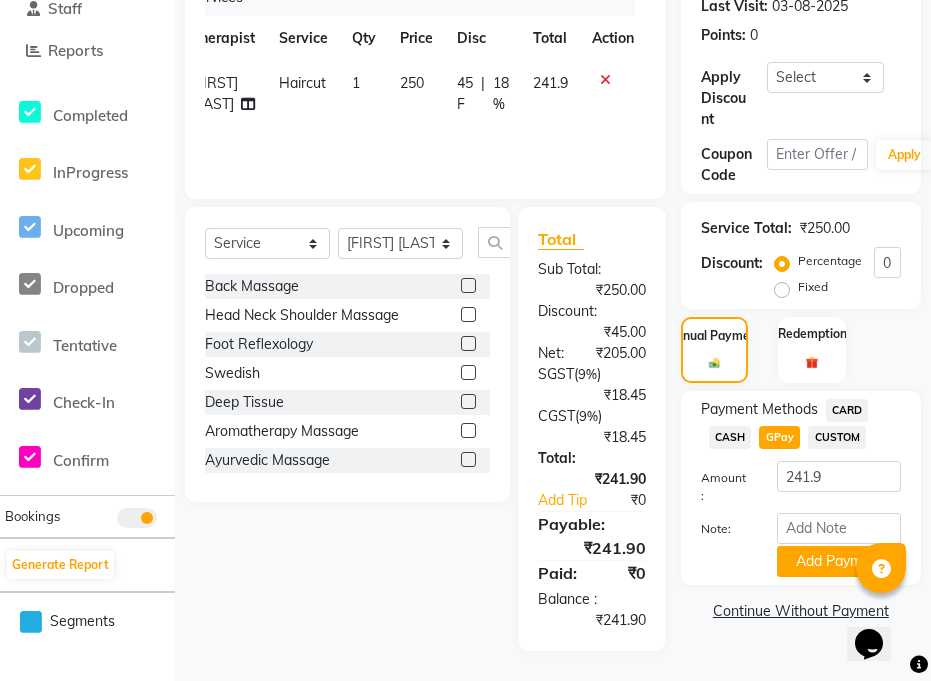click on "Fixed" 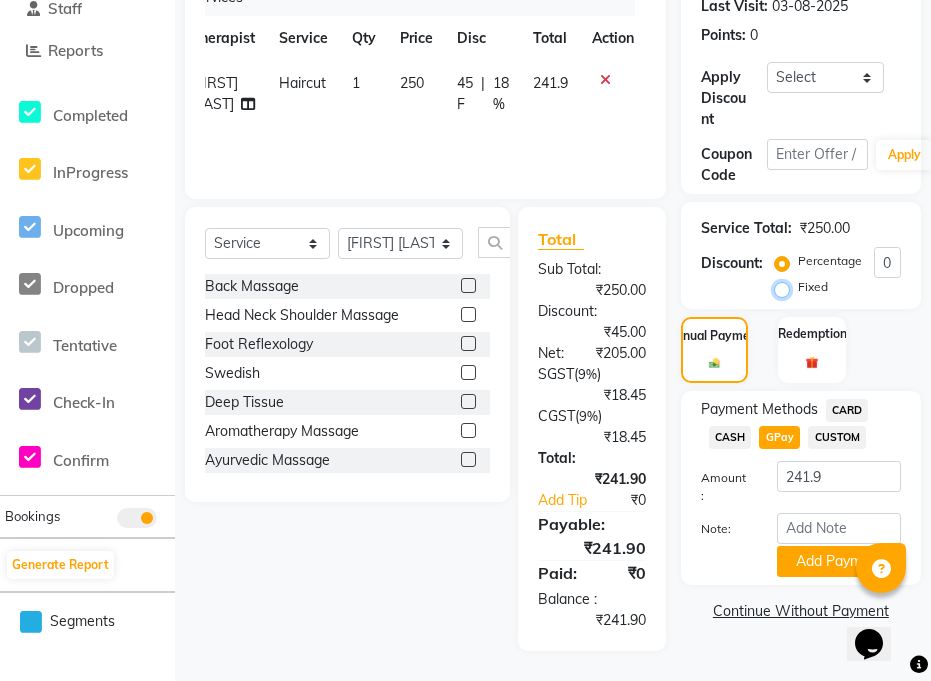 click on "Fixed" at bounding box center (786, 287) 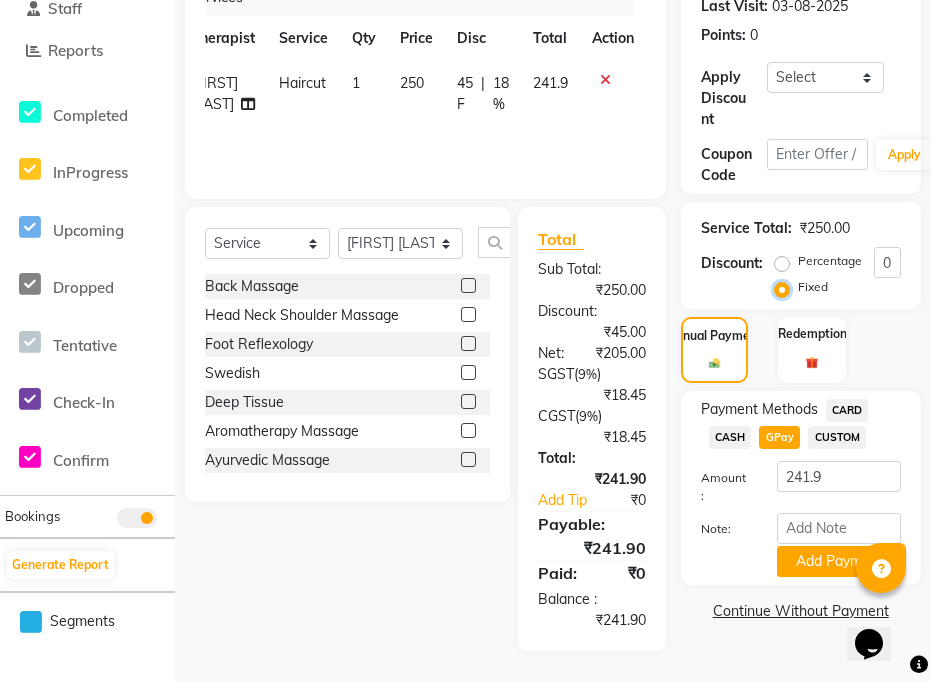 scroll, scrollTop: 313, scrollLeft: 0, axis: vertical 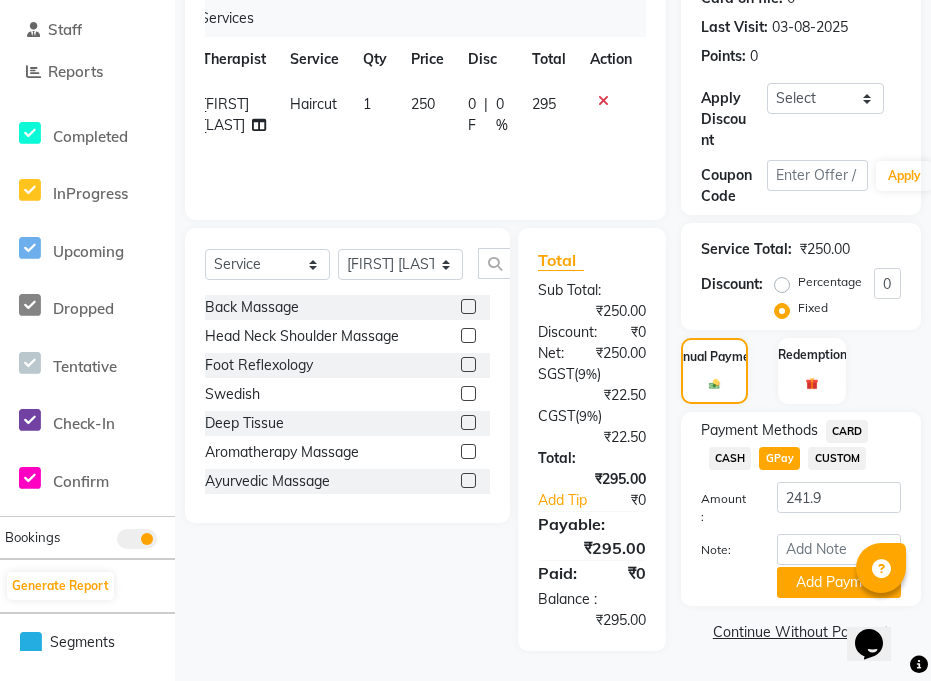 click on "0 F" 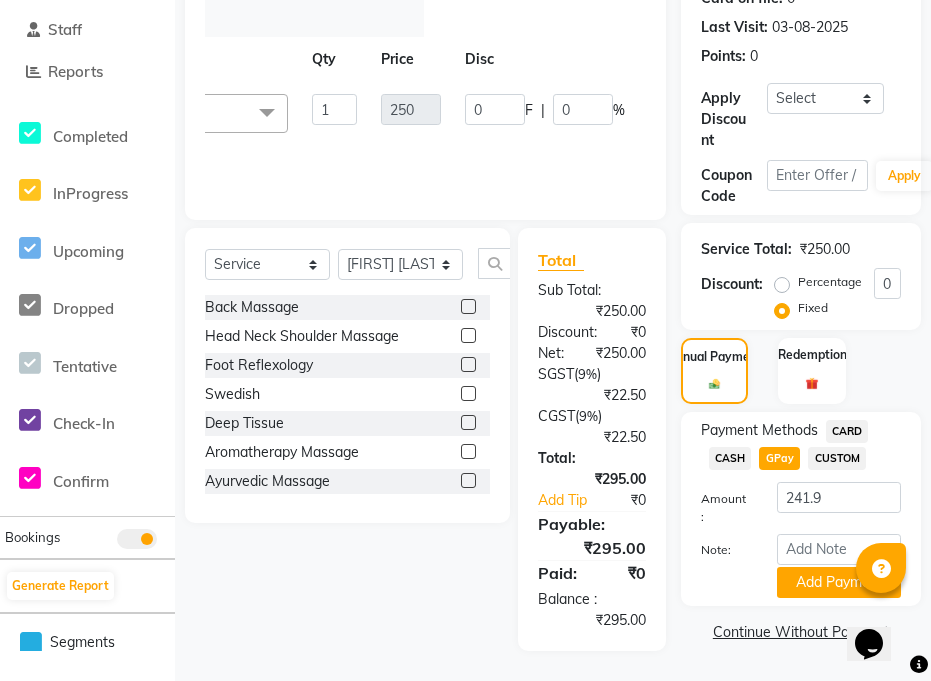 scroll, scrollTop: 0, scrollLeft: 241, axis: horizontal 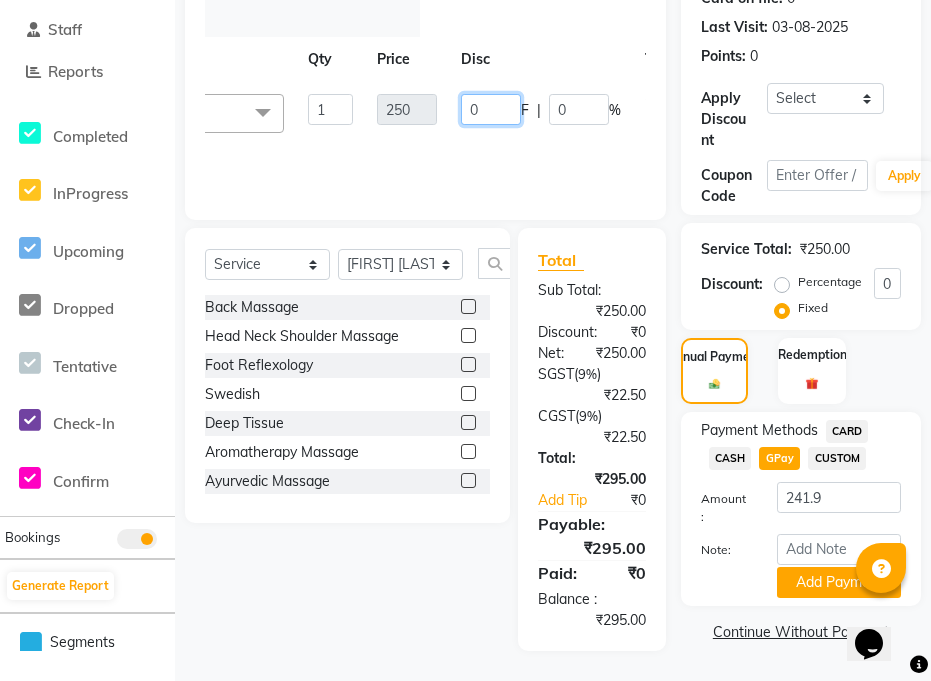 click on "0" 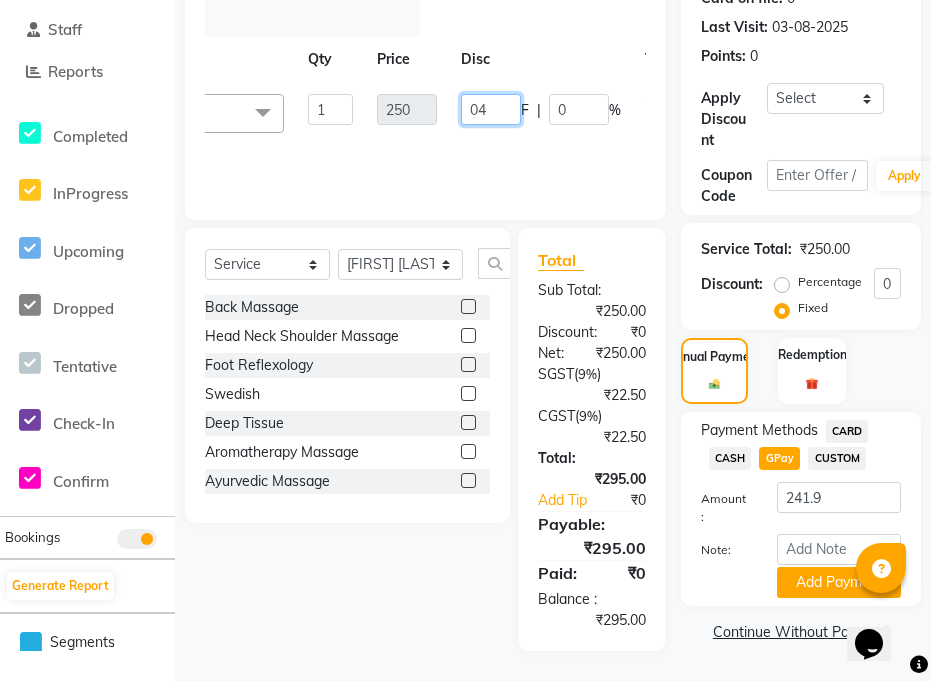 type on "045" 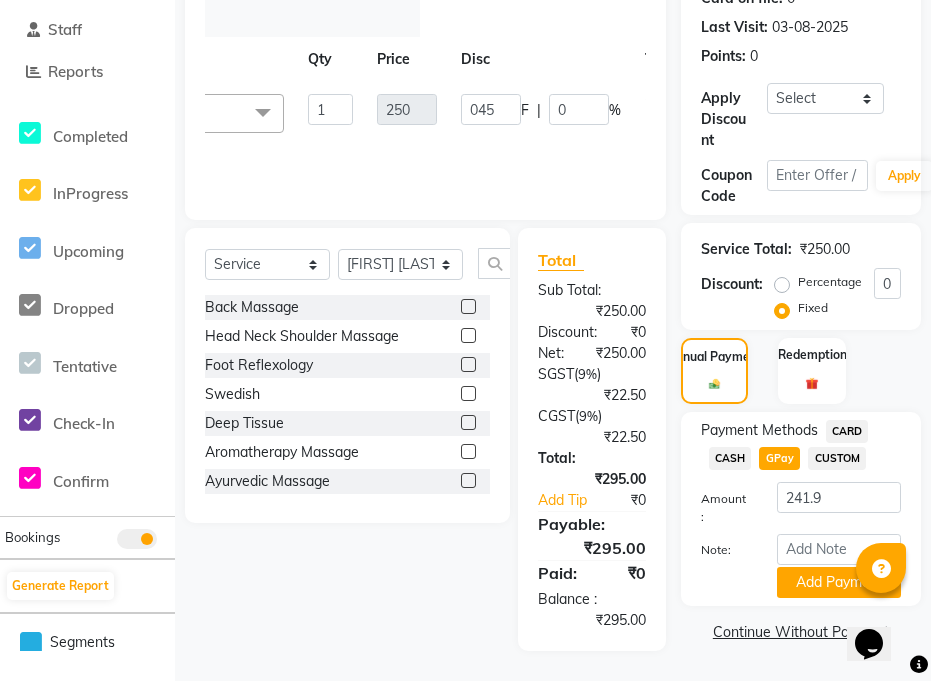 click on "Manual Payment Redemption" 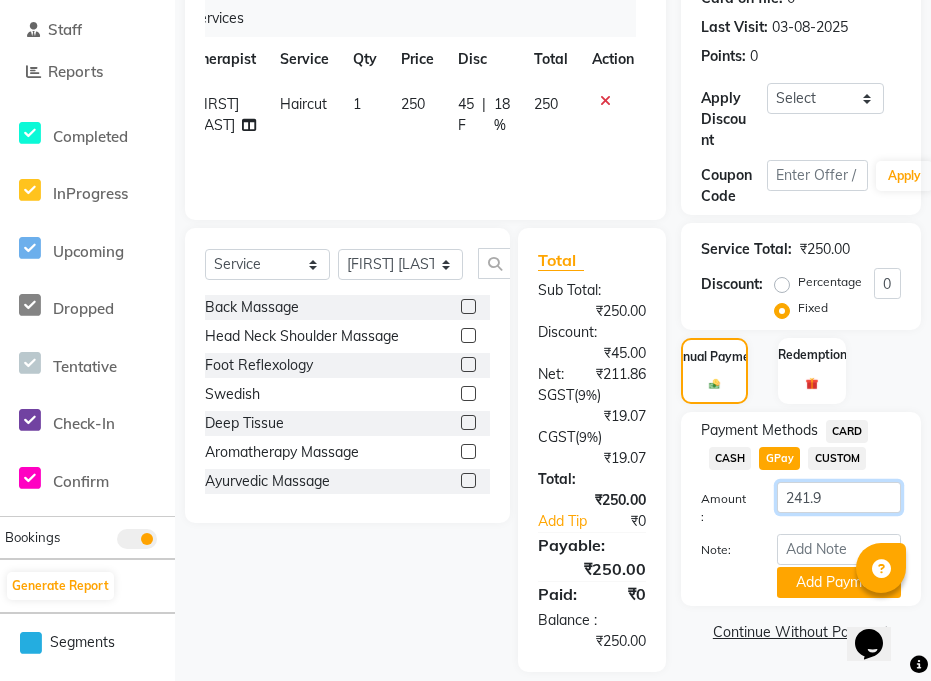 click on "241.9" 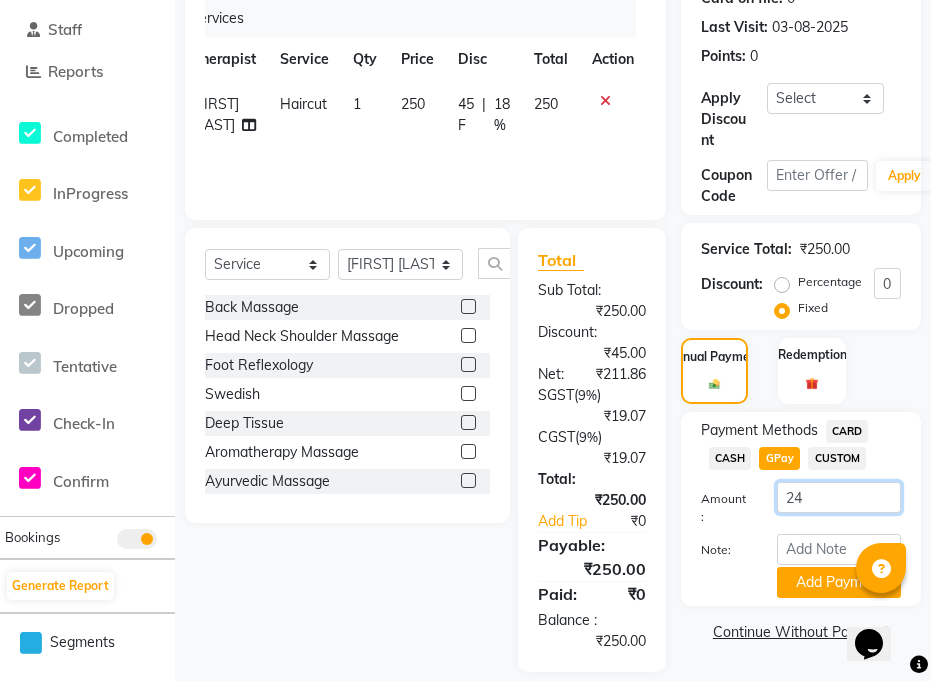 type on "2" 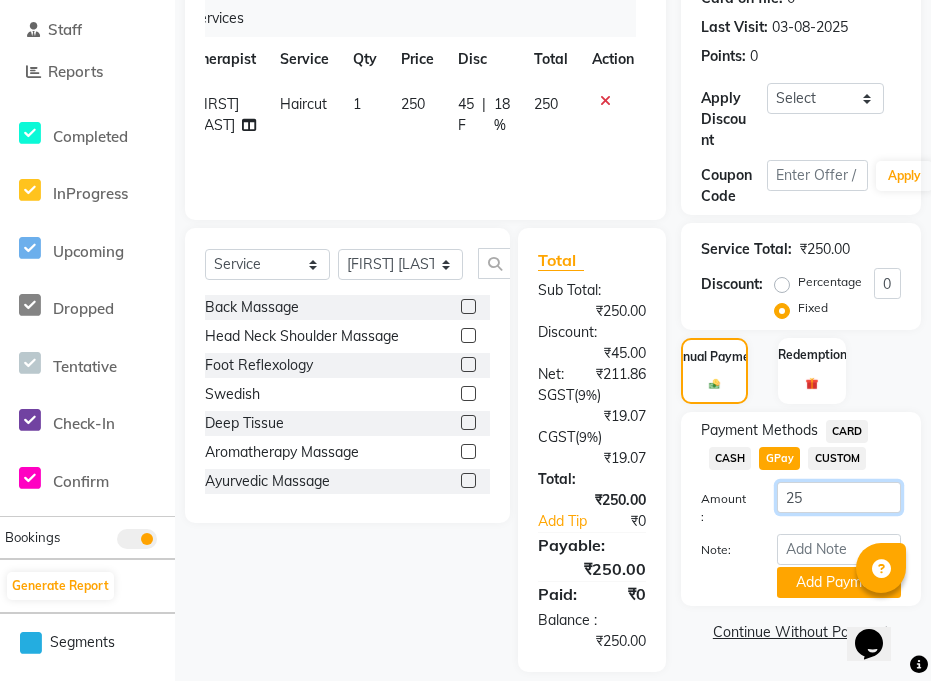 type on "250" 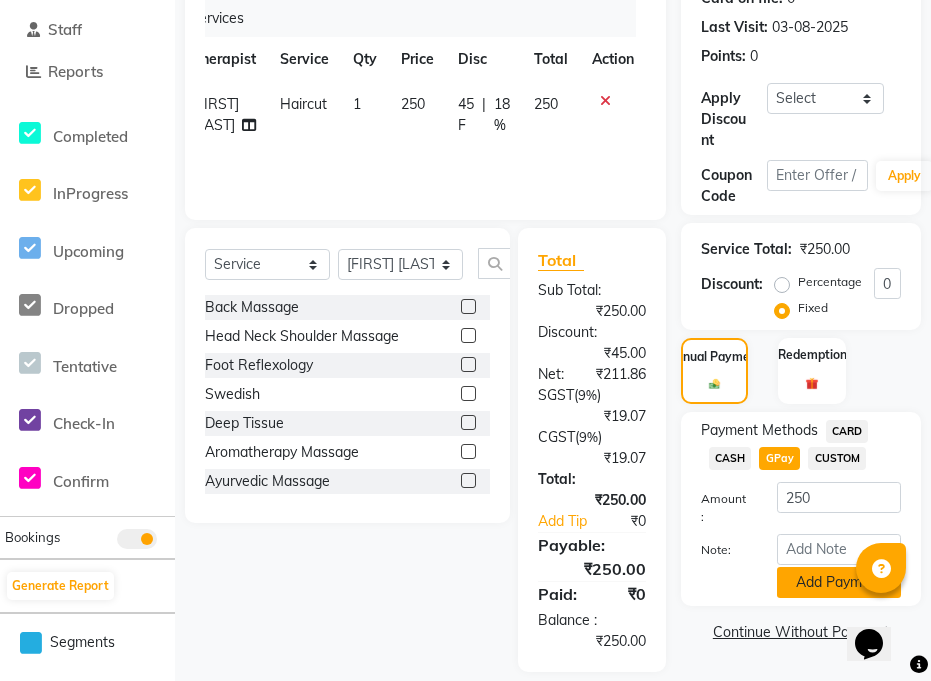 click on "Add Payment" 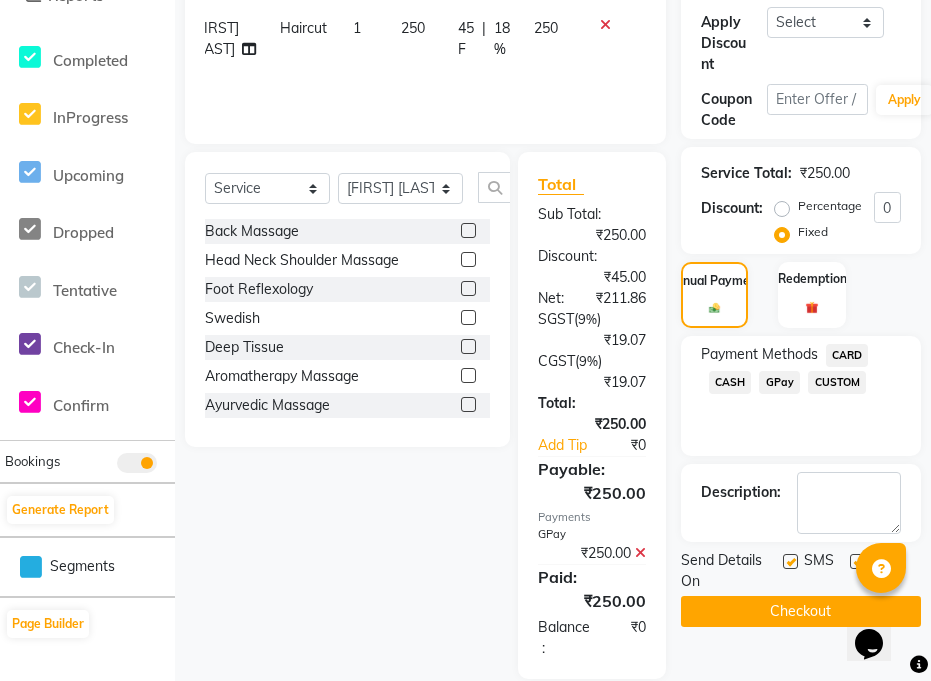 scroll, scrollTop: 417, scrollLeft: 0, axis: vertical 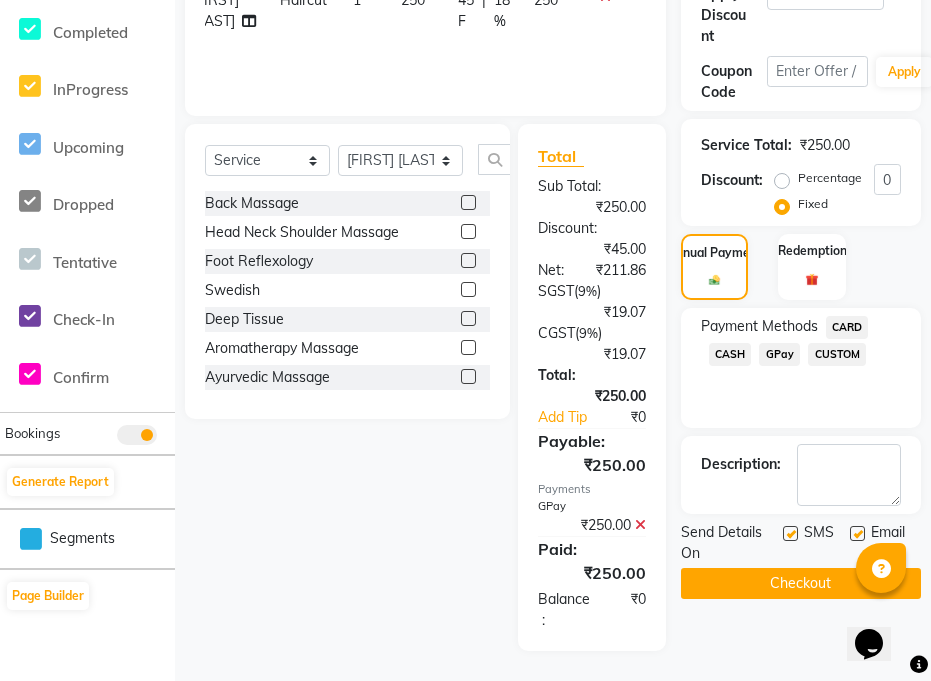 click on "Checkout" 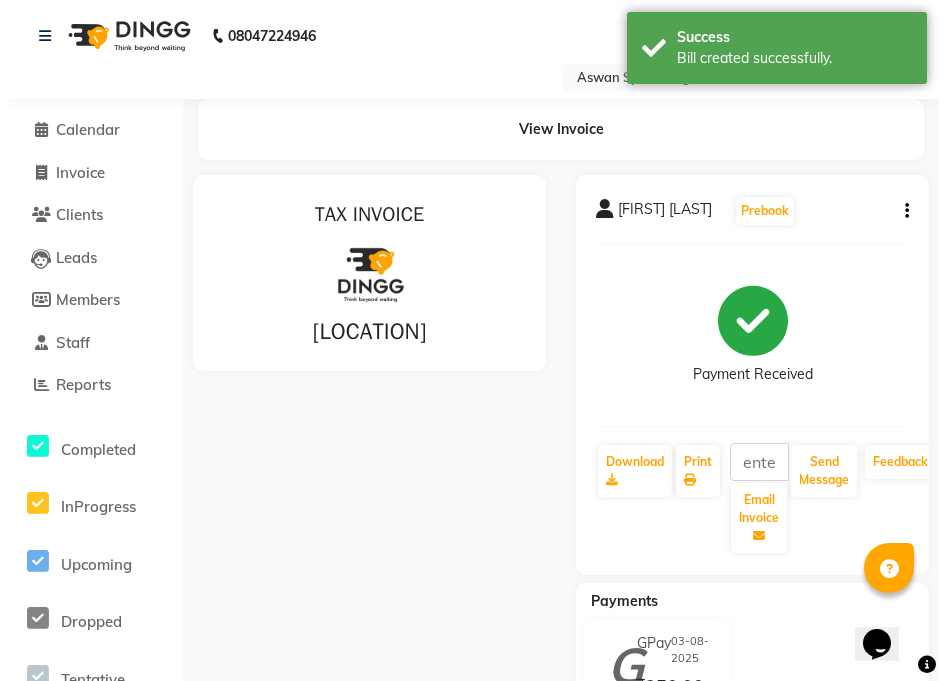 scroll, scrollTop: 0, scrollLeft: 0, axis: both 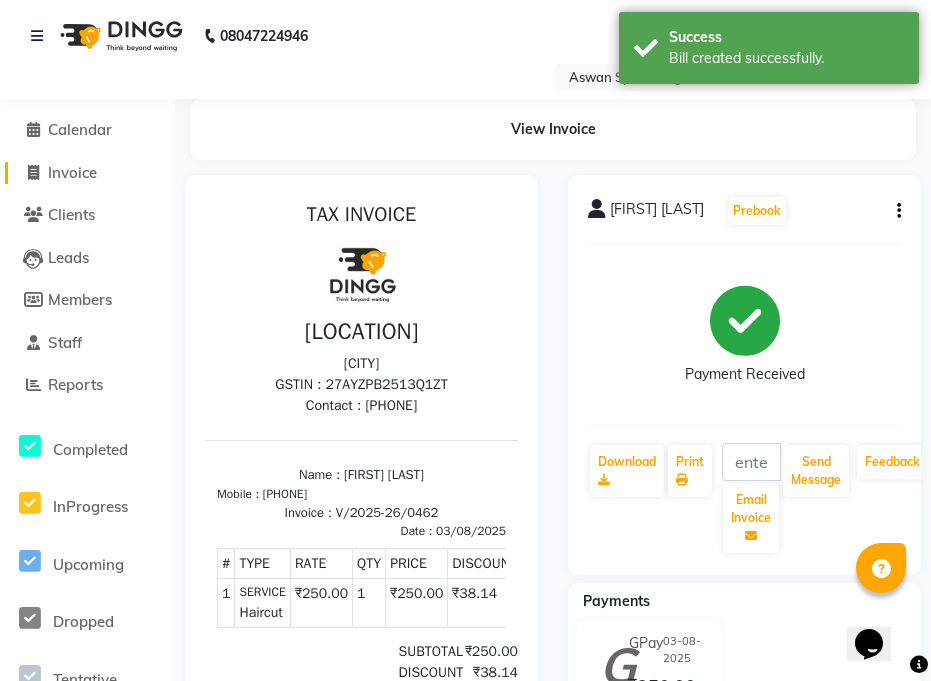 click on "Invoice" 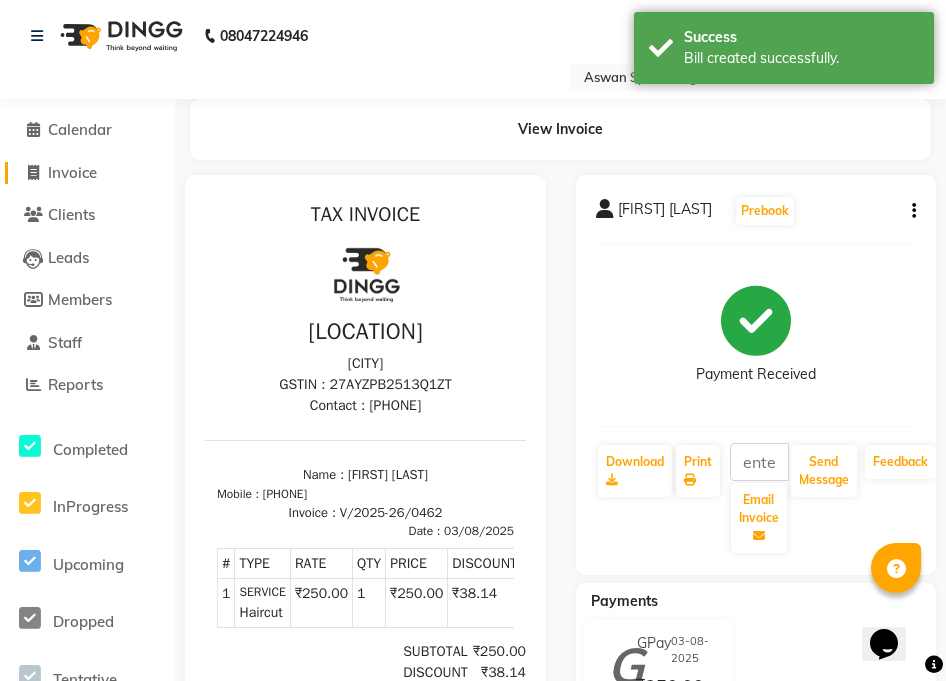 select on "7449" 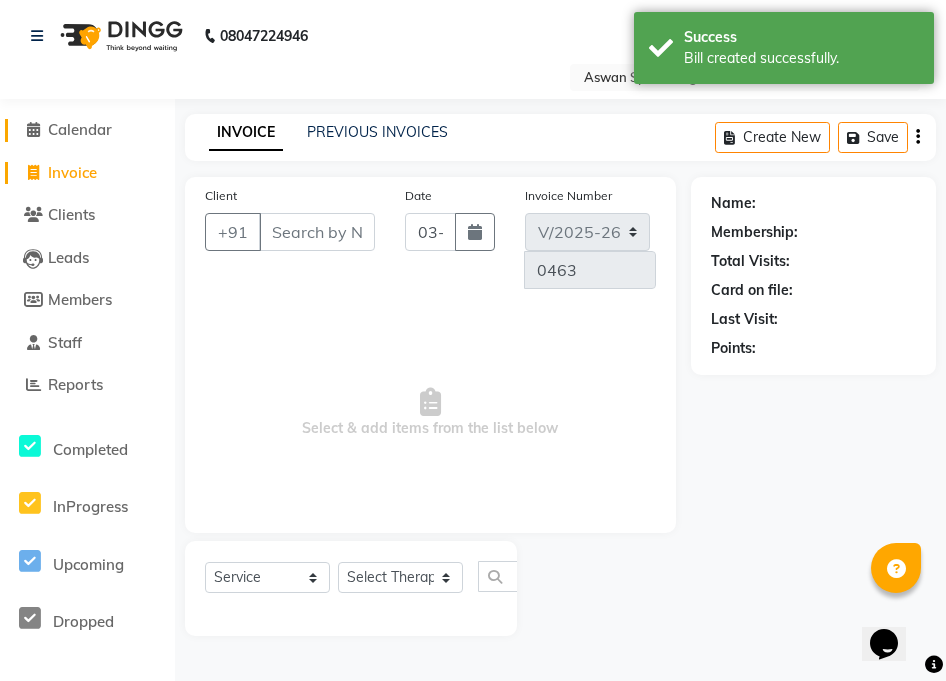click on "Calendar" 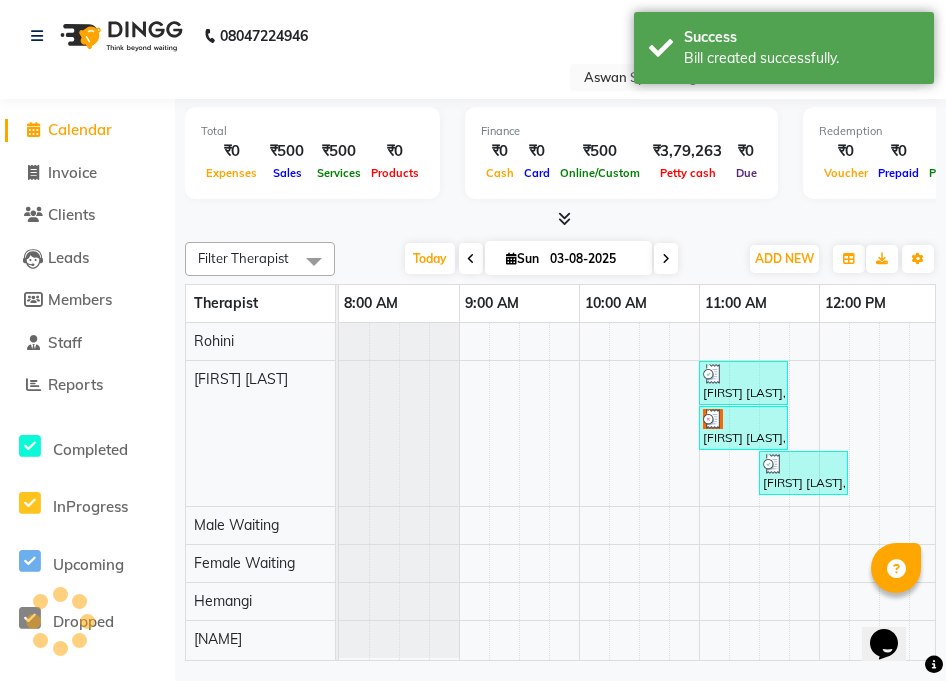 scroll, scrollTop: 0, scrollLeft: 0, axis: both 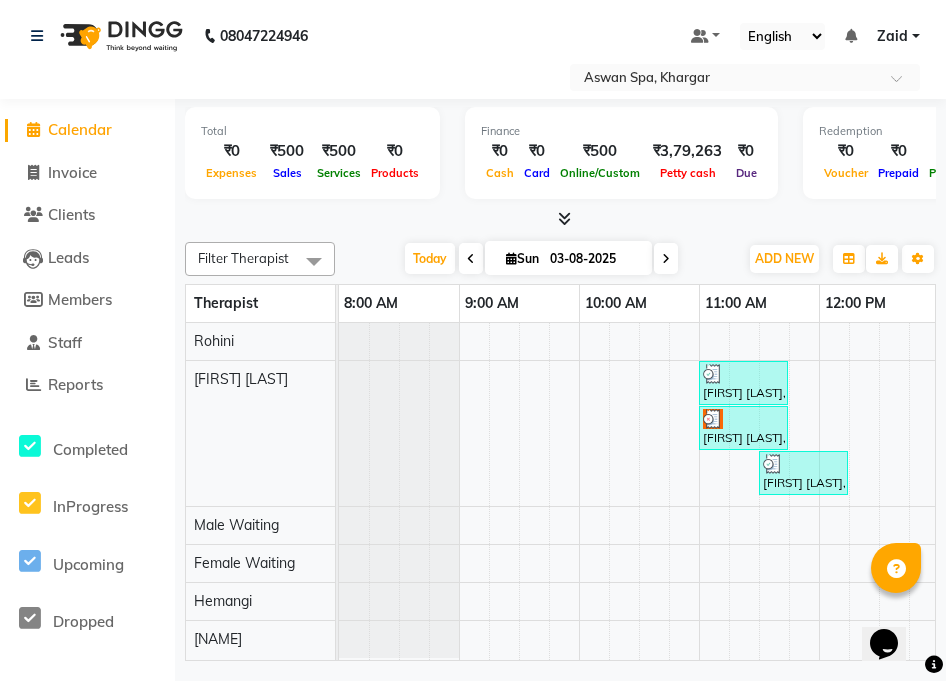 click on "[FIRST] [LAST], TK04, 11:00 AM-11:45 AM, Haircut" at bounding box center (743, 428) 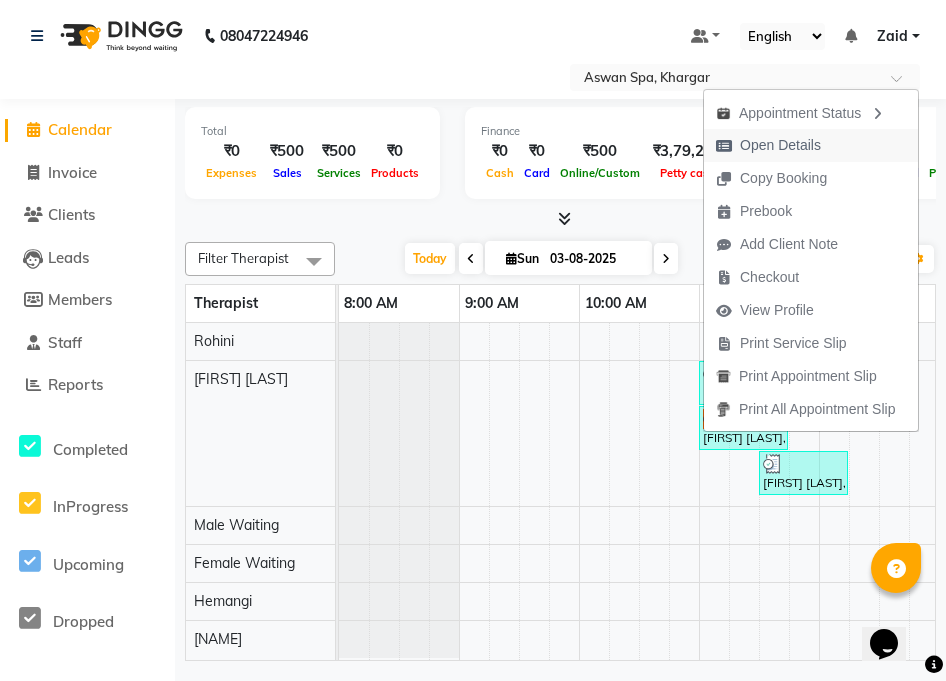 click on "Open Details" at bounding box center (780, 145) 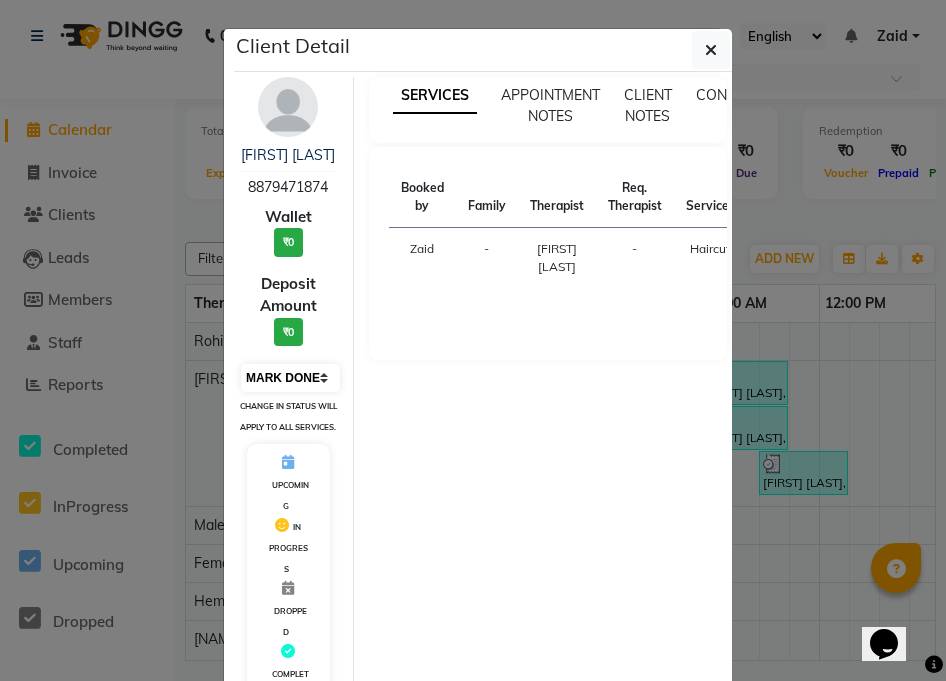 click on "Select MARK DONE UPCOMING" at bounding box center [290, 378] 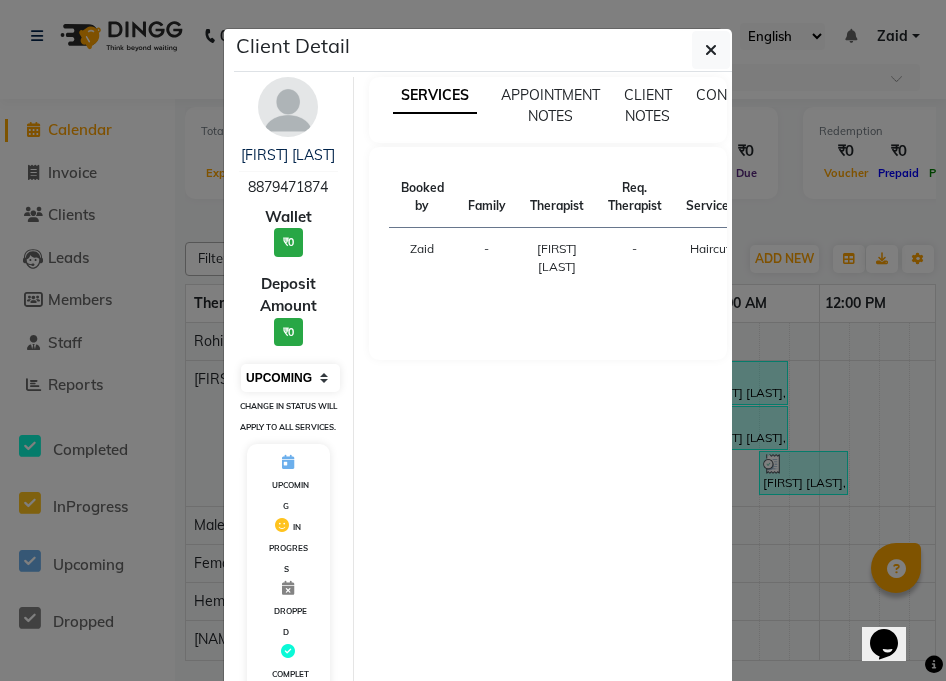 click on "Select MARK DONE UPCOMING" at bounding box center [290, 378] 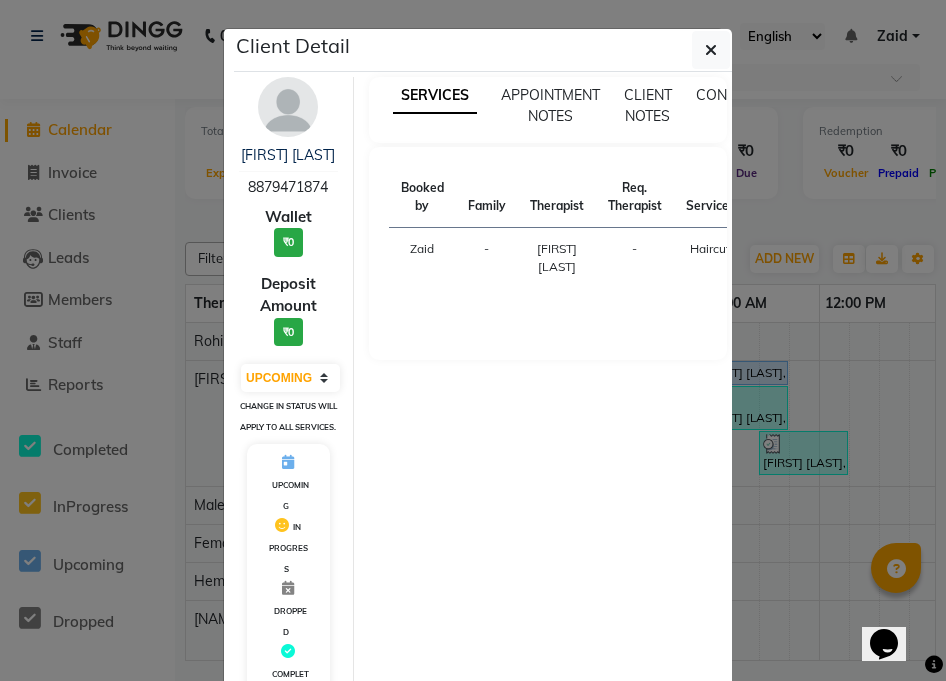 click on "Client Detail  [FIRST] [LAST]   [PHONE] Wallet ₹0 Deposit Amount  ₹0  Select IN SERVICE CONFIRMED TENTATIVE CHECK IN MARK DONE DROPPED UPCOMING Change in status will apply to all services. UPCOMING IN PROGRESS DROPPED COMPLETED CONFIRMED TENTATIVE CHECK-IN SERVICES APPOINTMENT NOTES CLIENT NOTES CONSUMPTION Booked by Family Therapist Req. Therapist Services Time Status  [NAME]  - [FIRST] [LAST] -  Haircut   11:00 AM-11:45 AM   START   Mark Done And Checkout" 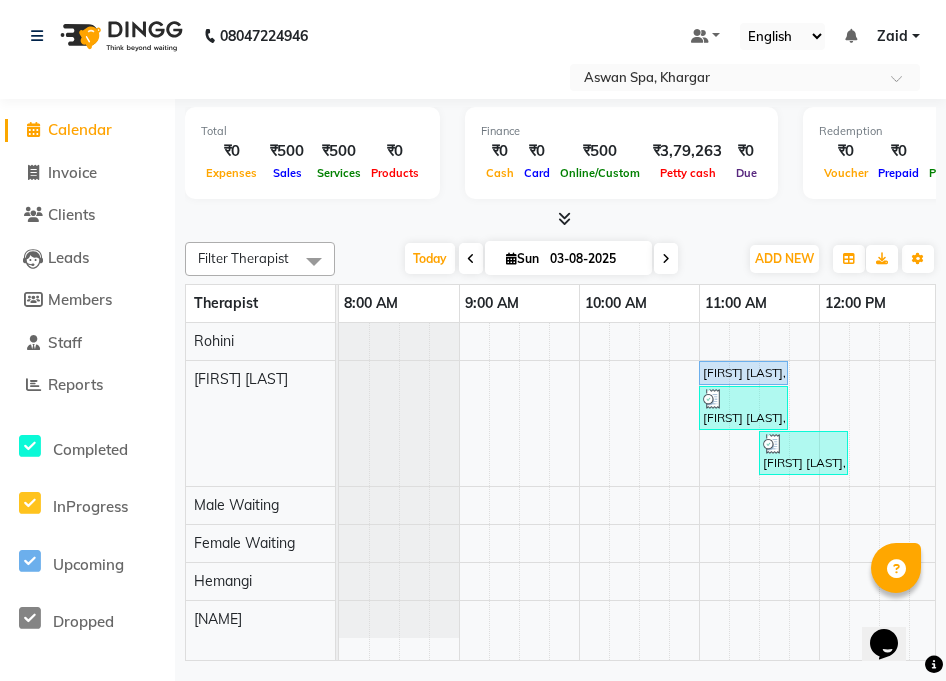 click on "[FIRST] [LAST], TK04, 11:00 AM-11:45 AM, Haircut" at bounding box center [743, 373] 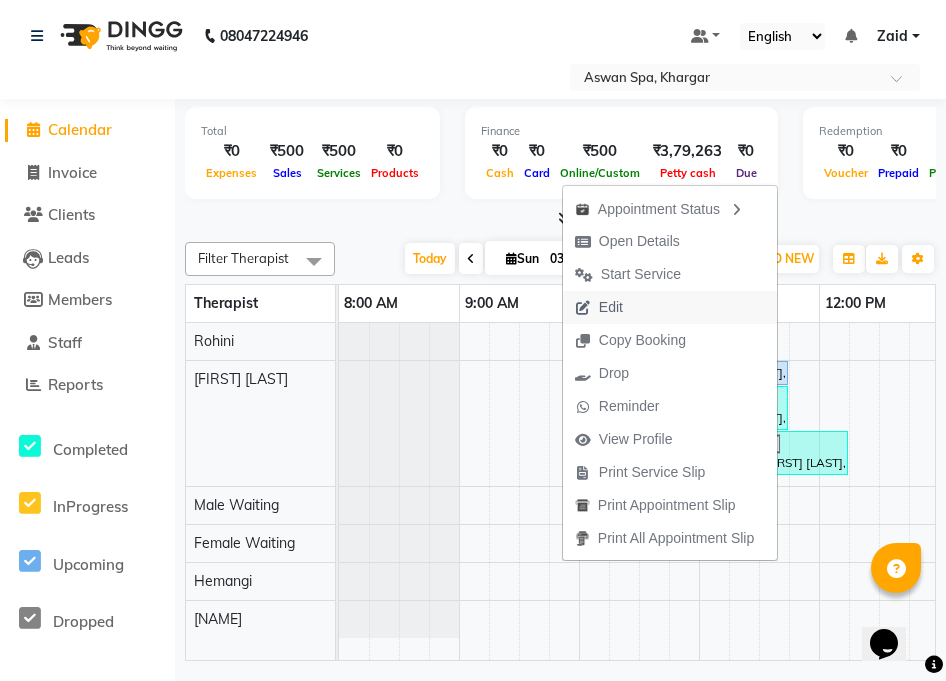click on "Edit" at bounding box center (611, 307) 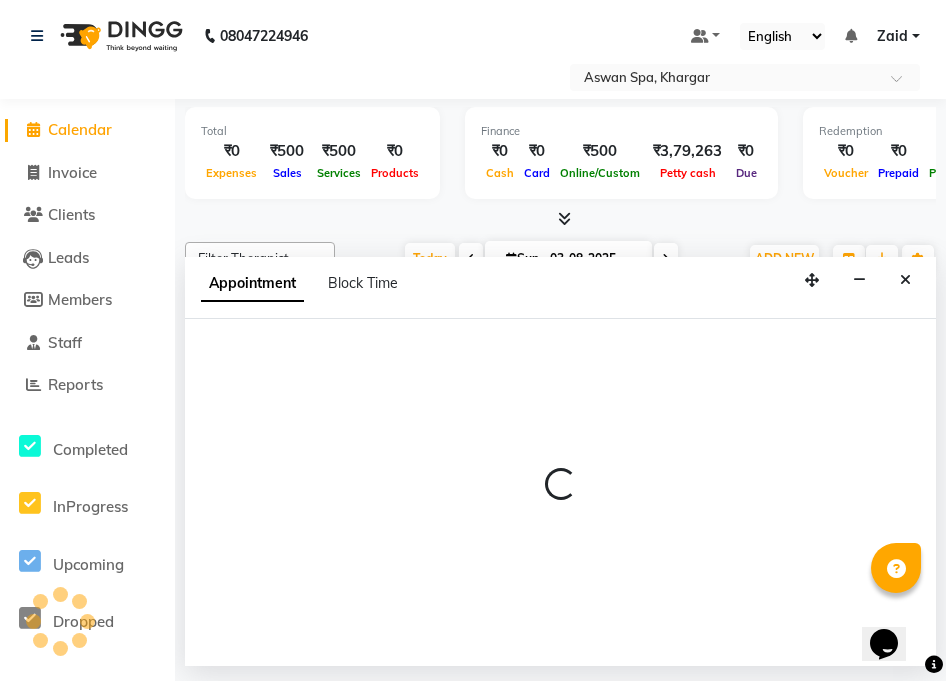 select on "tentative" 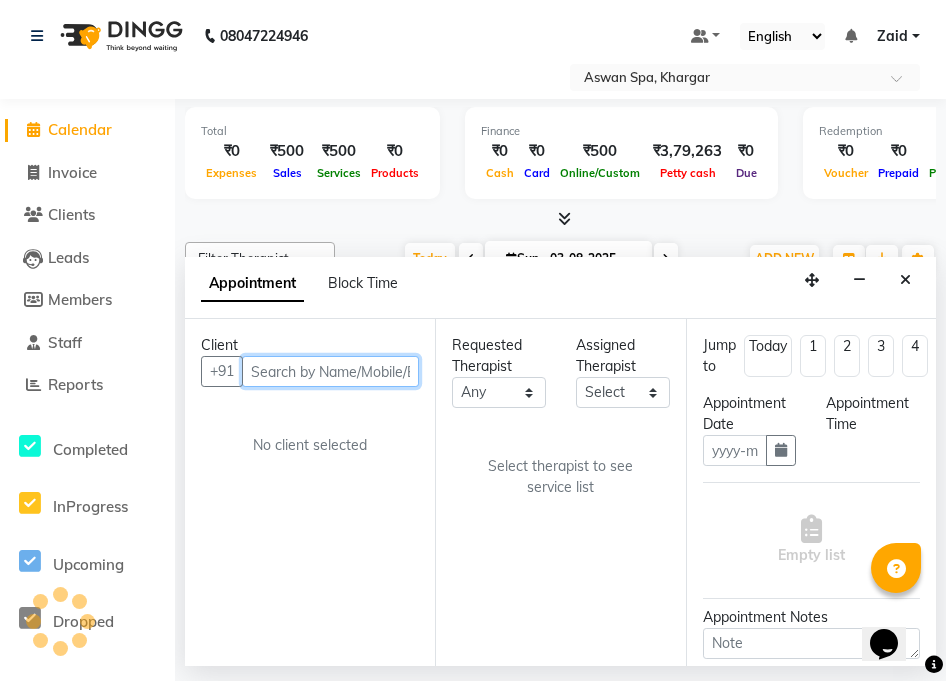 type on "03-08-2025" 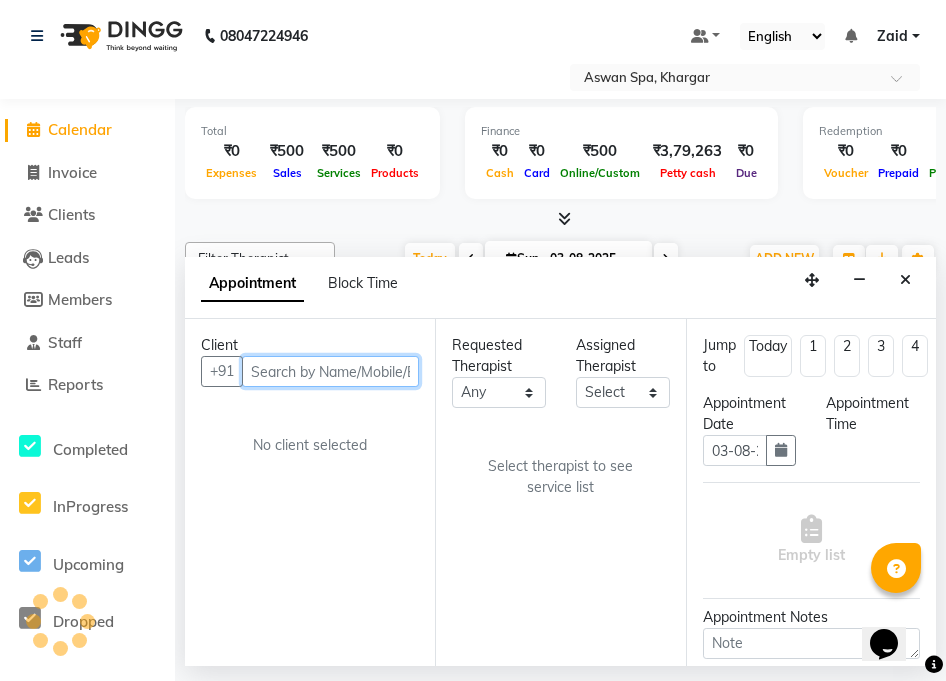 select on "66072" 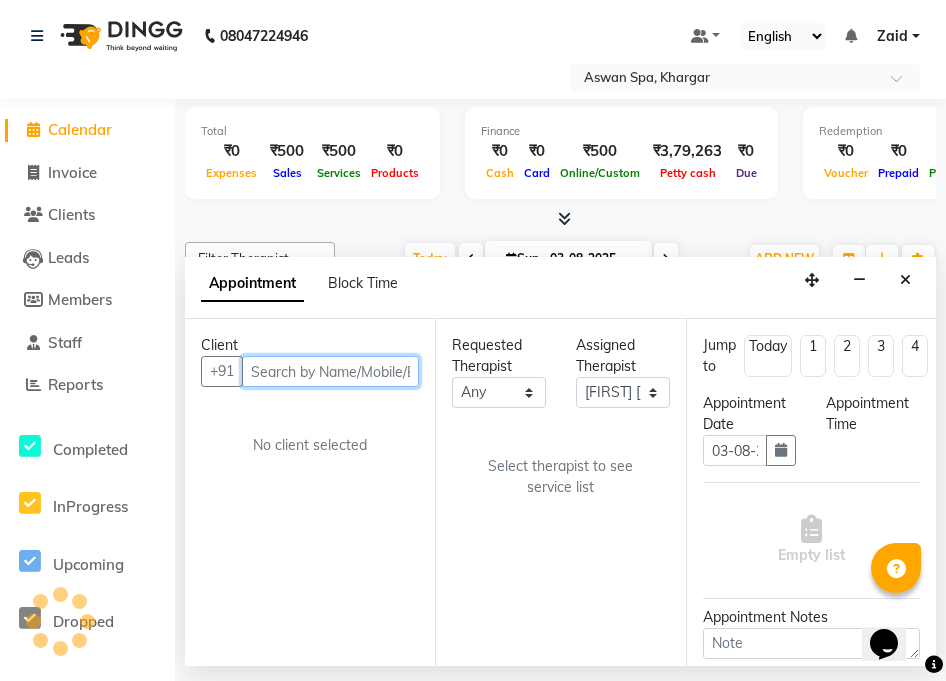 select on "upcoming" 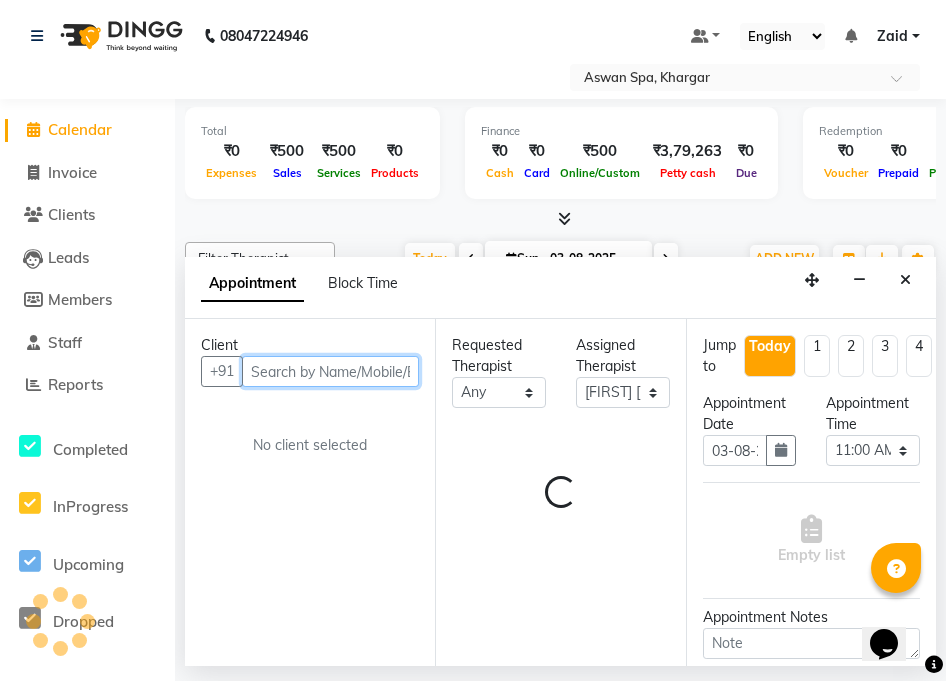 scroll, scrollTop: 0, scrollLeft: 964, axis: horizontal 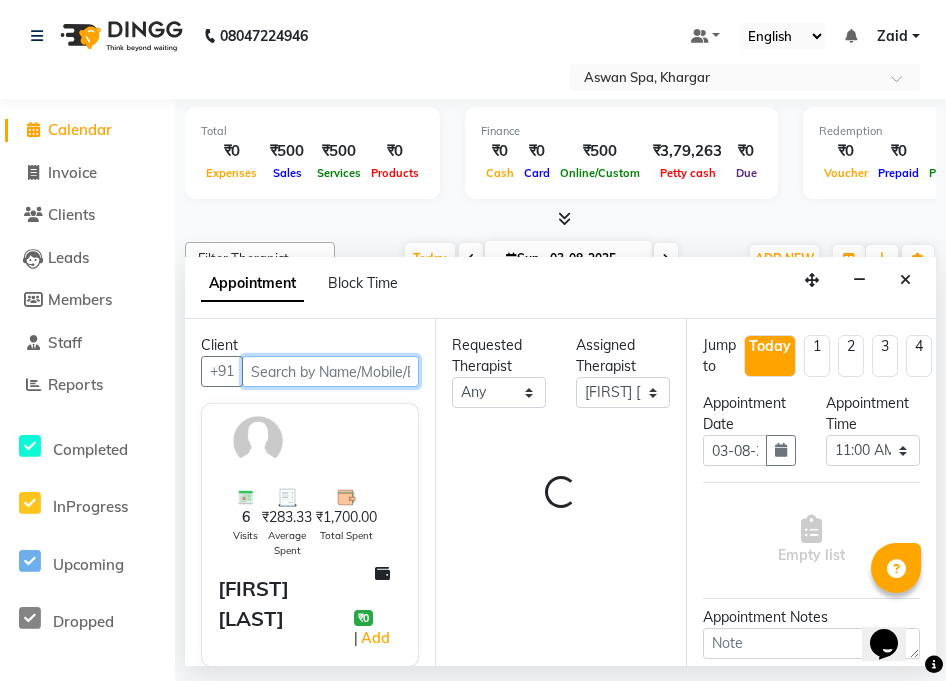 select on "3733" 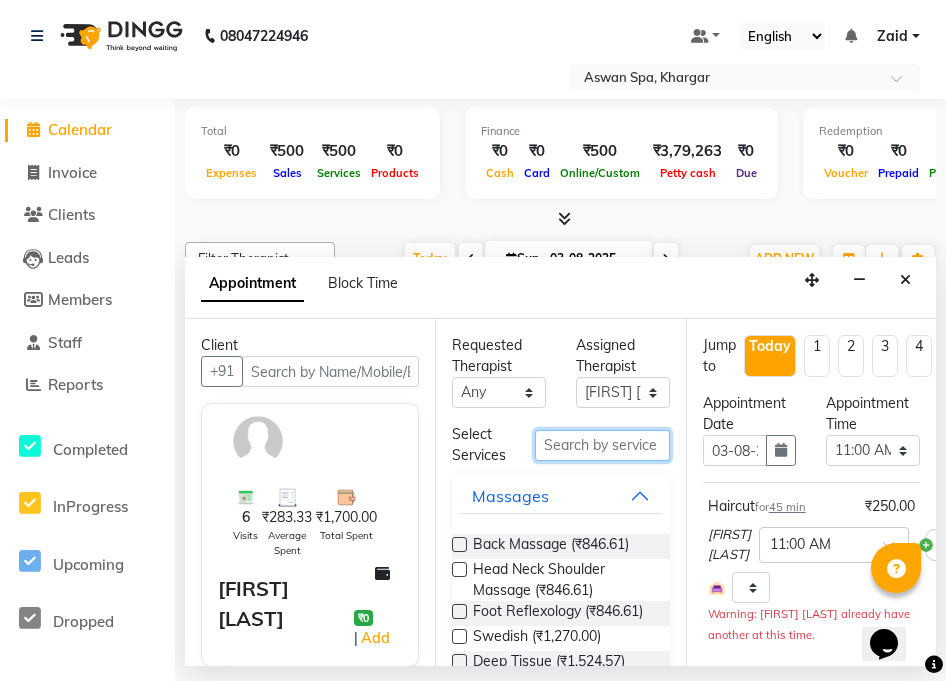 click at bounding box center [602, 445] 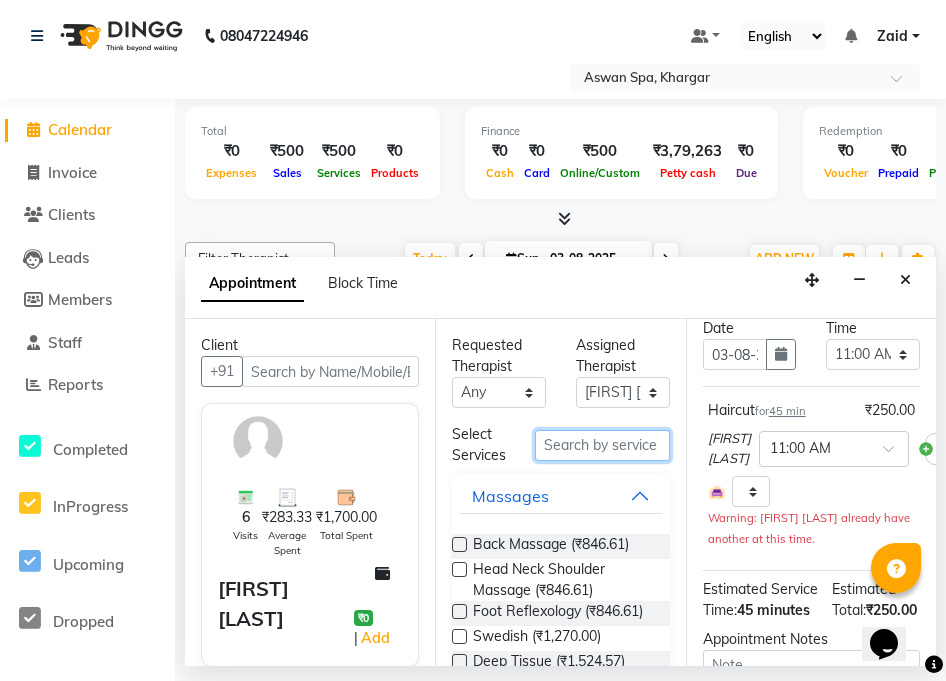 scroll, scrollTop: 98, scrollLeft: 0, axis: vertical 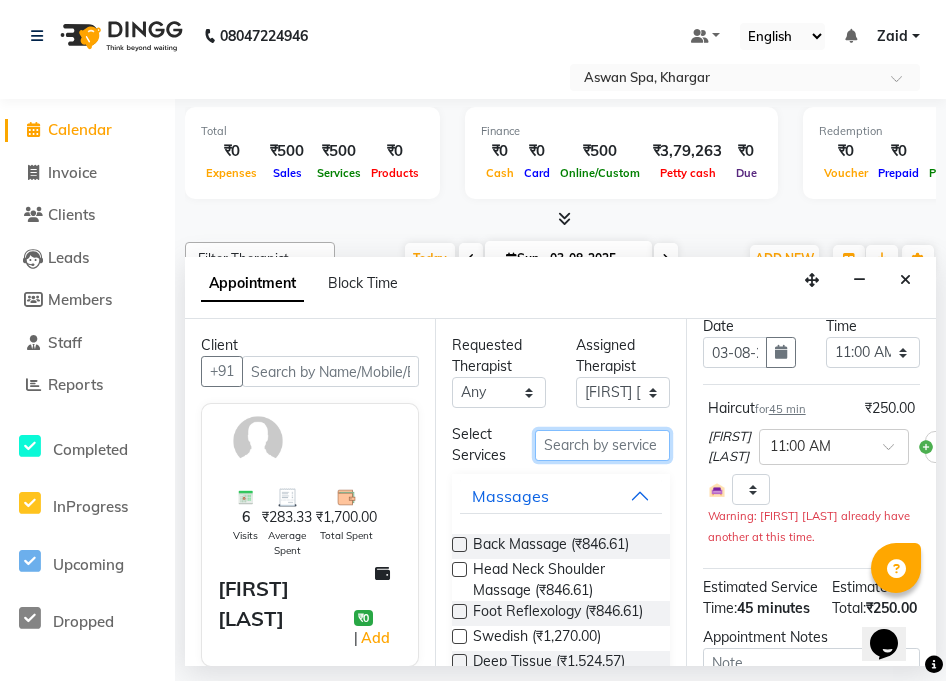 click at bounding box center (602, 445) 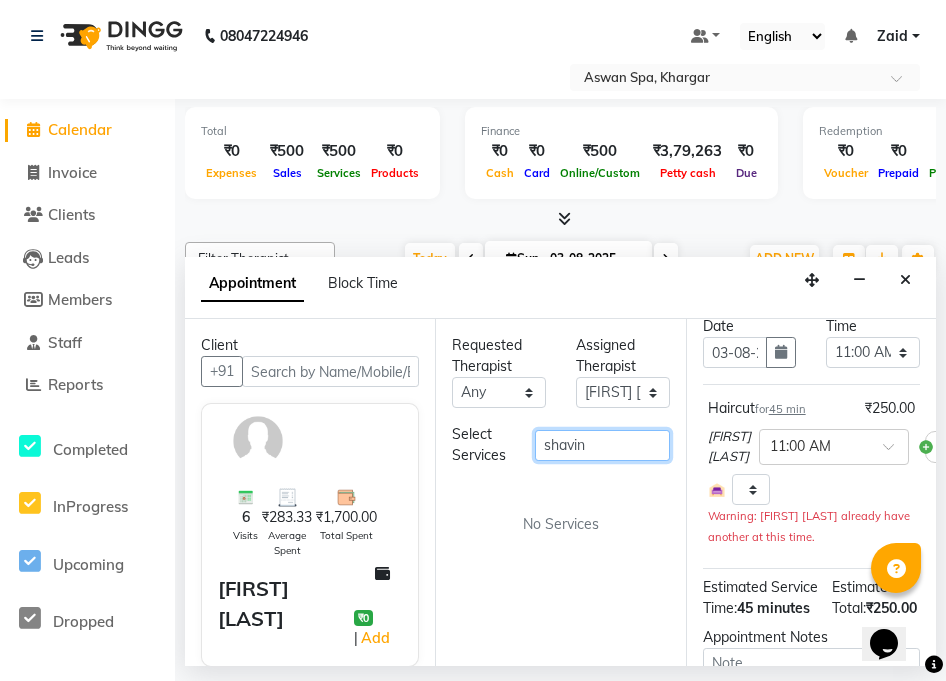 click on "shavin" at bounding box center [602, 445] 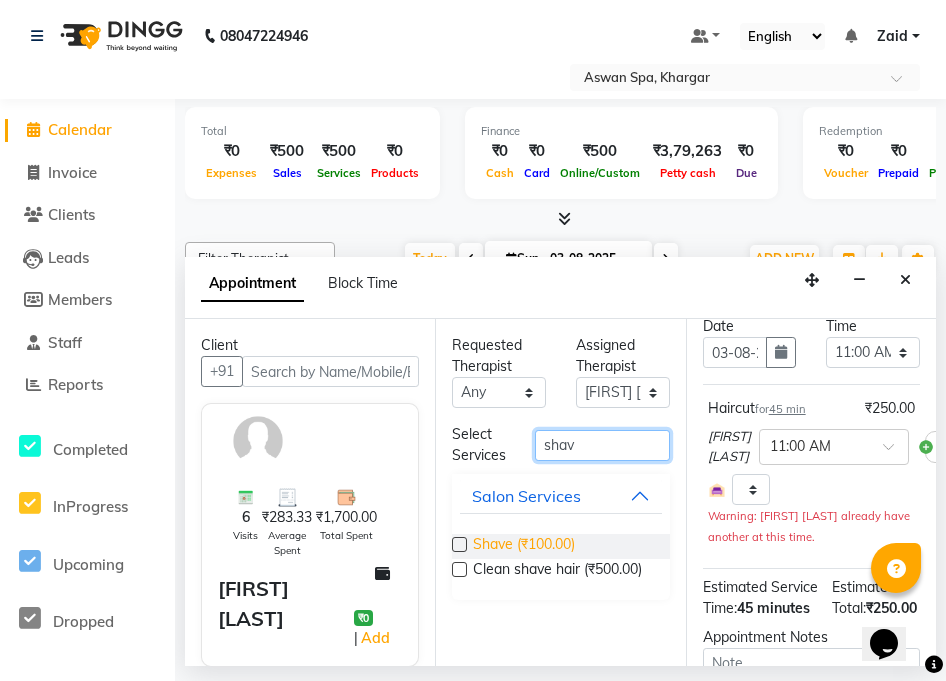 type on "shav" 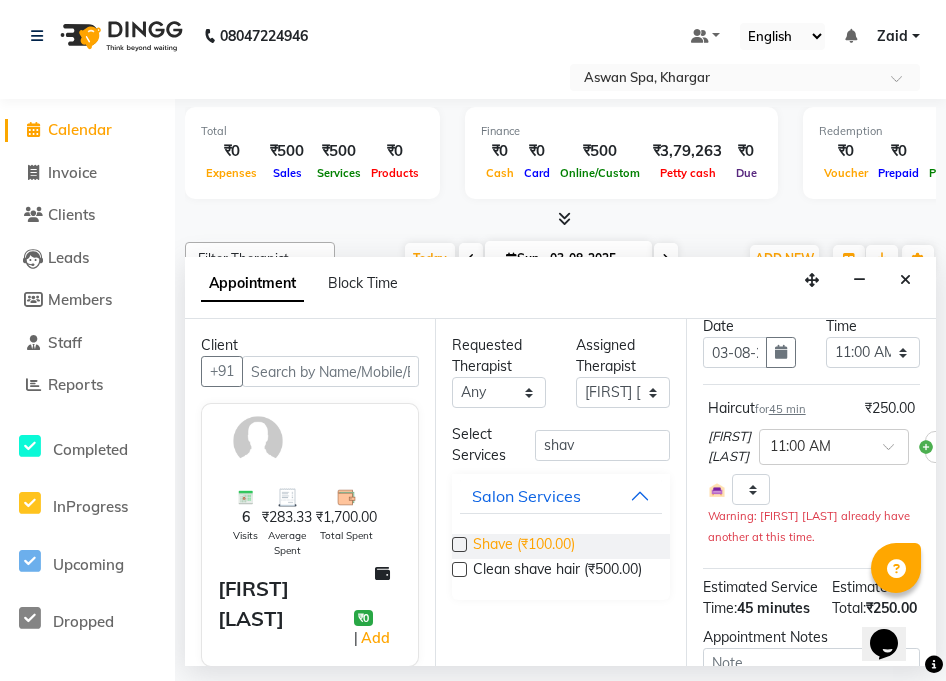 click on "Shave (₹100.00)" at bounding box center [524, 546] 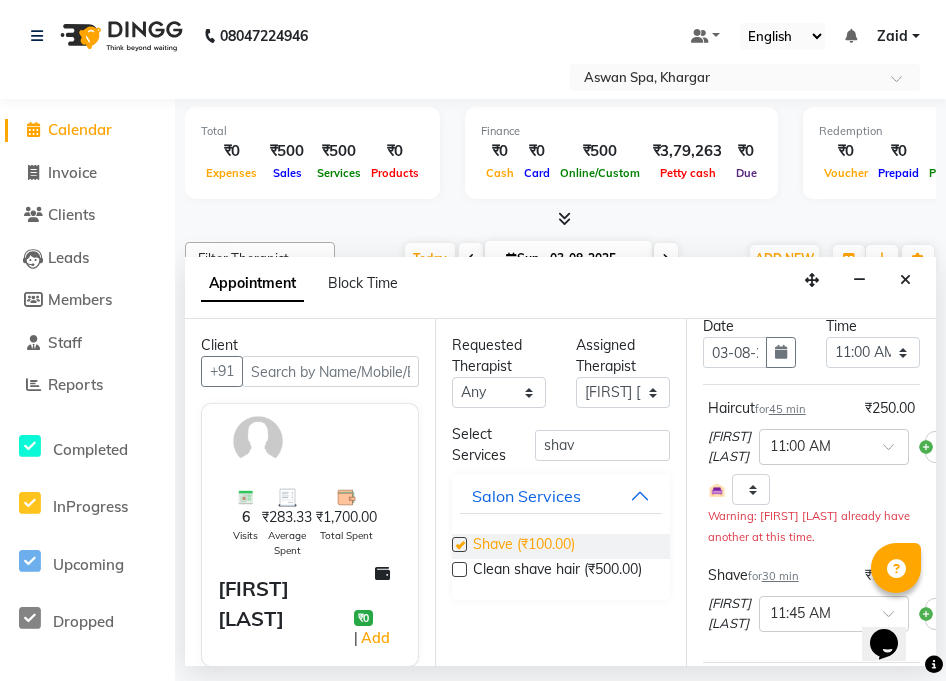 checkbox on "false" 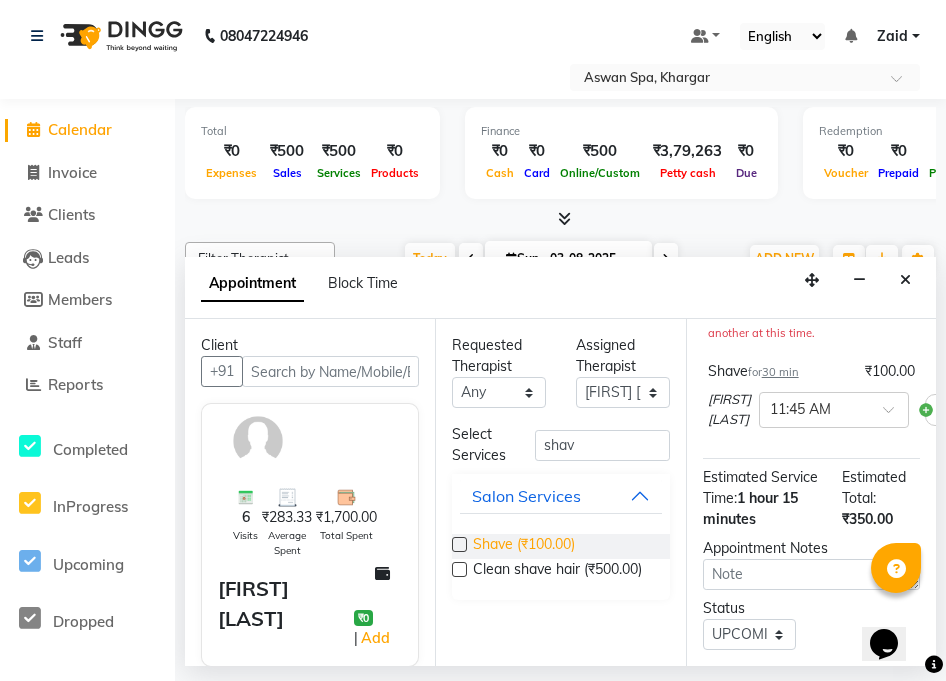 scroll, scrollTop: 369, scrollLeft: 0, axis: vertical 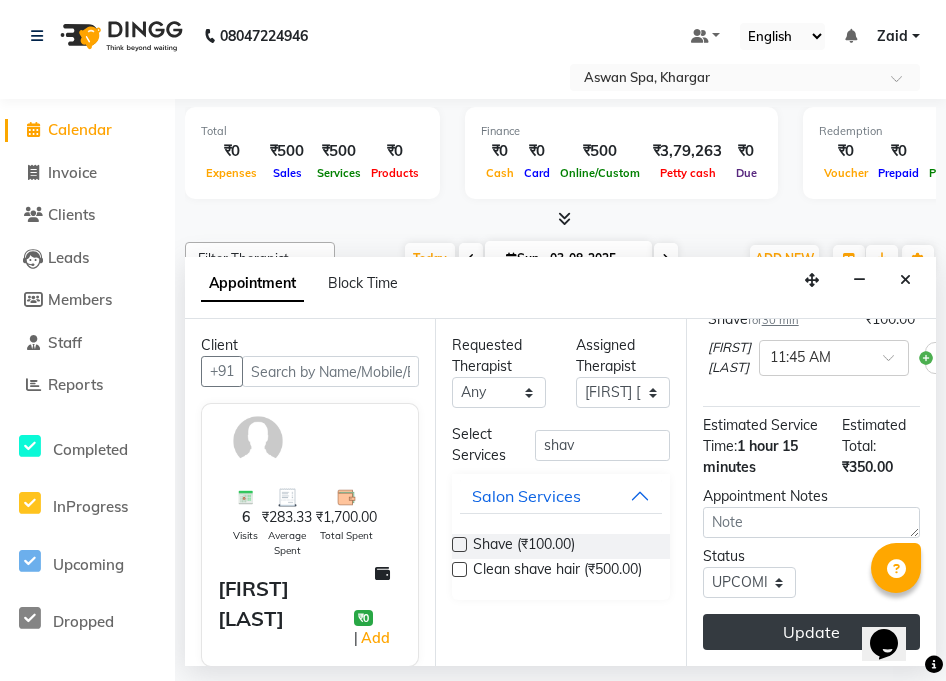 click on "Update" at bounding box center [811, 632] 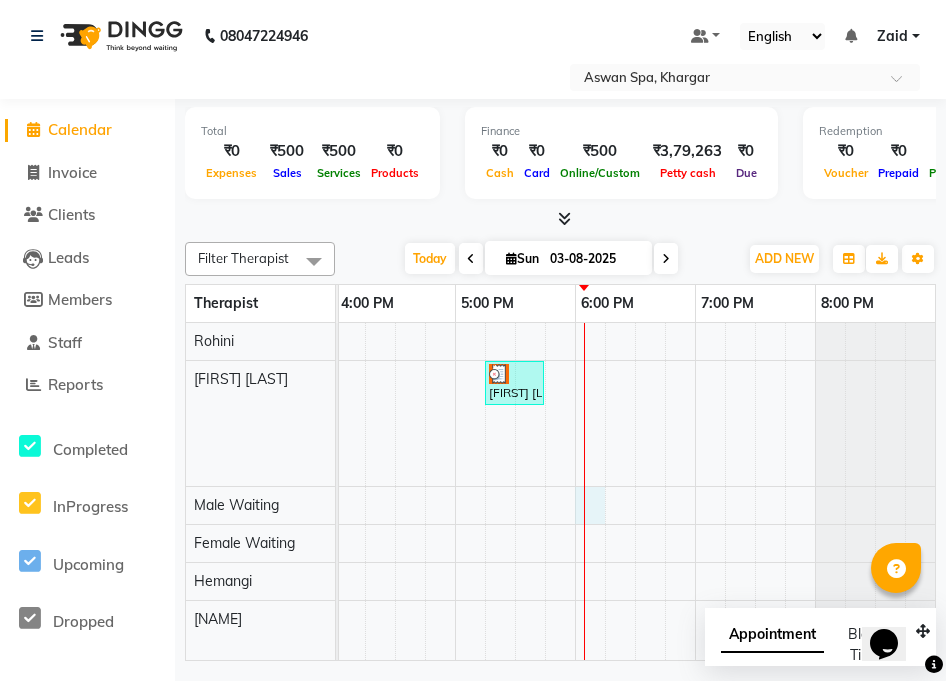 click at bounding box center [590, 505] 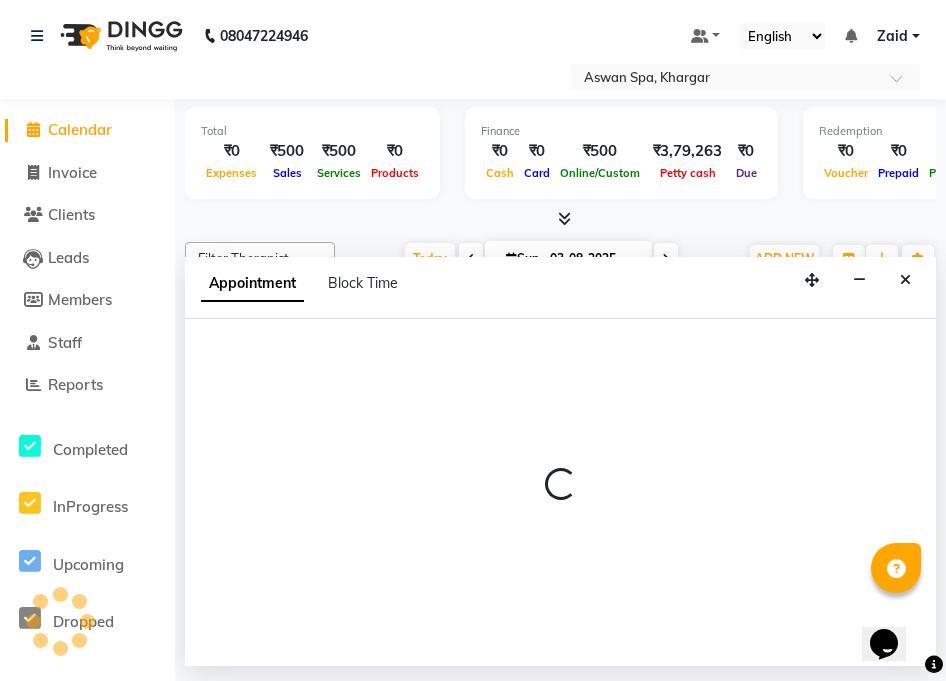 select on "66229" 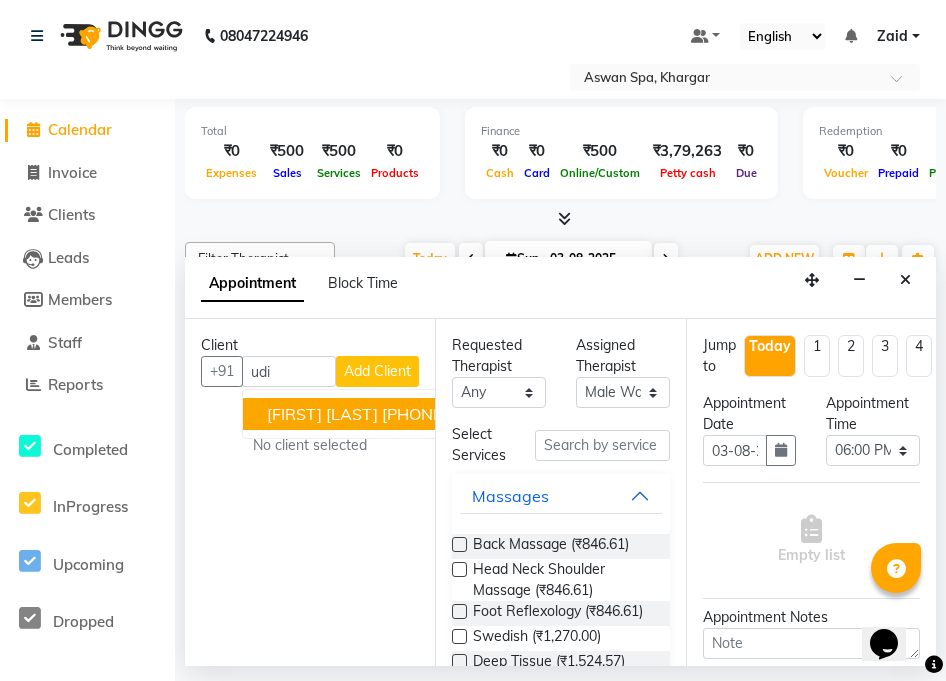 click on "[PHONE]" at bounding box center [414, 414] 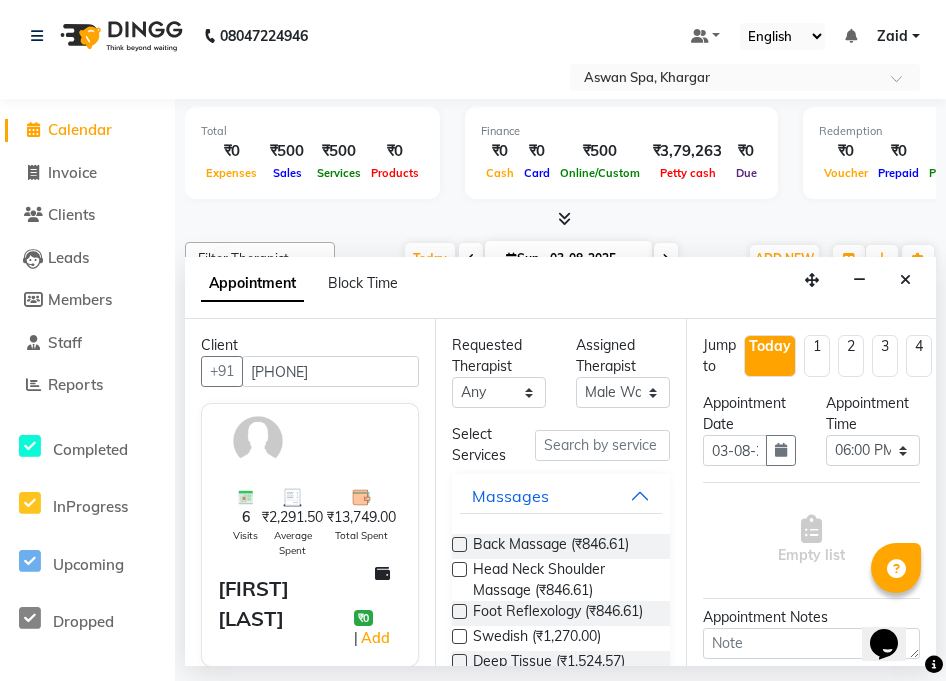 type on "[PHONE]" 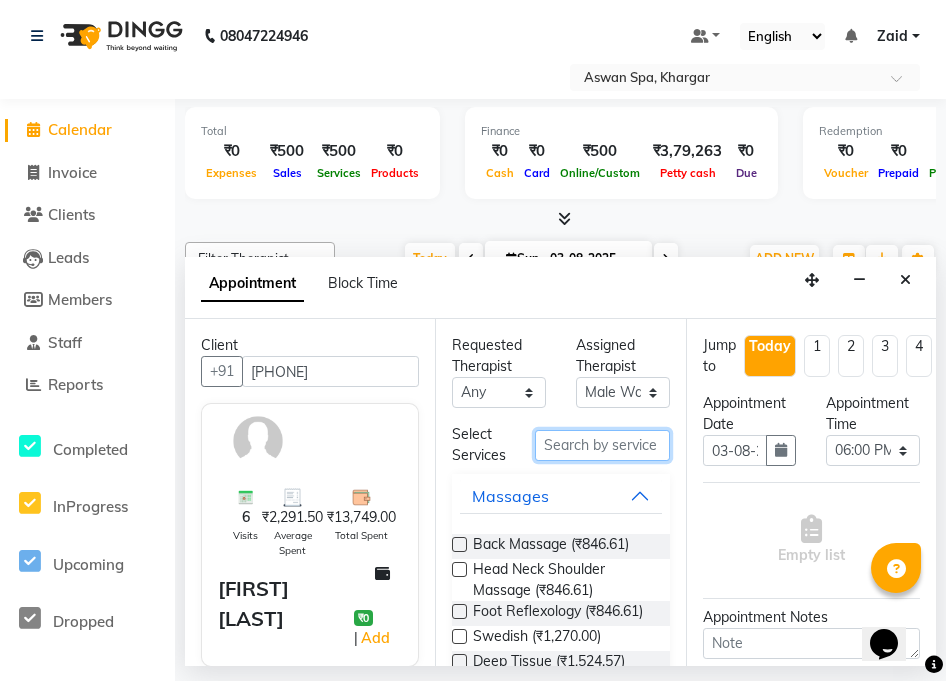 click at bounding box center [602, 445] 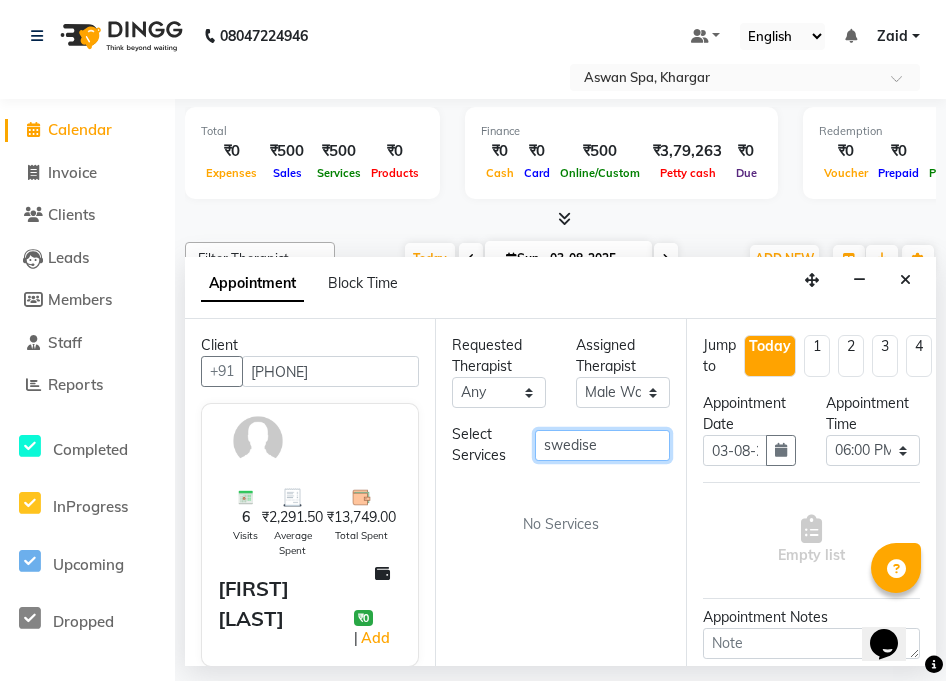 click on "swedise" at bounding box center [602, 445] 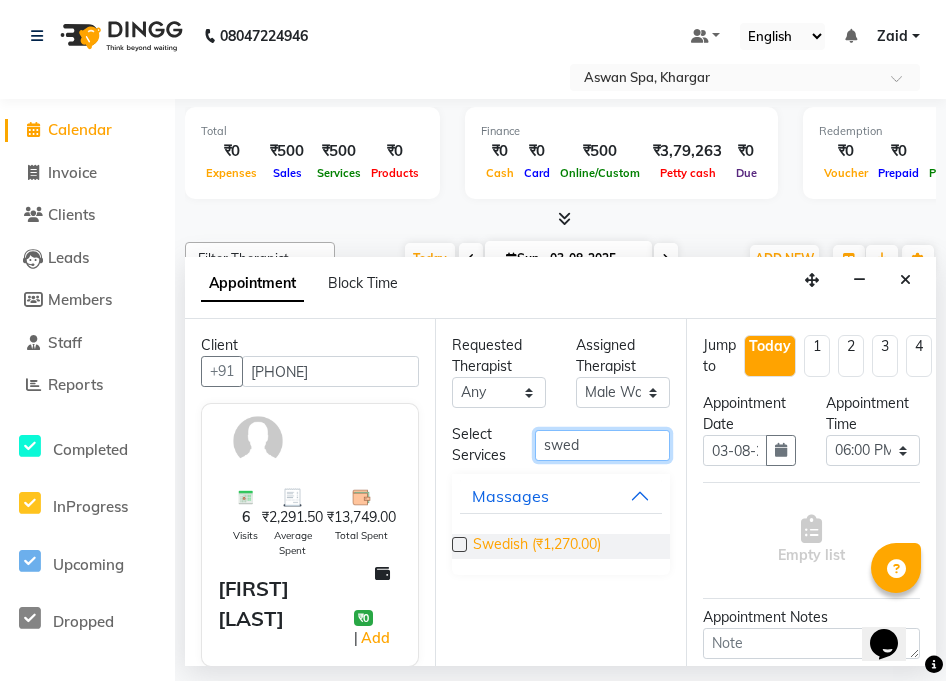 type on "swed" 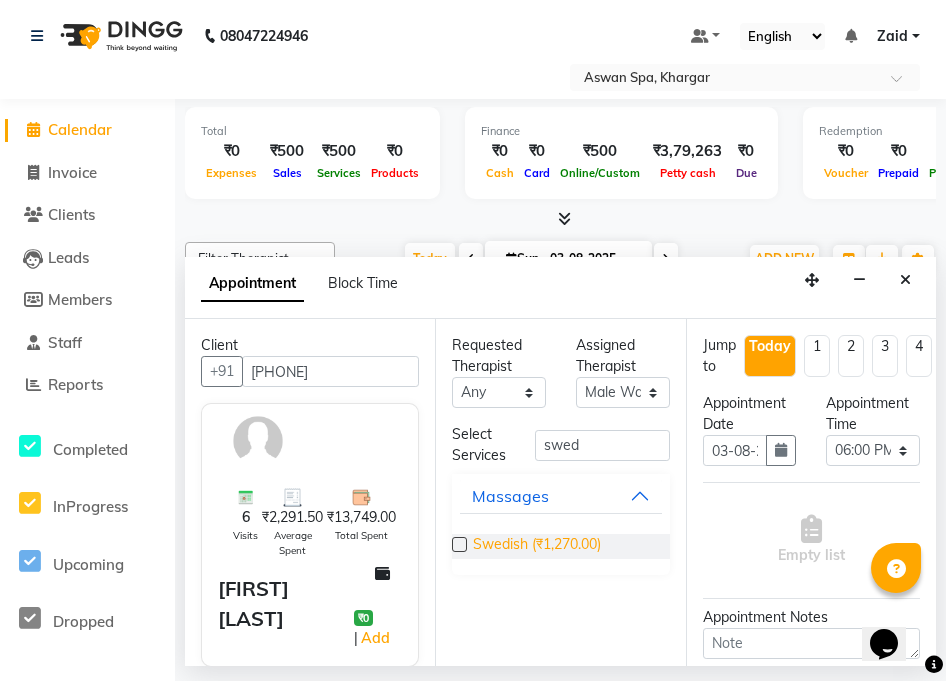 click on "Swedish (₹1,270.00)" at bounding box center [537, 546] 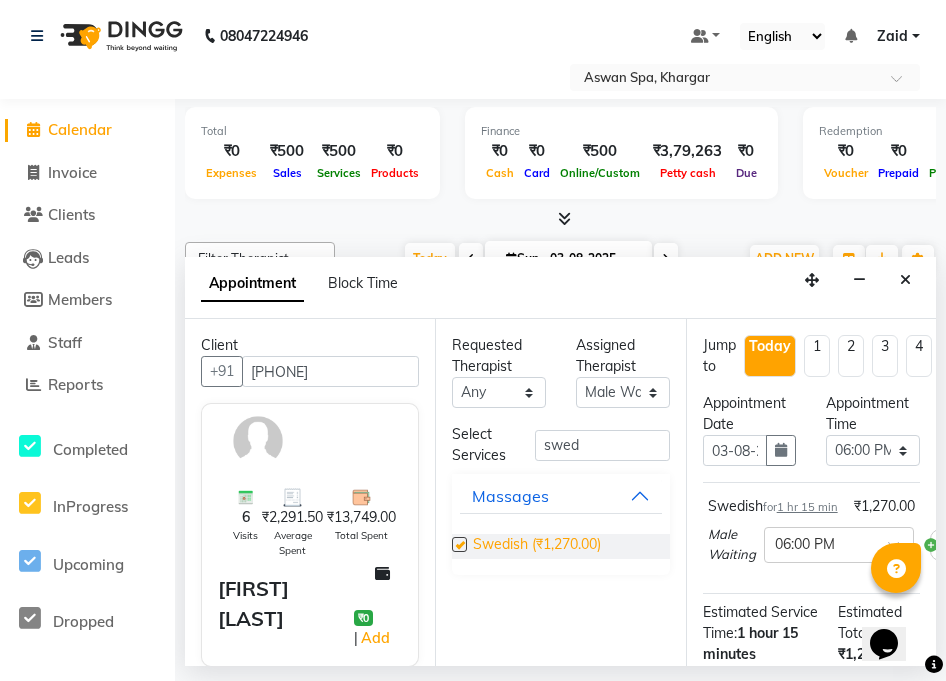 checkbox on "false" 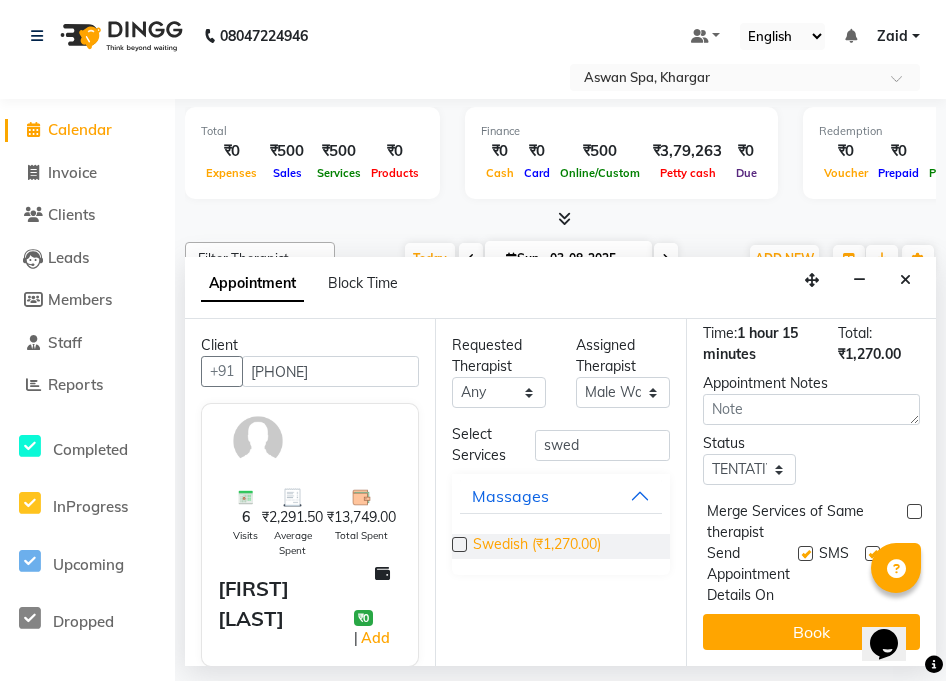 scroll, scrollTop: 336, scrollLeft: 0, axis: vertical 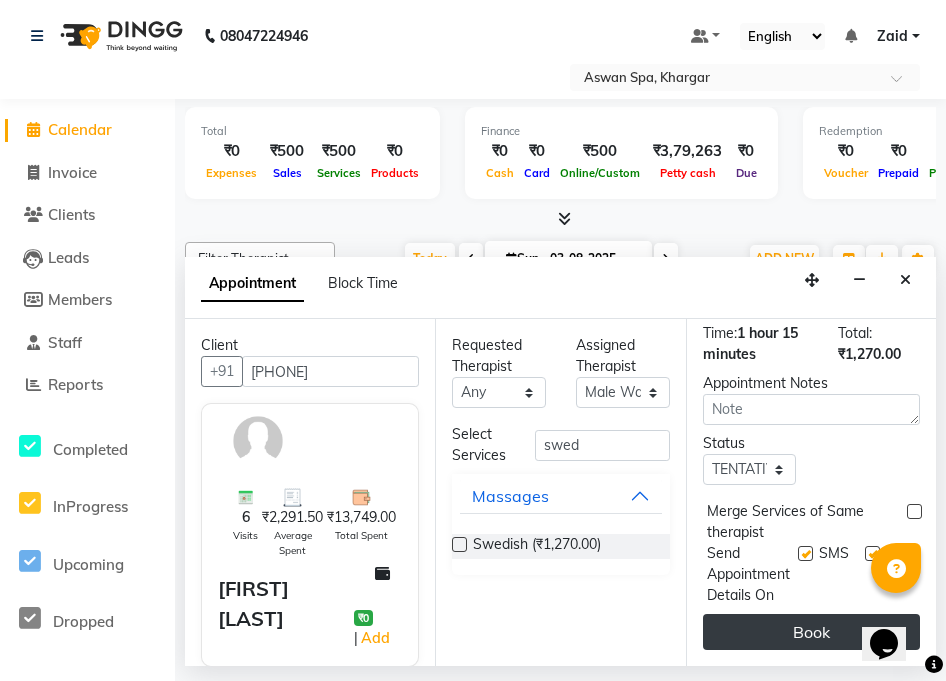 click on "Book" at bounding box center [811, 632] 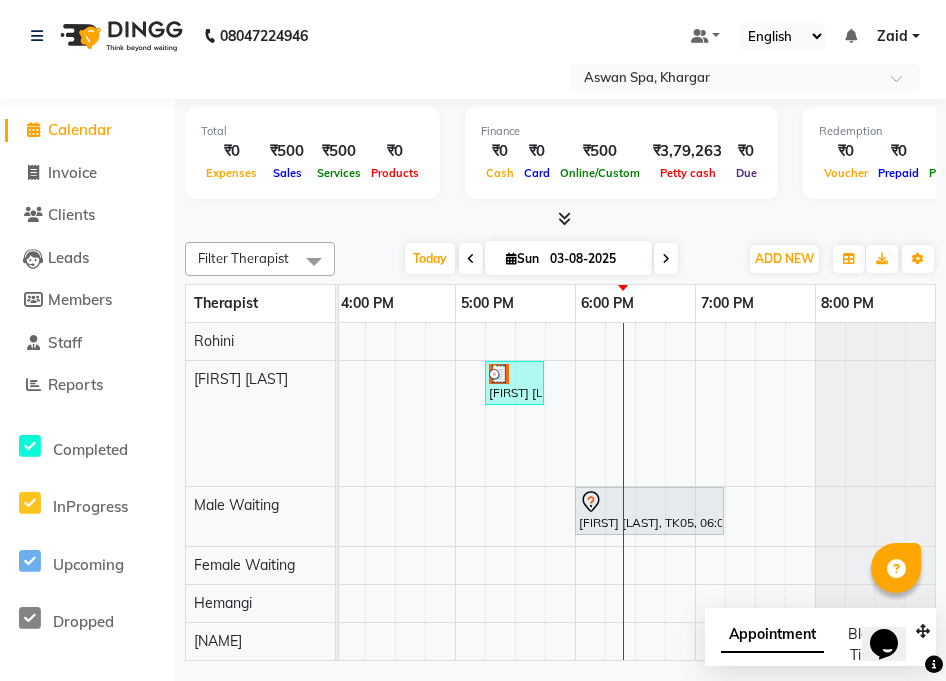 click on "[PHONE] Select Location × Aswan Spa, [CITY] Default Panel My Panel English ENGLISH Español العربية मराठी हिंदी ગુજરાતી தமிழ் 中文 Notifications nothing to show [NAME] Manage Profile Change Password Sign out  Version:3.15.11" 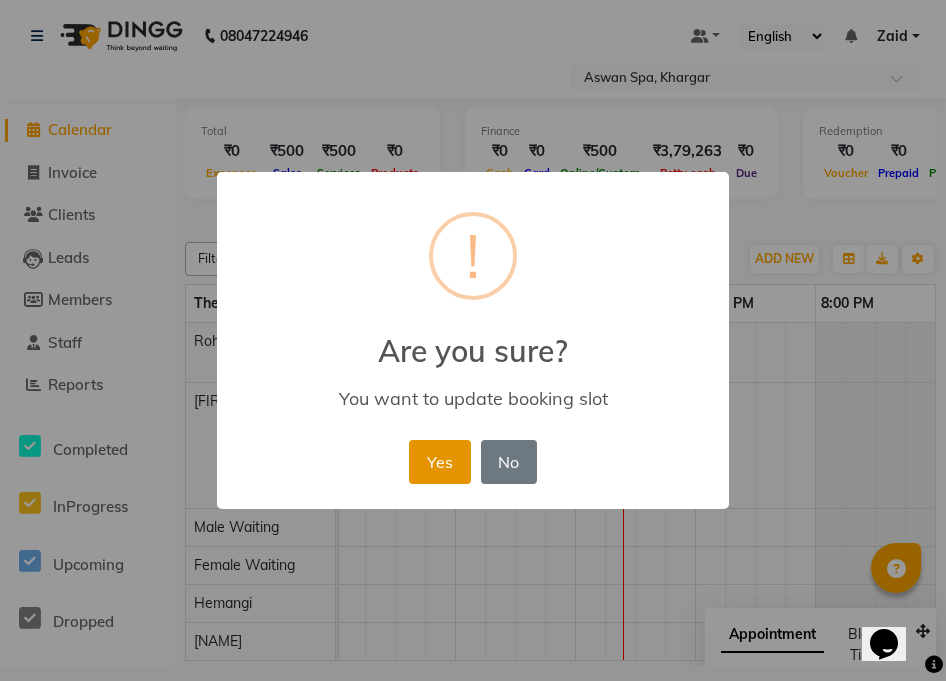 click on "Yes" at bounding box center [439, 462] 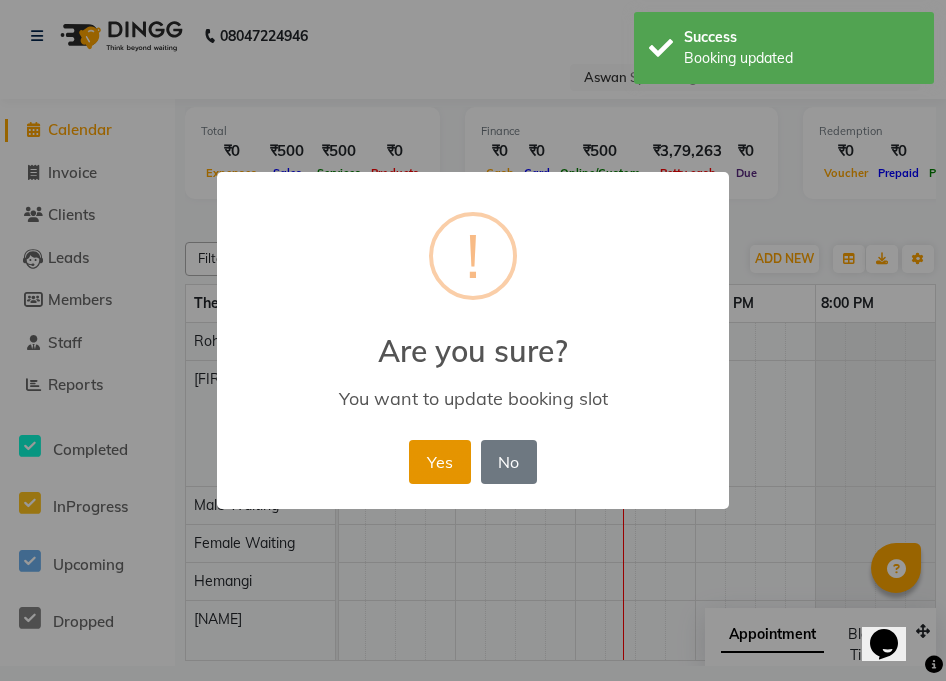 click on "Yes" at bounding box center (439, 462) 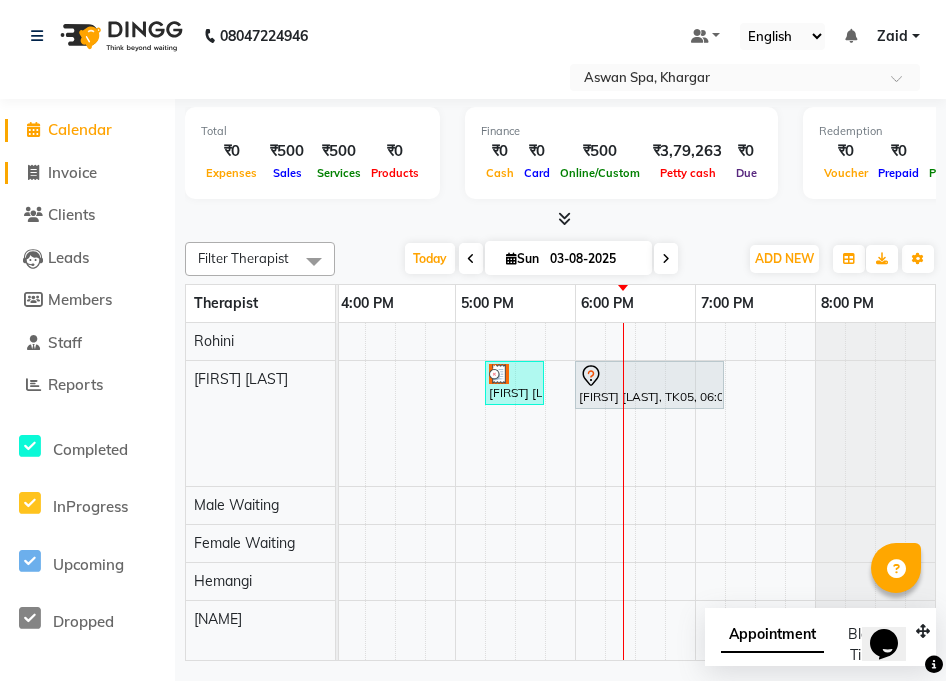 click on "Invoice" 